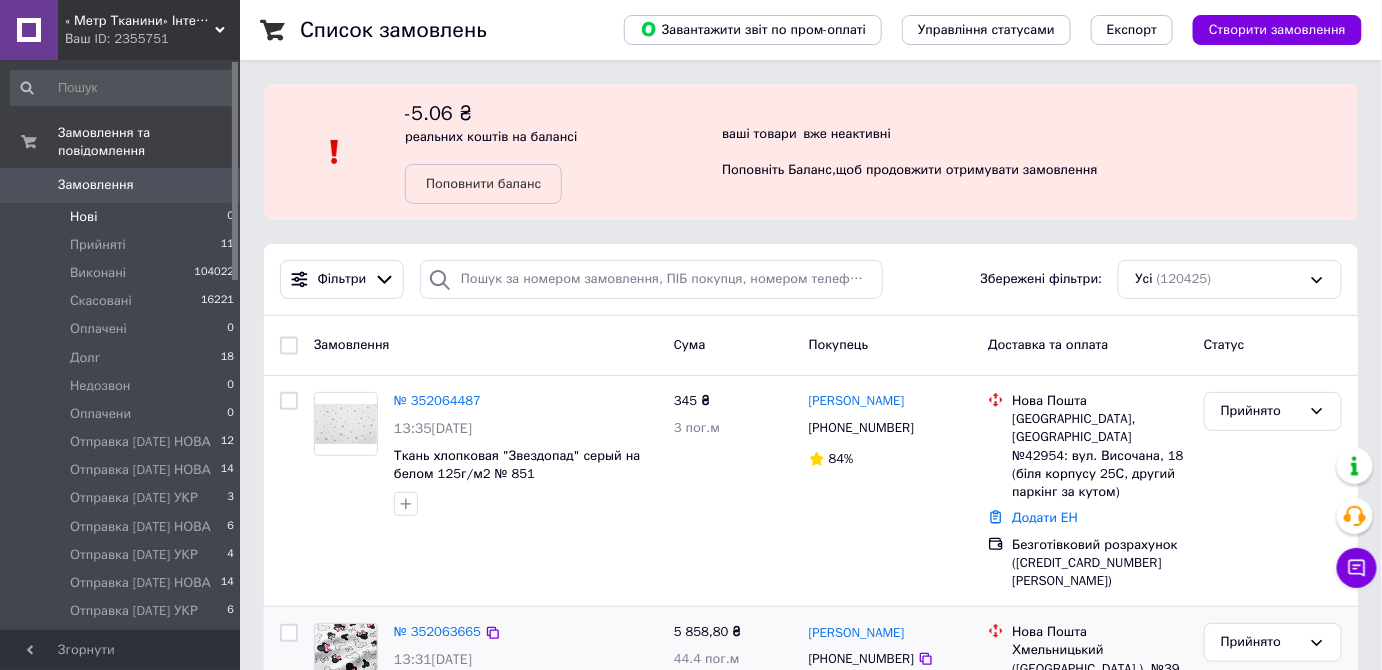 scroll, scrollTop: 181, scrollLeft: 0, axis: vertical 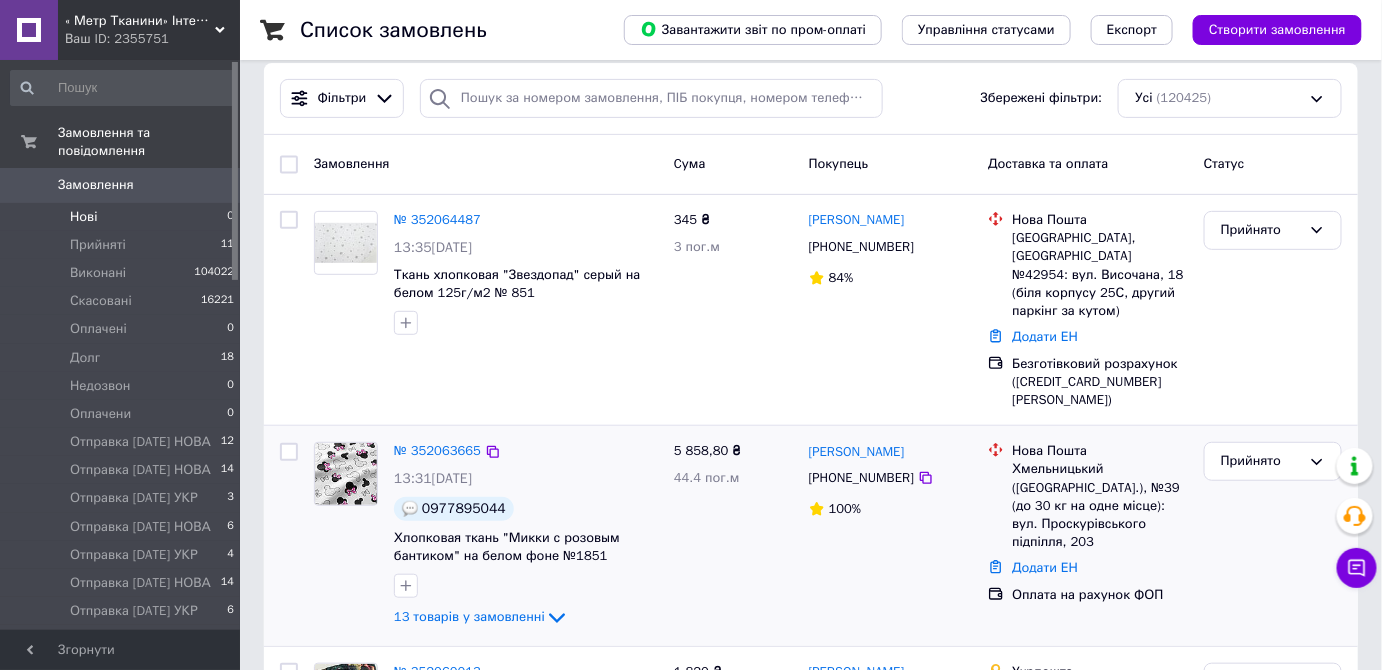 click at bounding box center [346, 474] 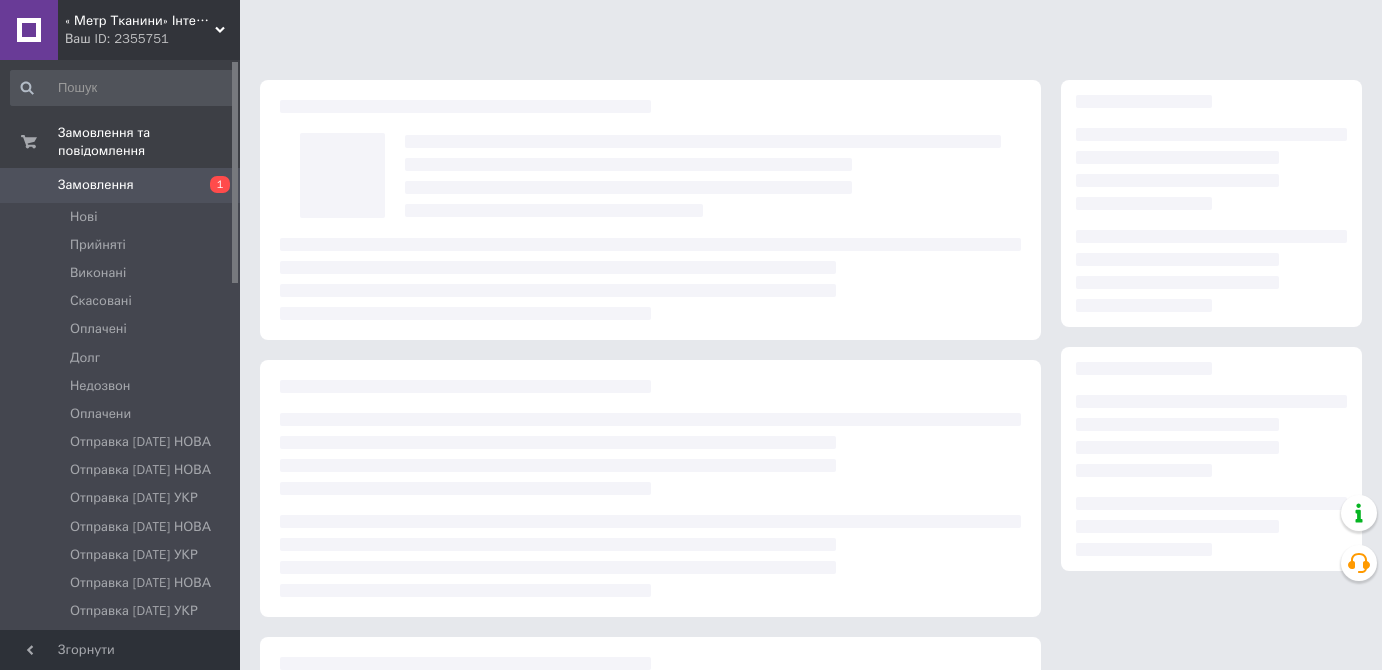 scroll, scrollTop: 0, scrollLeft: 0, axis: both 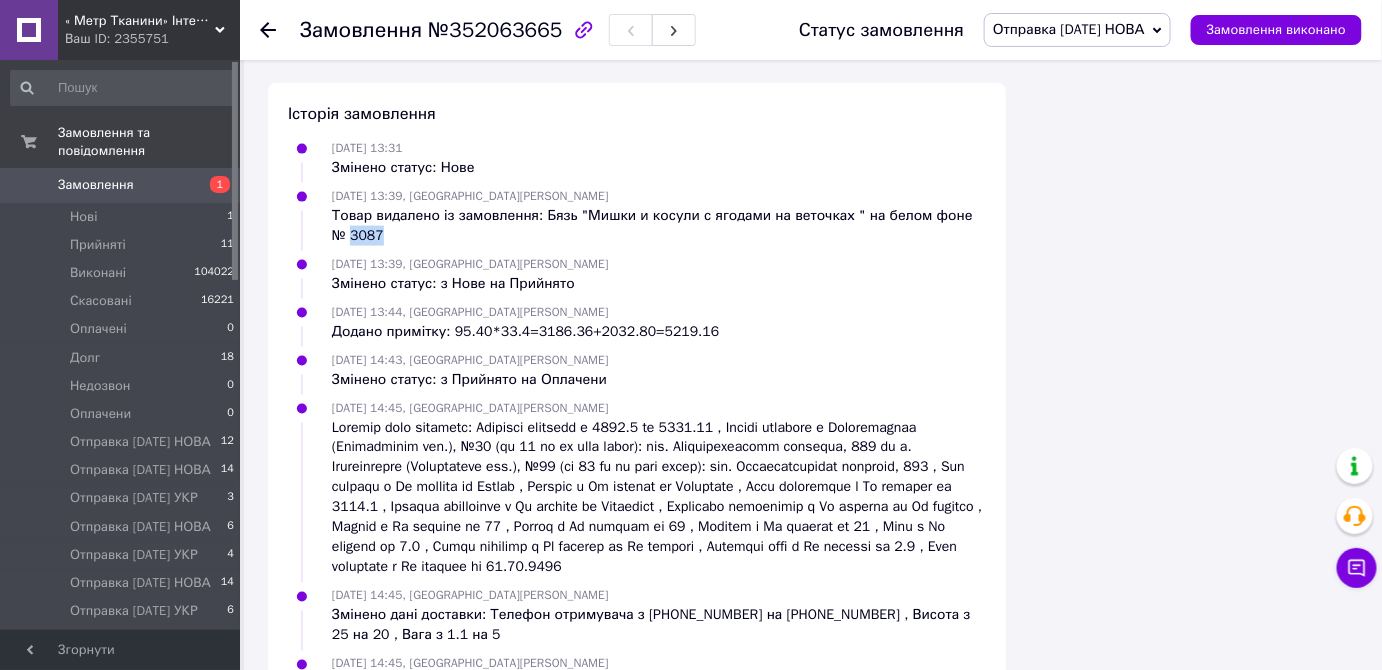 drag, startPoint x: 370, startPoint y: 174, endPoint x: 338, endPoint y: 179, distance: 32.38827 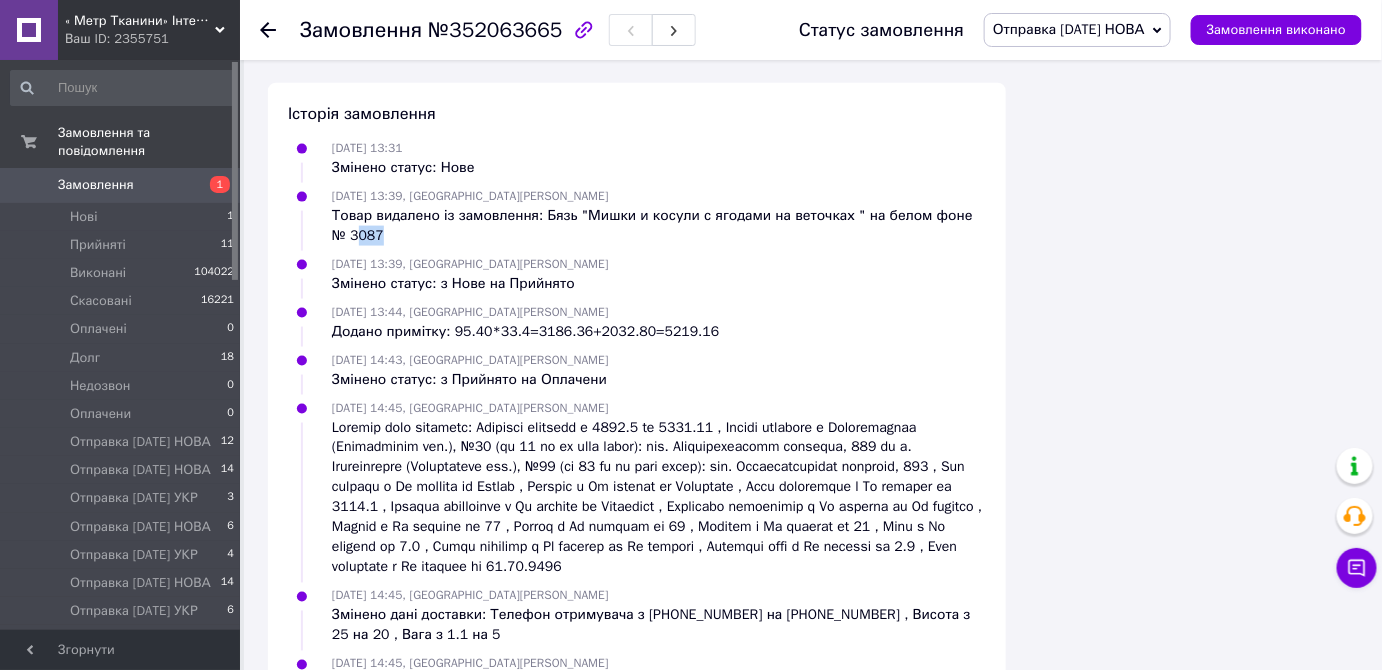 drag, startPoint x: 350, startPoint y: 179, endPoint x: 570, endPoint y: 111, distance: 230.26941 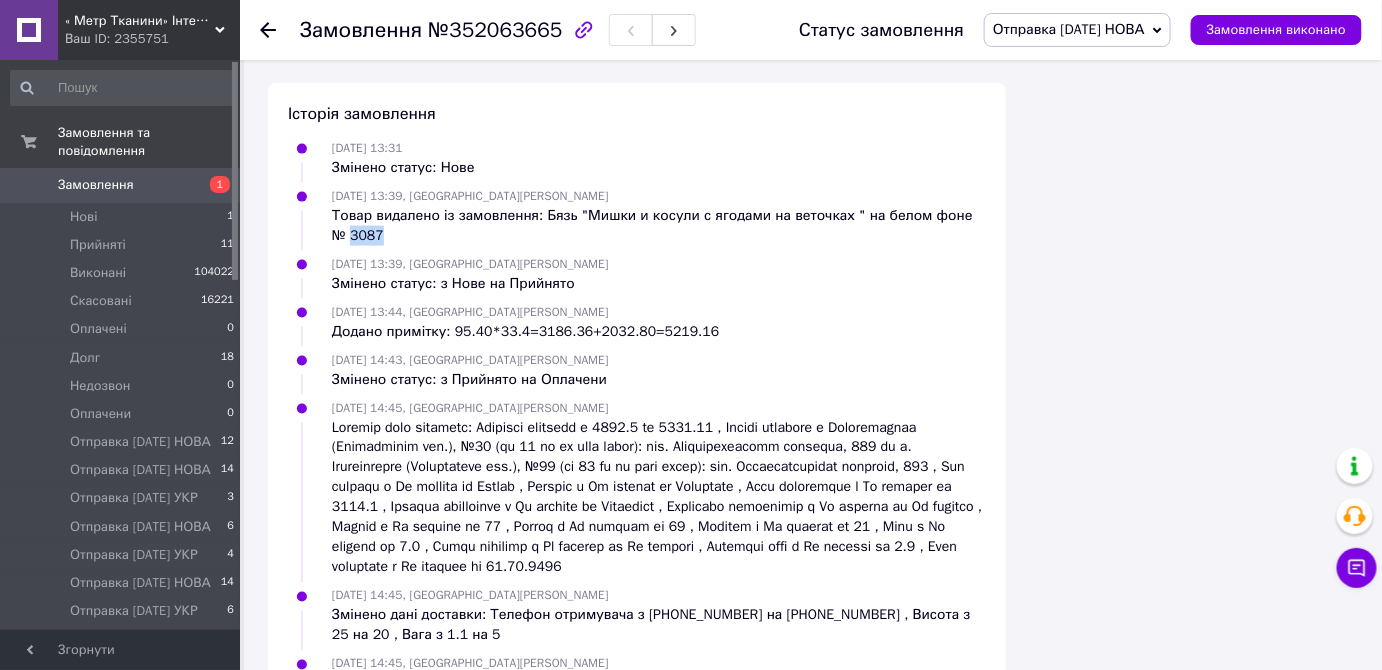 drag, startPoint x: 380, startPoint y: 170, endPoint x: 331, endPoint y: 176, distance: 49.365982 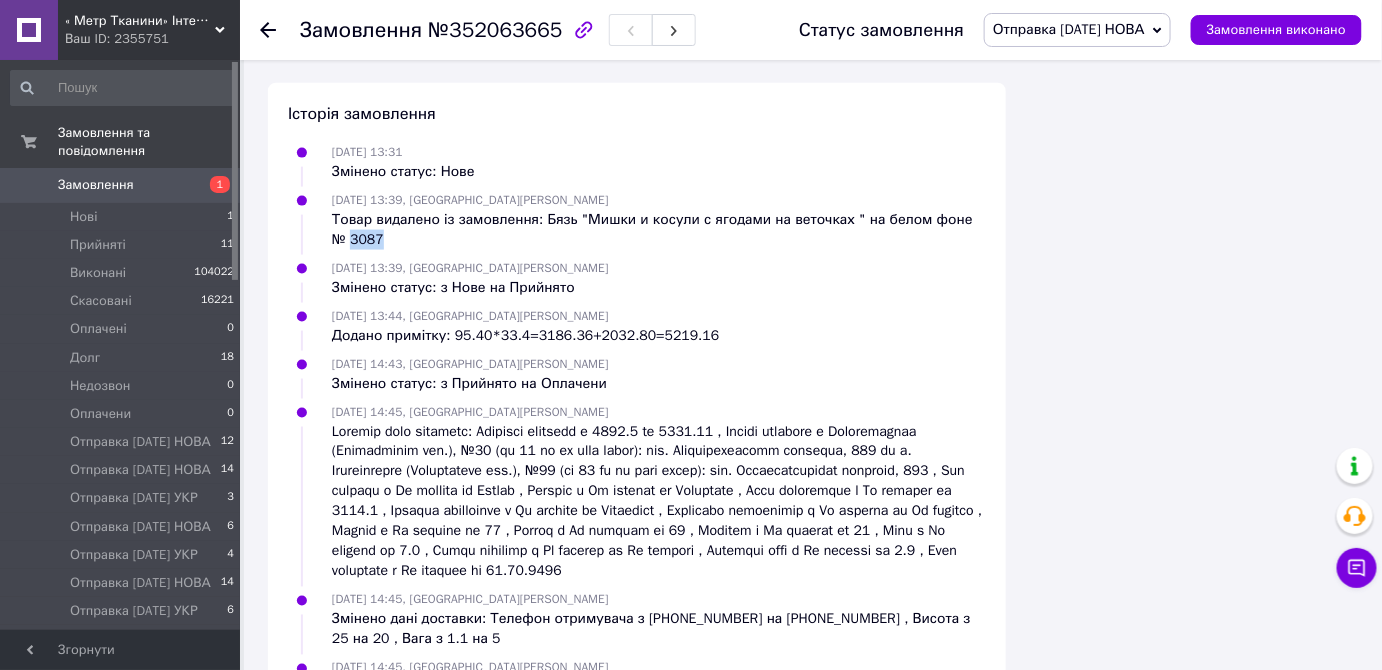 scroll, scrollTop: 0, scrollLeft: 0, axis: both 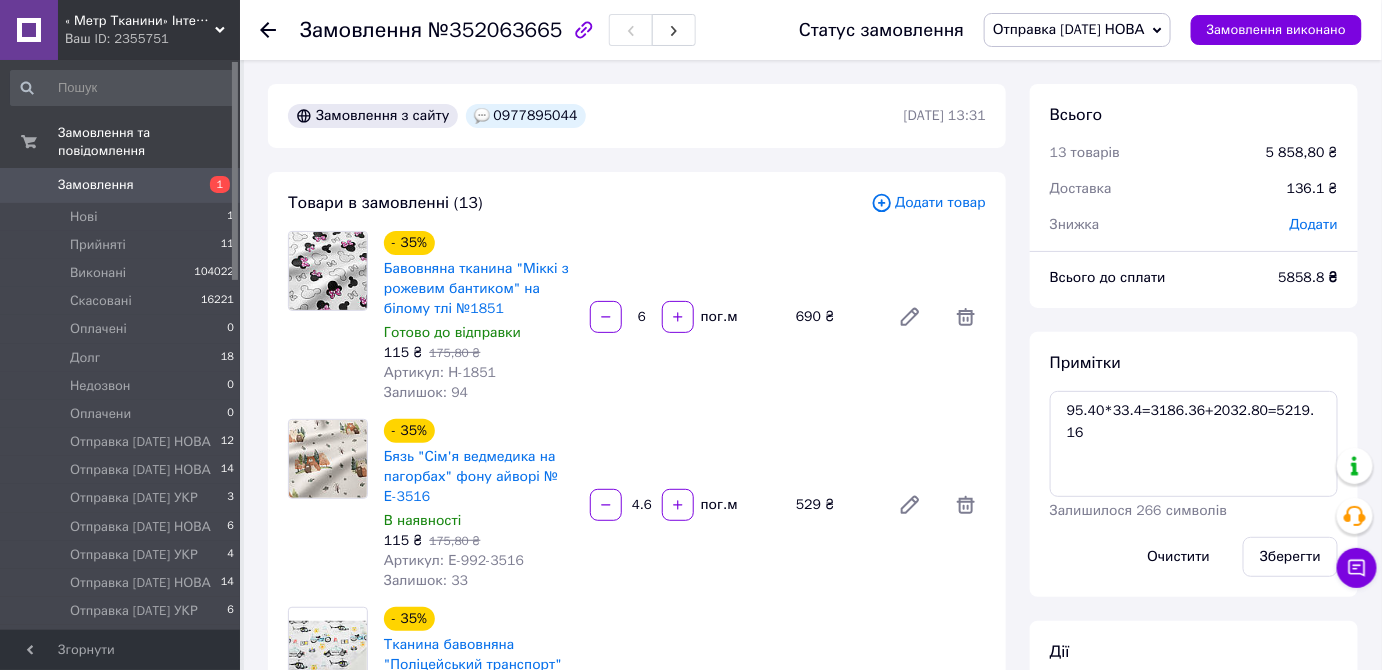 click 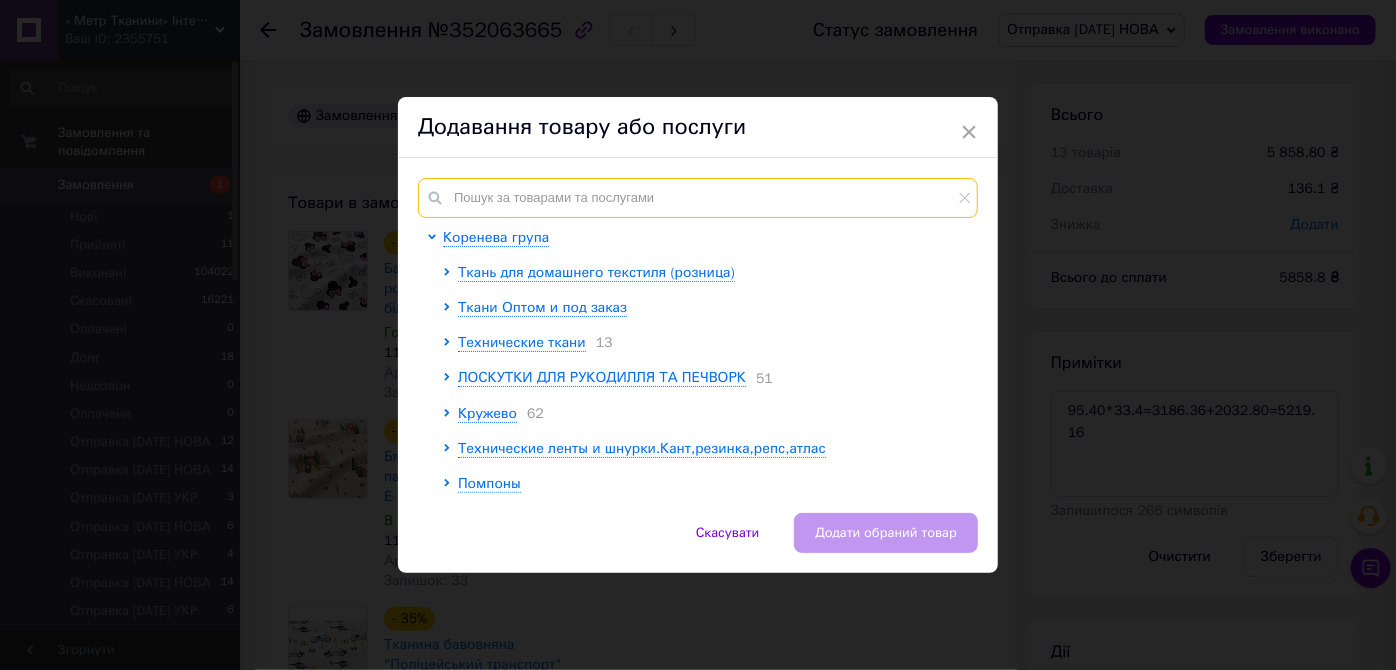 click at bounding box center (698, 198) 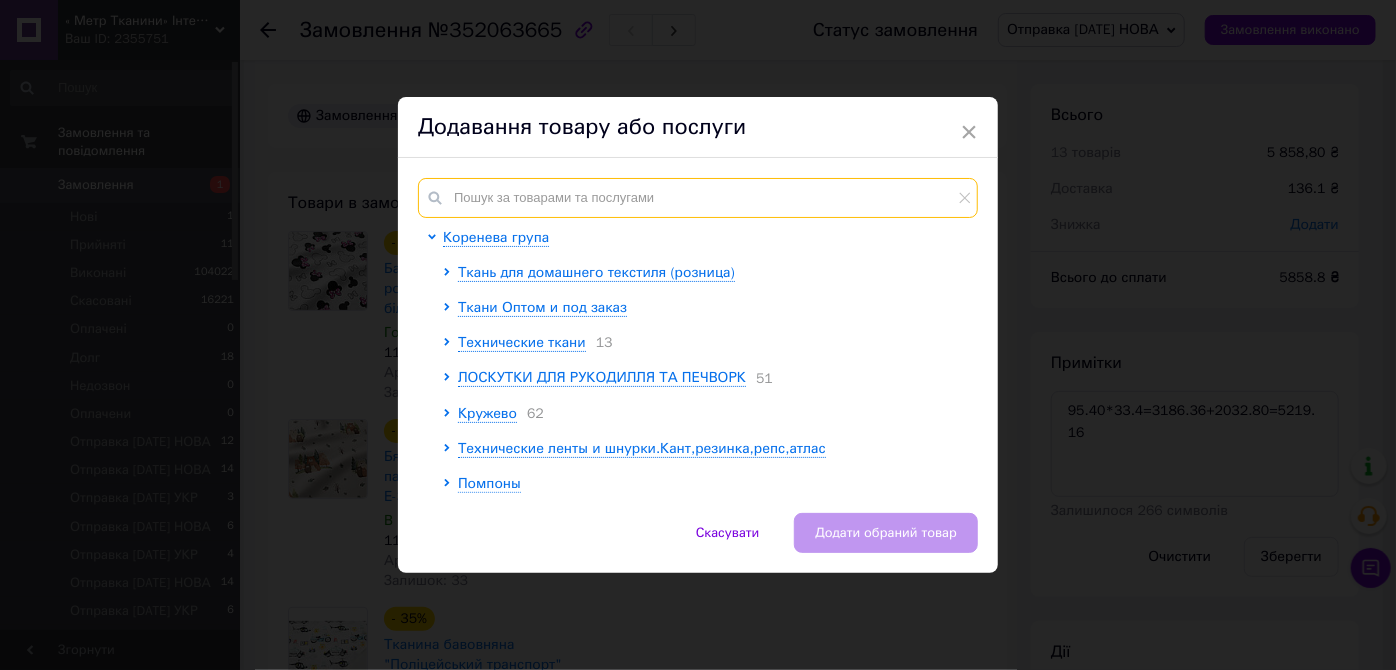 paste on "3087" 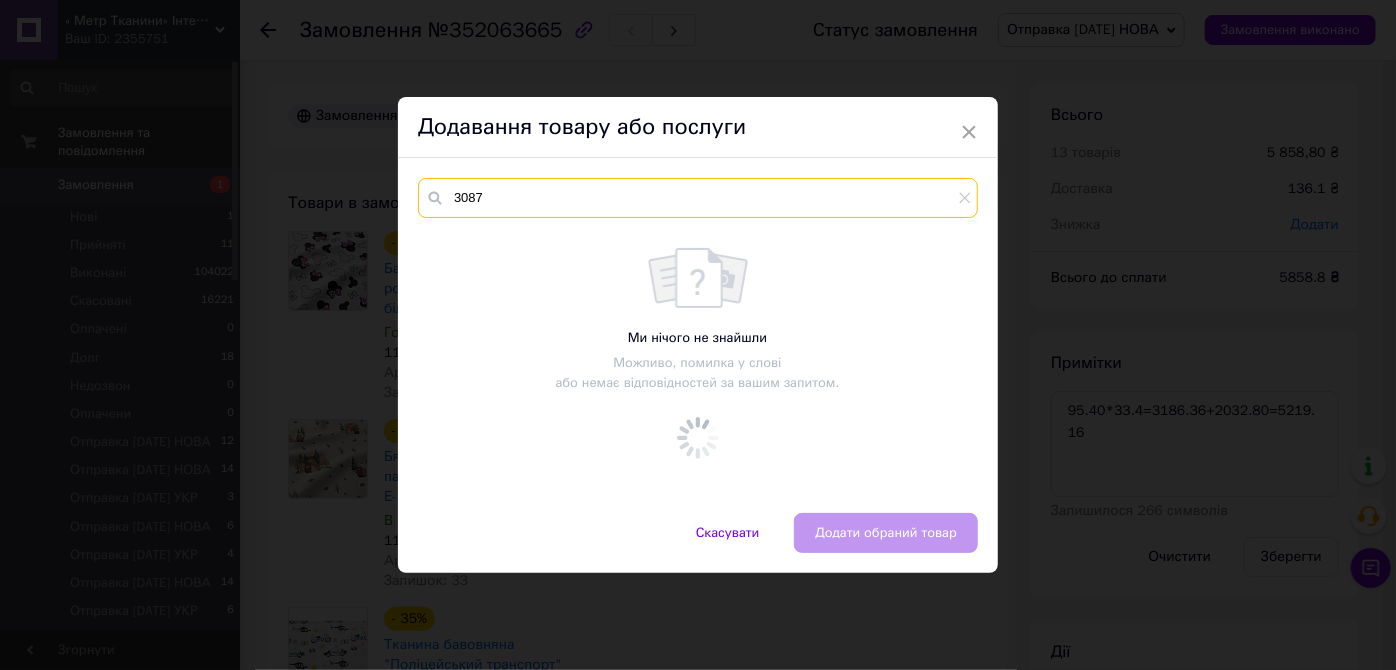 type on "3087" 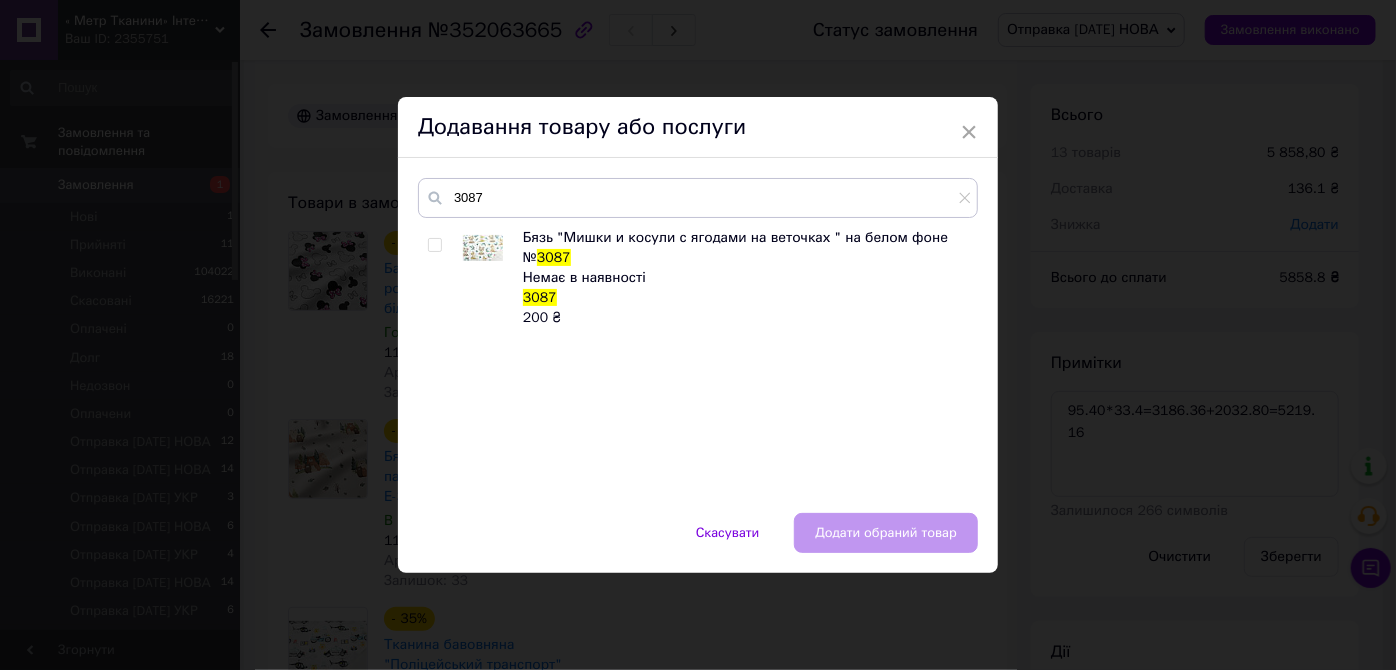 click at bounding box center [434, 245] 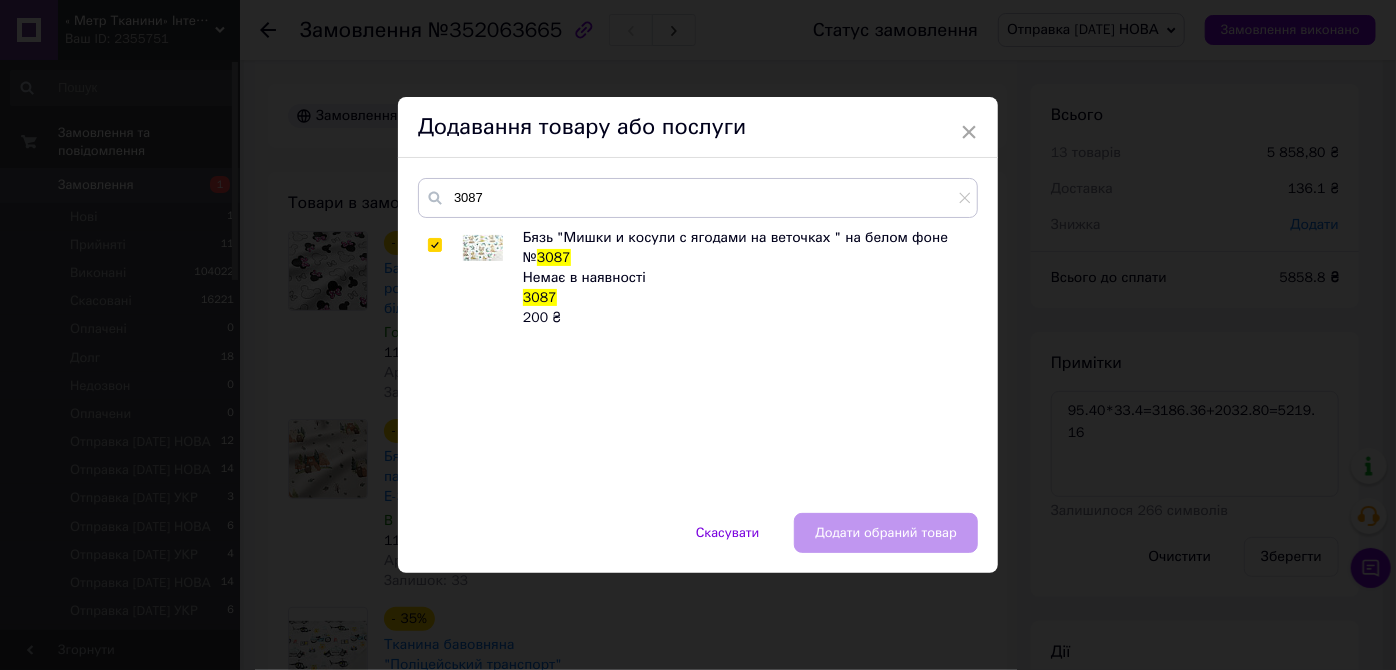 checkbox on "true" 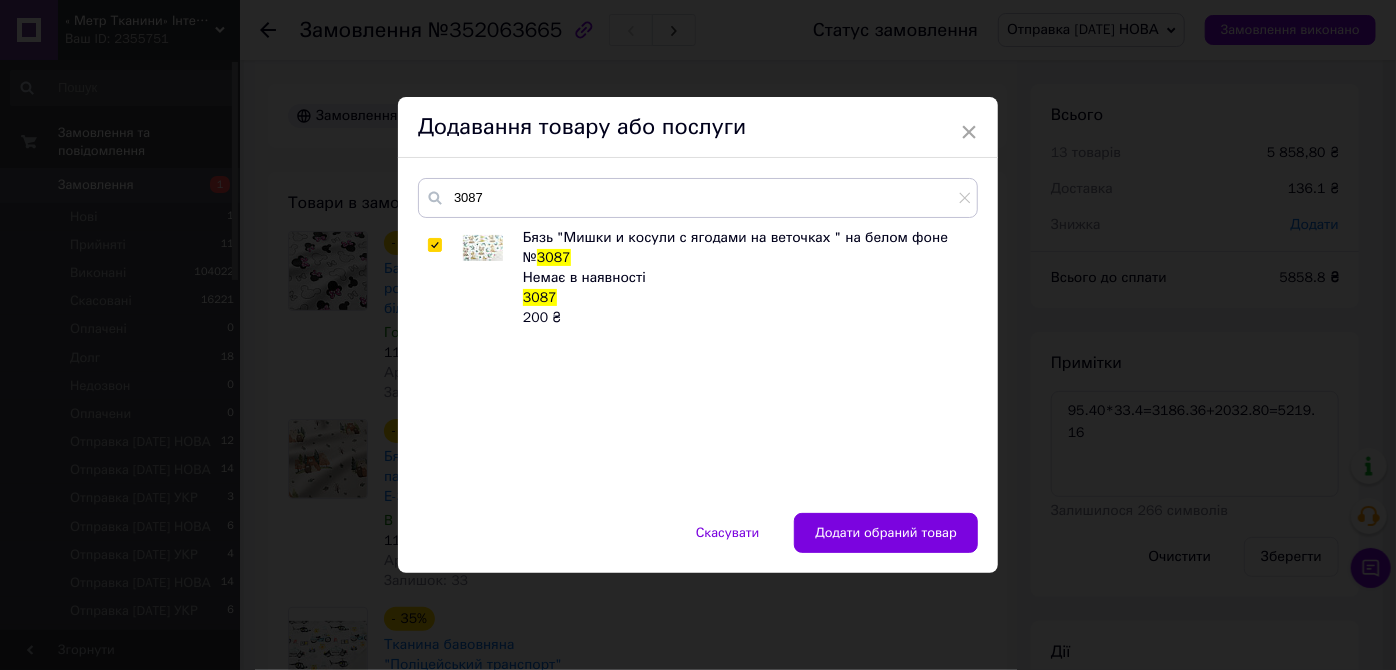 drag, startPoint x: 853, startPoint y: 521, endPoint x: 879, endPoint y: 530, distance: 27.513634 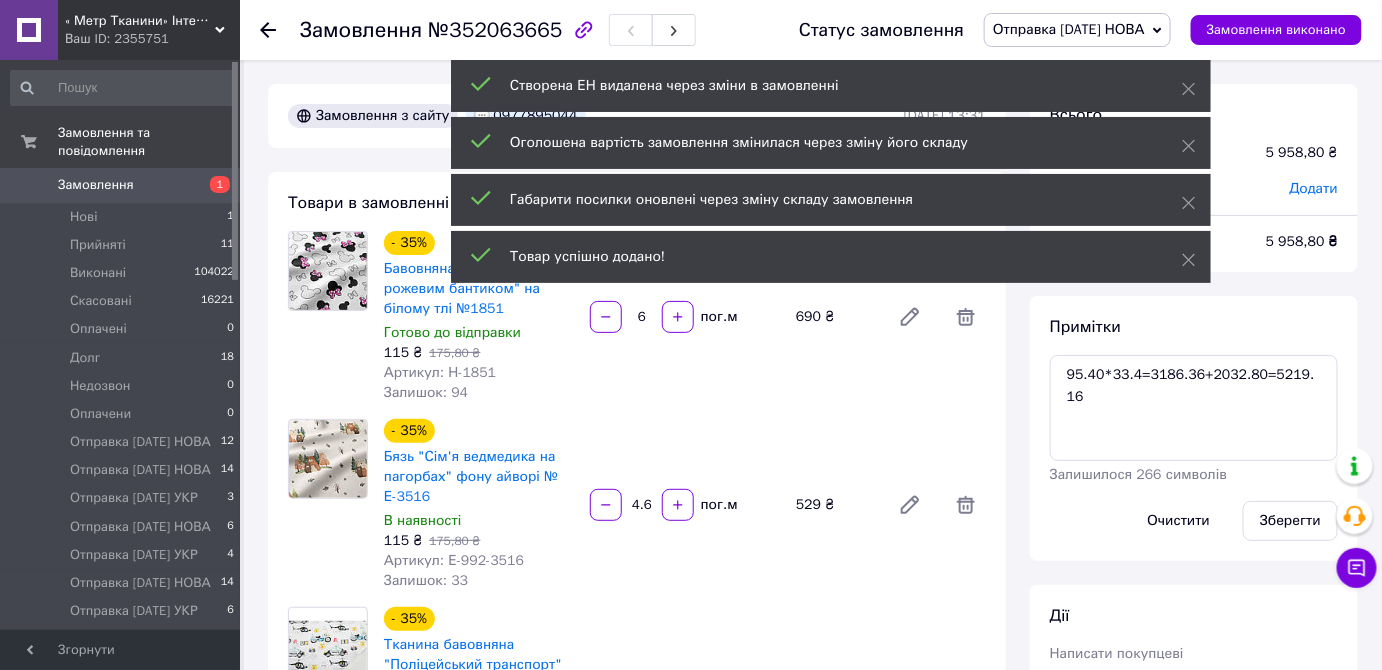 scroll, scrollTop: 120, scrollLeft: 0, axis: vertical 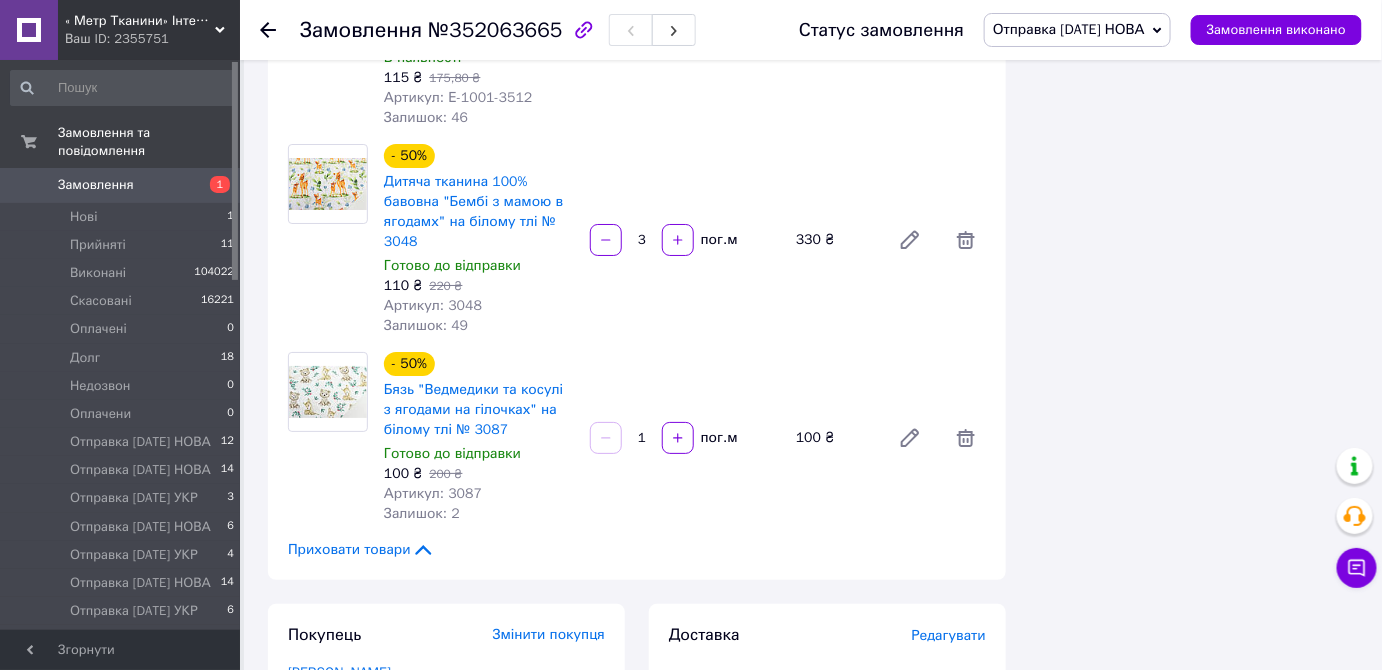 drag, startPoint x: 647, startPoint y: 399, endPoint x: 638, endPoint y: 413, distance: 16.643316 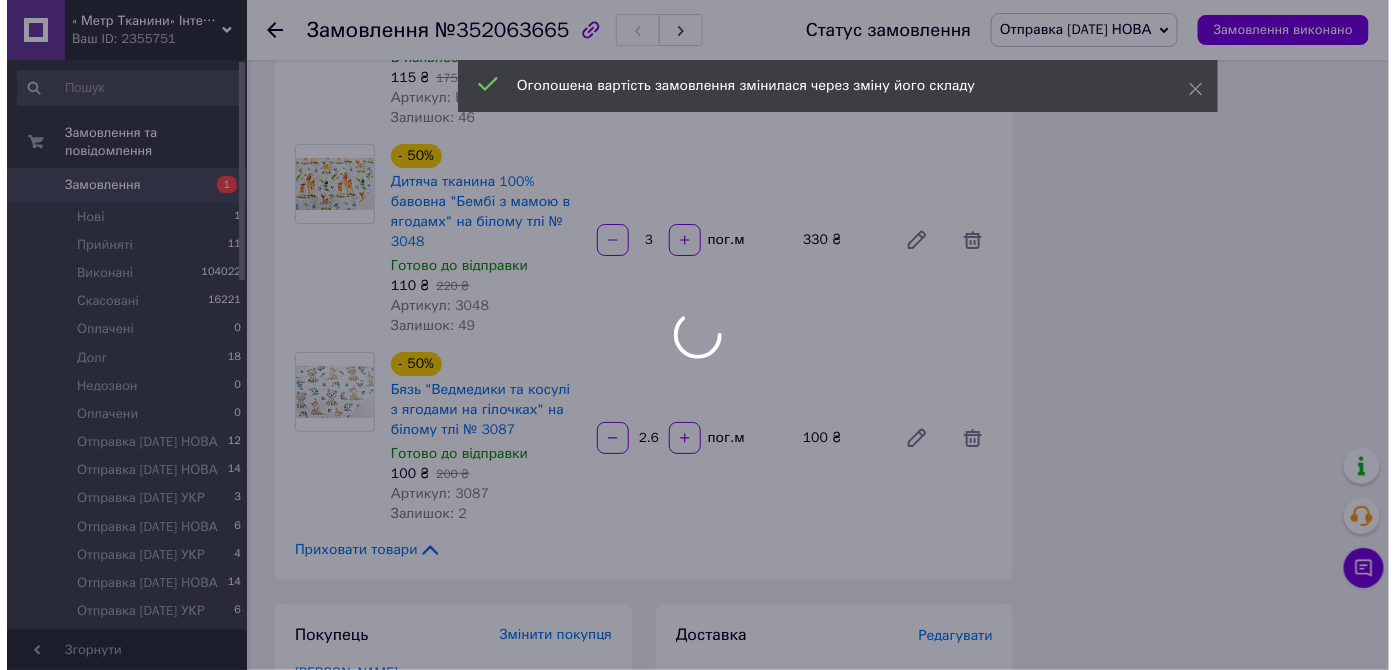 scroll, scrollTop: 188, scrollLeft: 0, axis: vertical 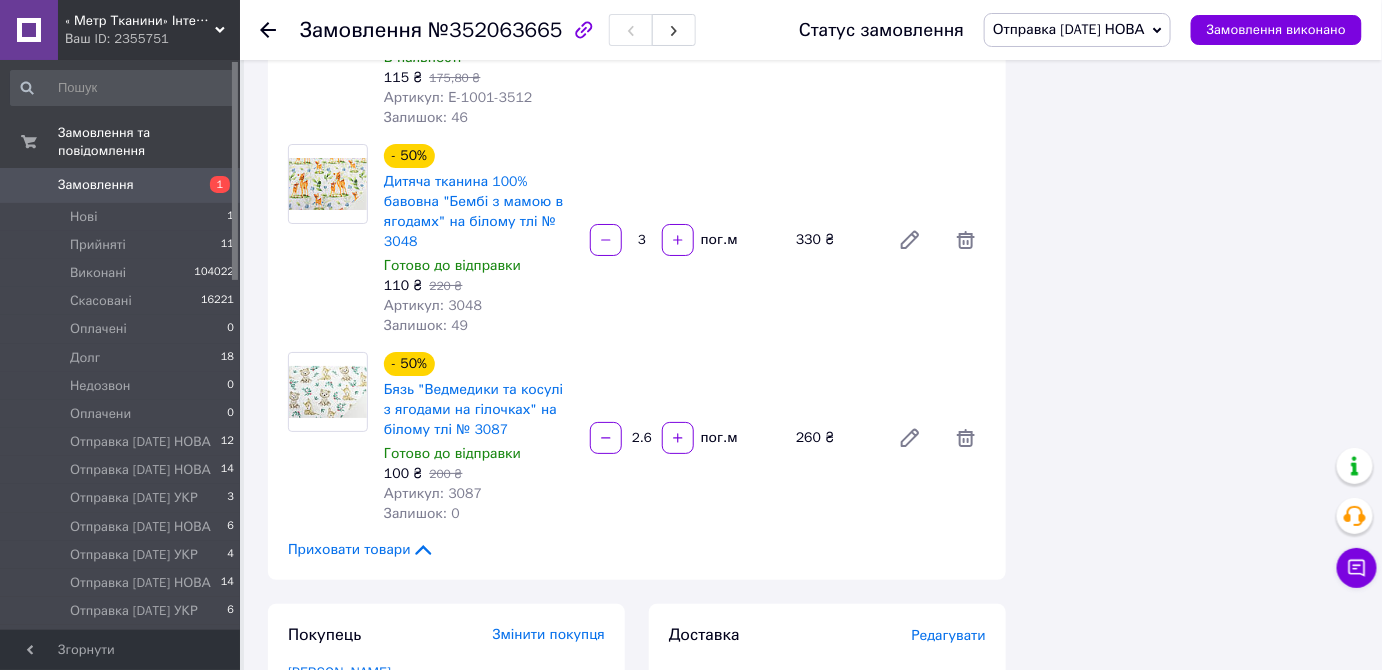 type on "2.6" 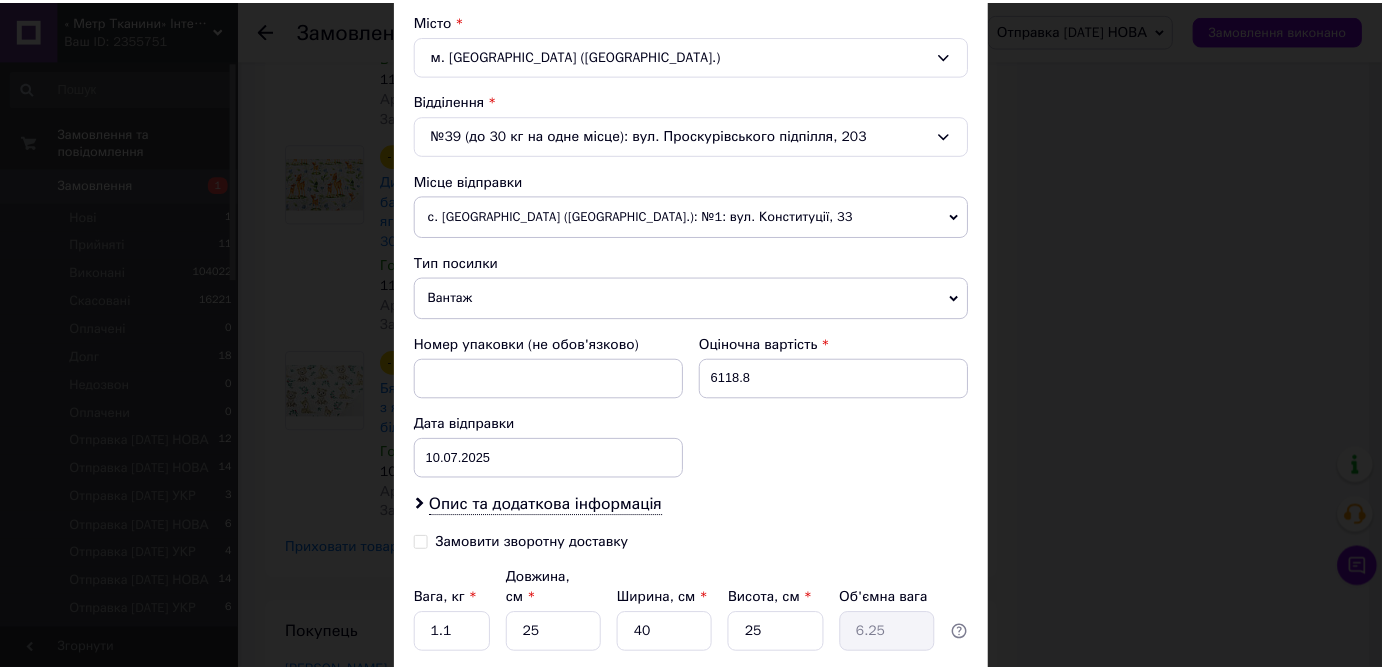 scroll, scrollTop: 686, scrollLeft: 0, axis: vertical 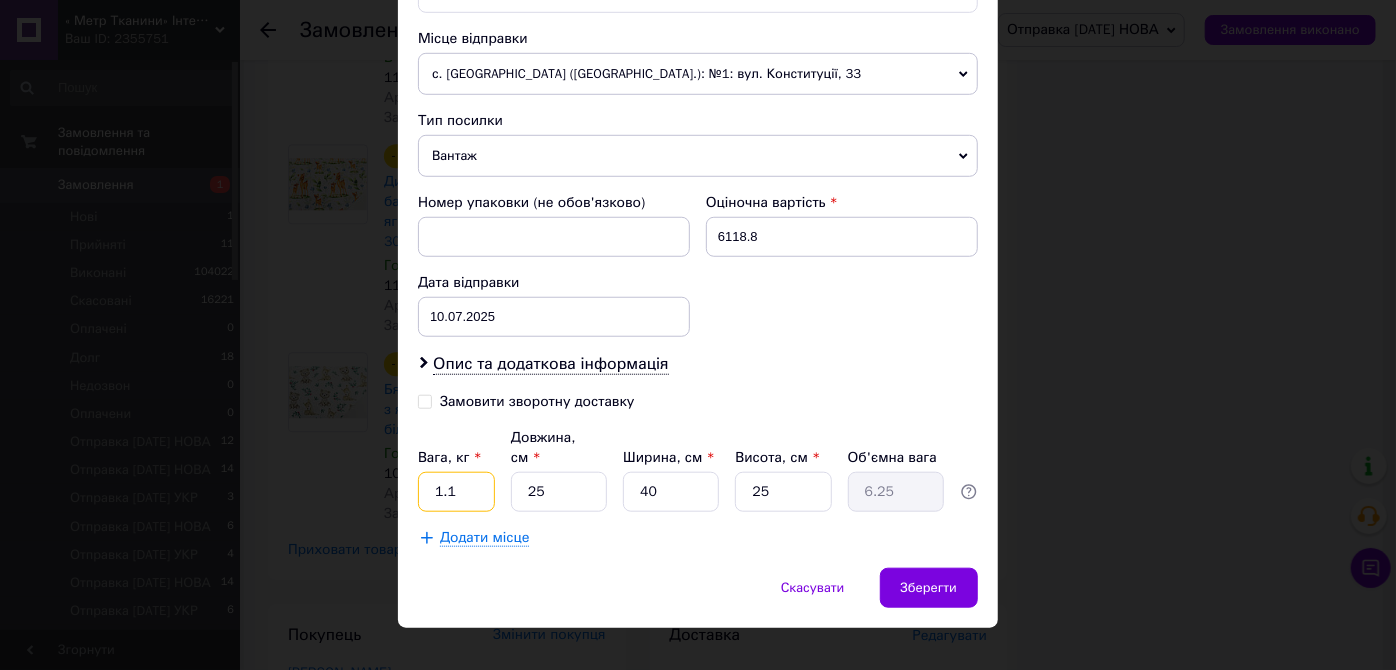 click on "1.1" at bounding box center (456, 492) 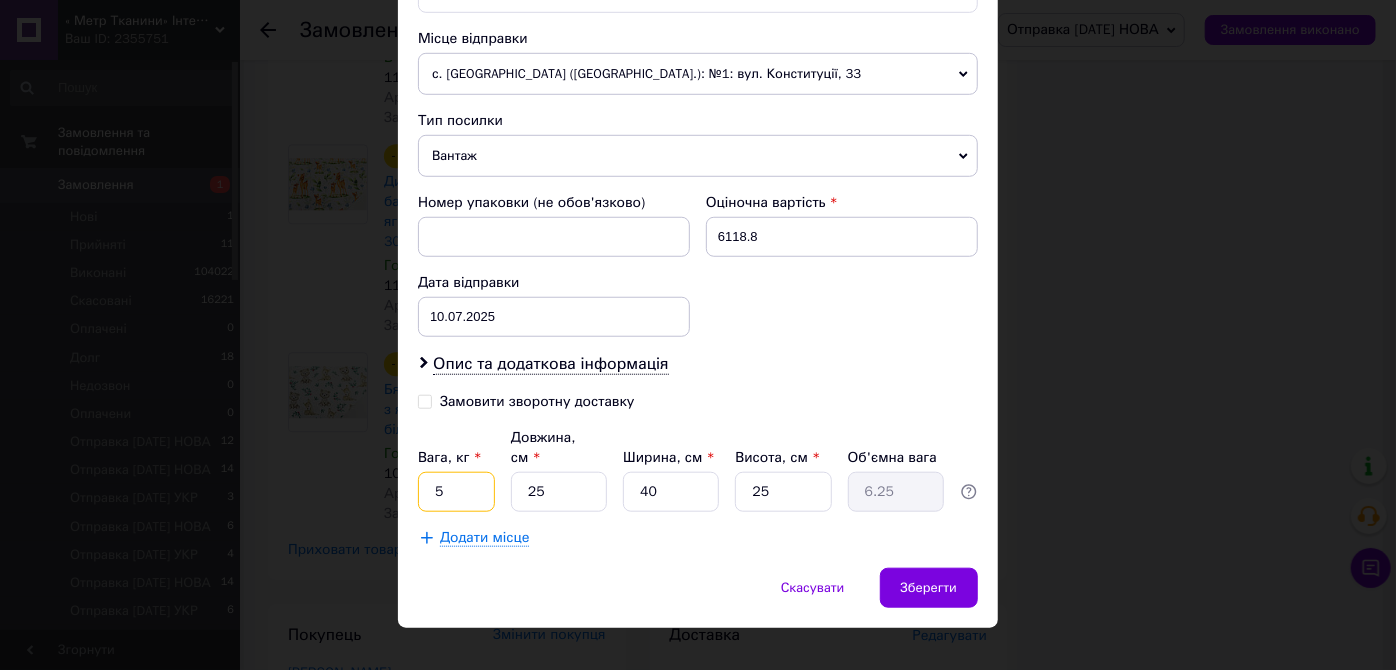 type on "5" 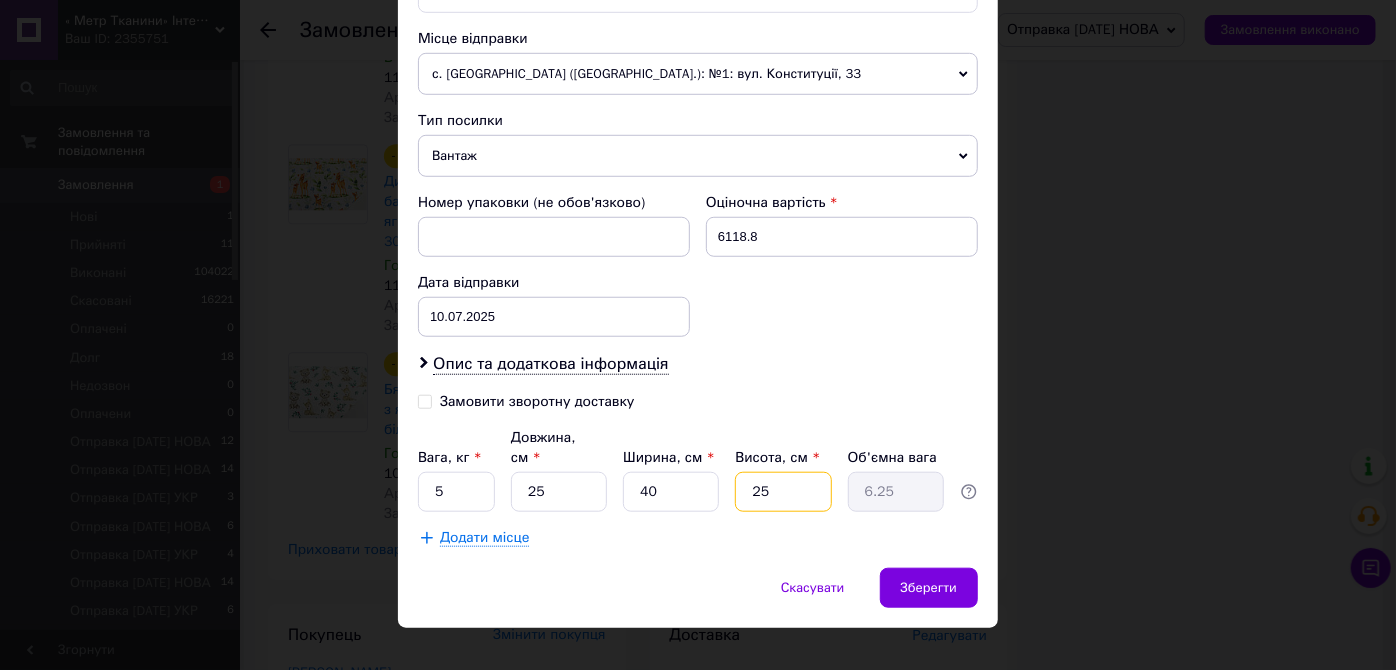 click on "25" at bounding box center (783, 492) 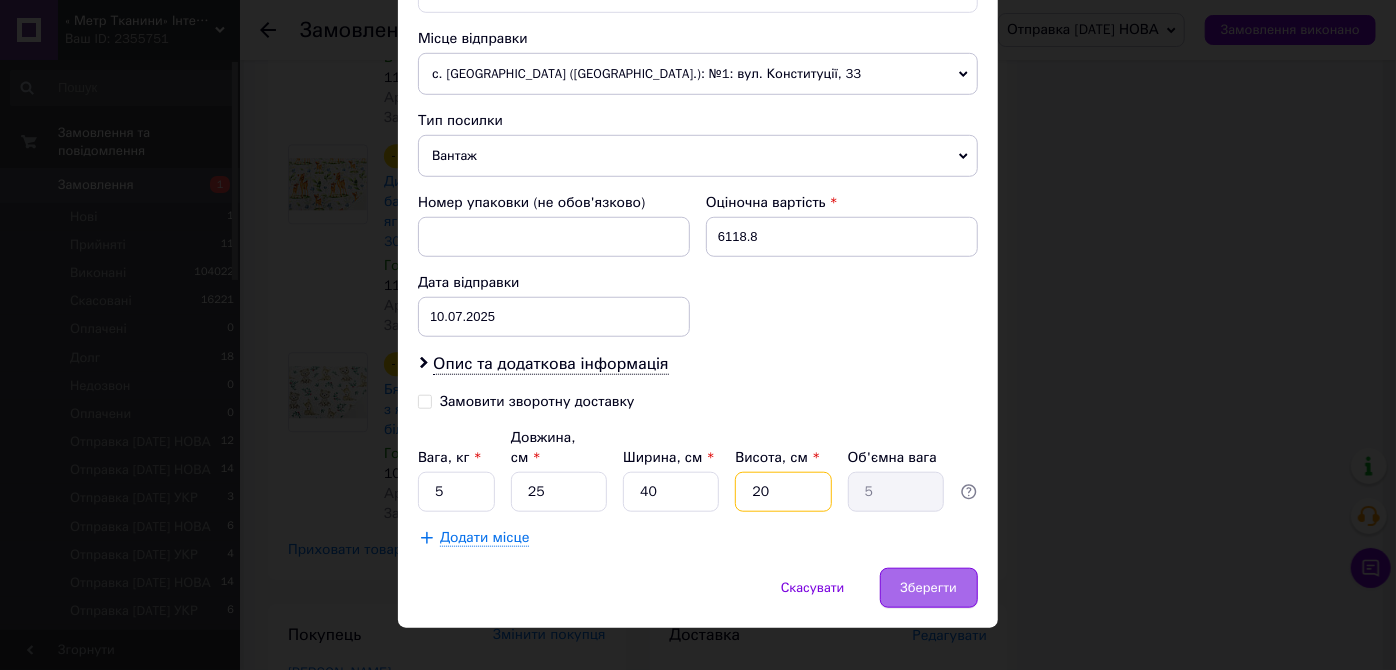 type on "20" 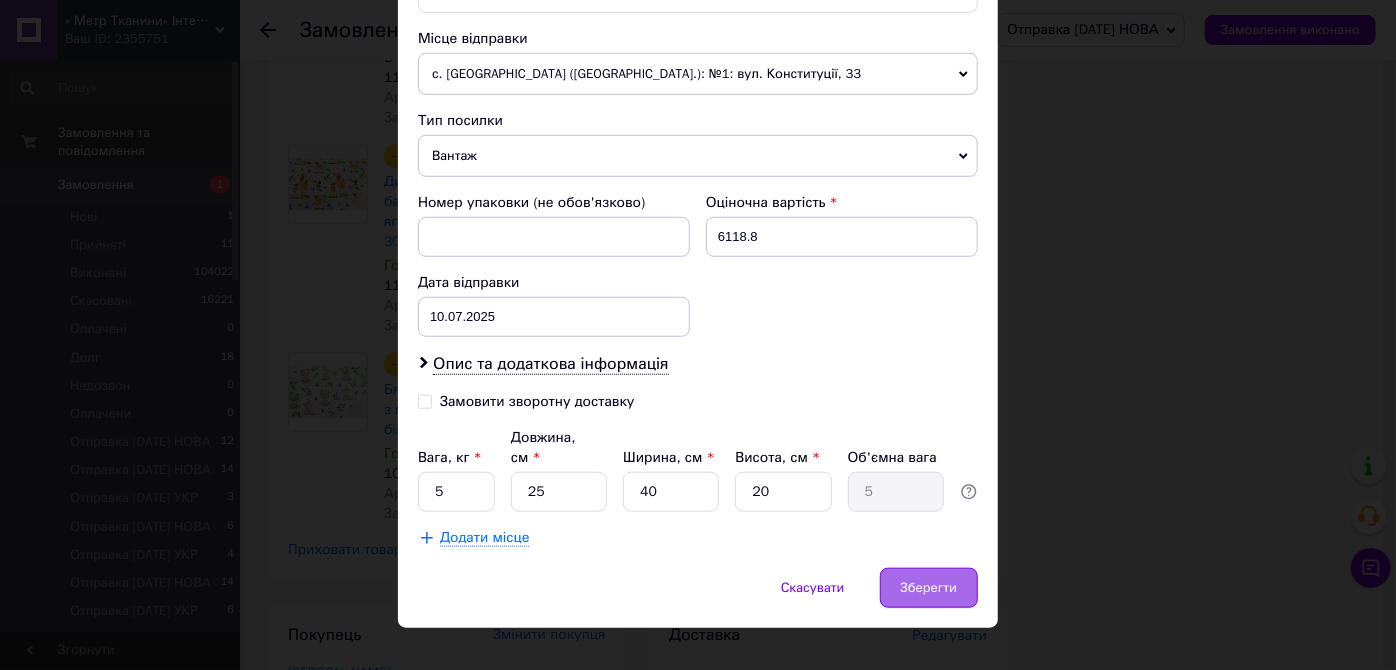 drag, startPoint x: 927, startPoint y: 552, endPoint x: 907, endPoint y: 548, distance: 20.396078 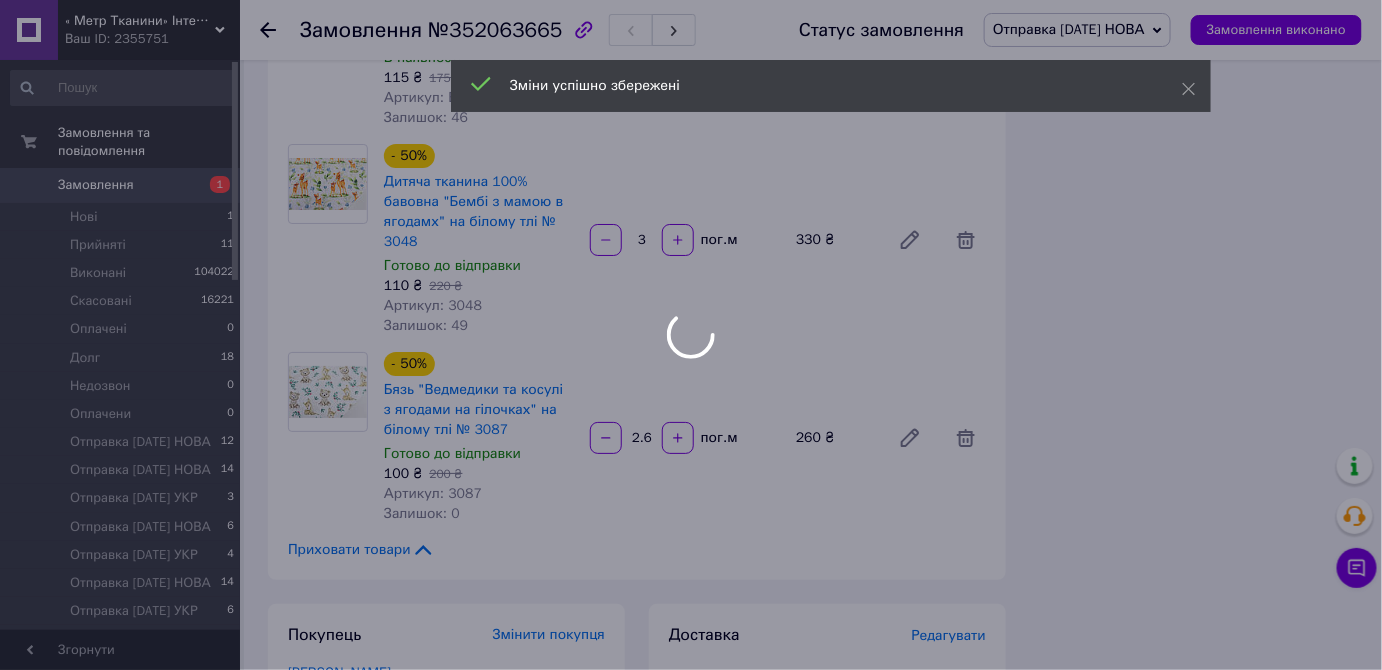 scroll, scrollTop: 256, scrollLeft: 0, axis: vertical 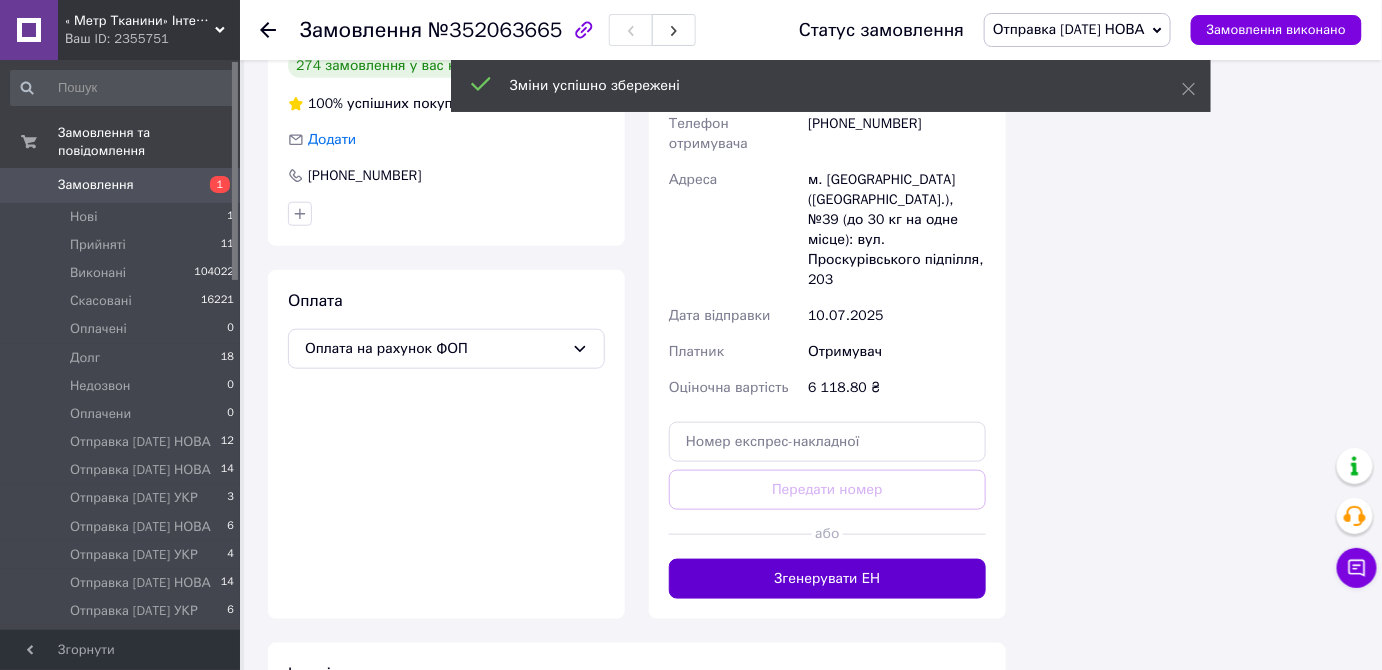 click on "Згенерувати ЕН" at bounding box center (827, 579) 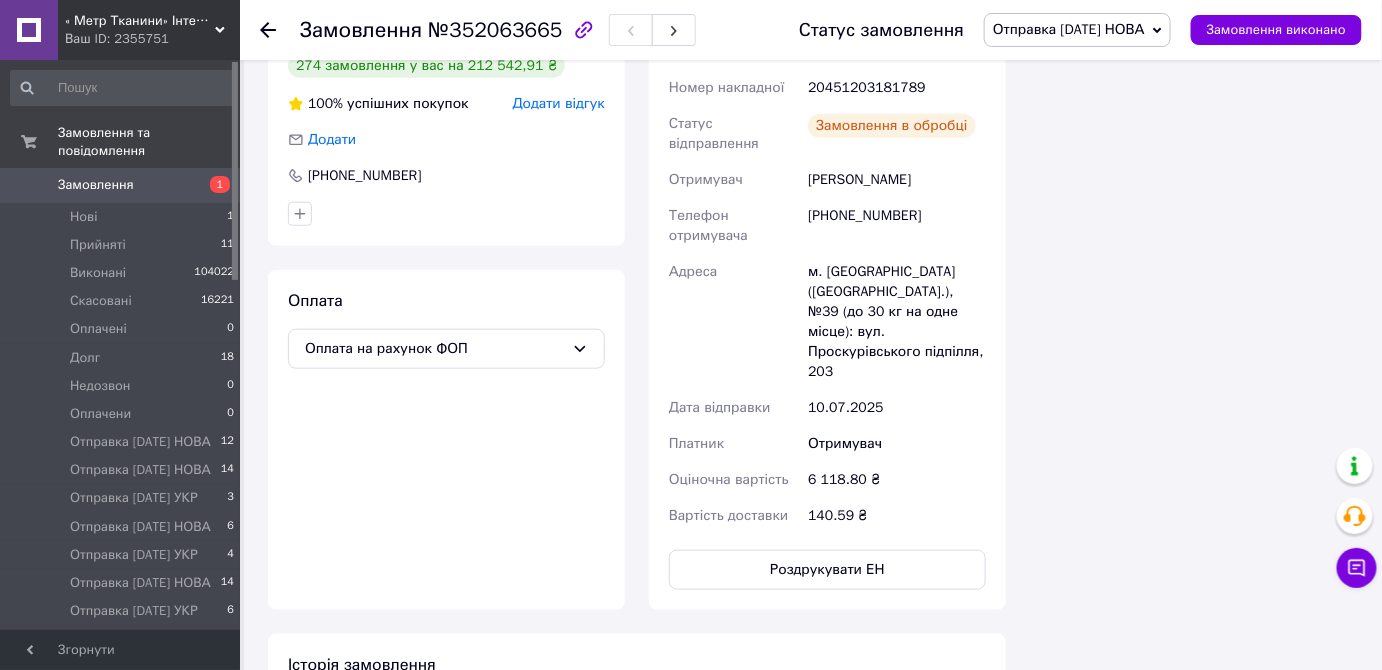 scroll, scrollTop: 304, scrollLeft: 0, axis: vertical 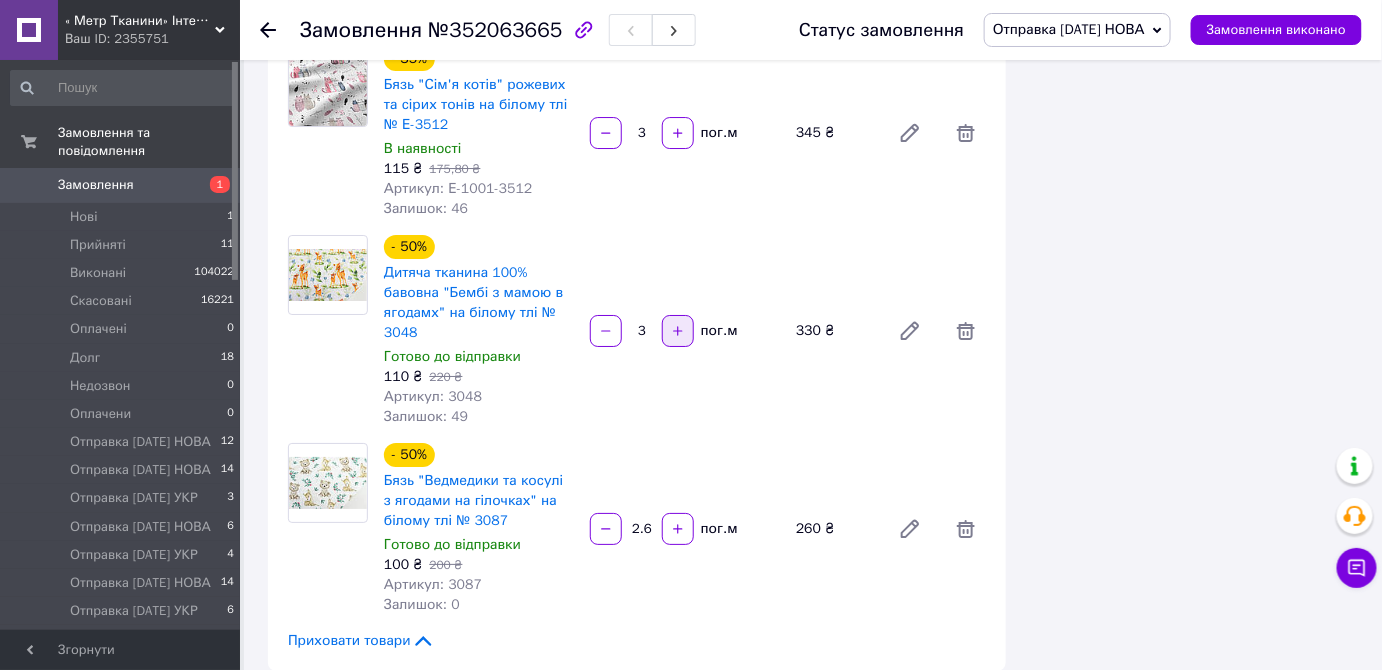 click 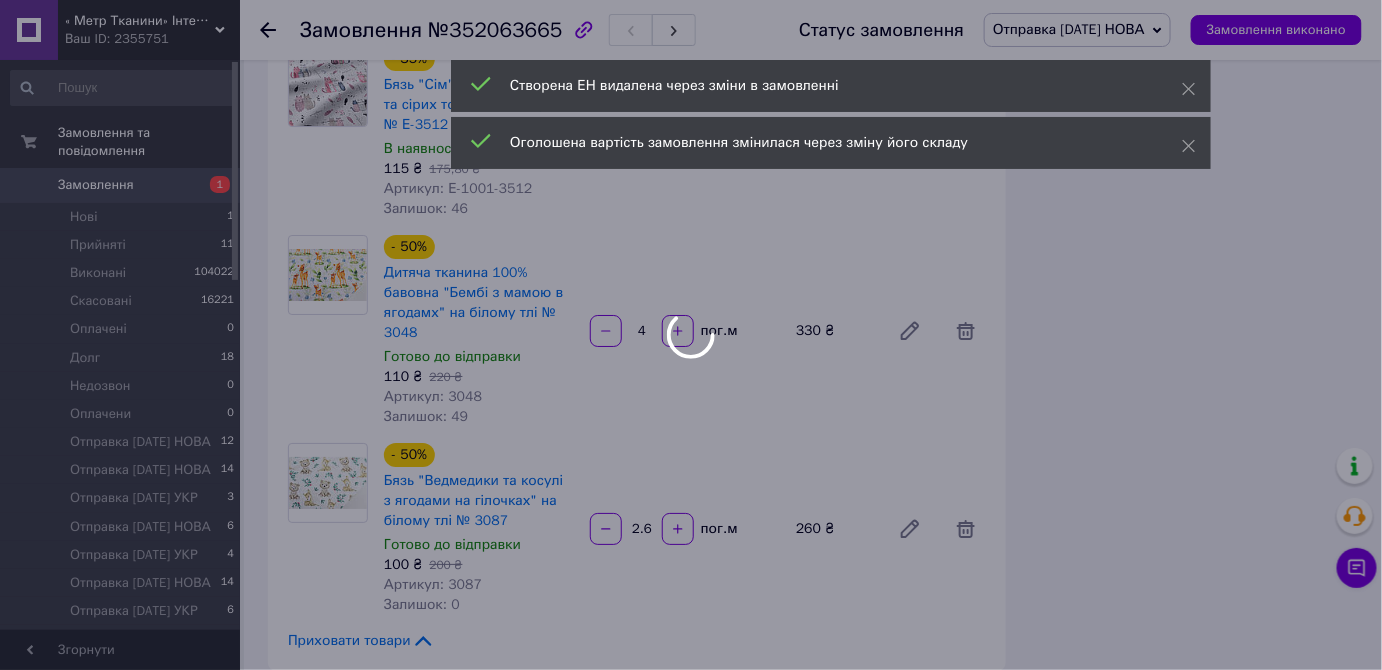 scroll, scrollTop: 1016, scrollLeft: 0, axis: vertical 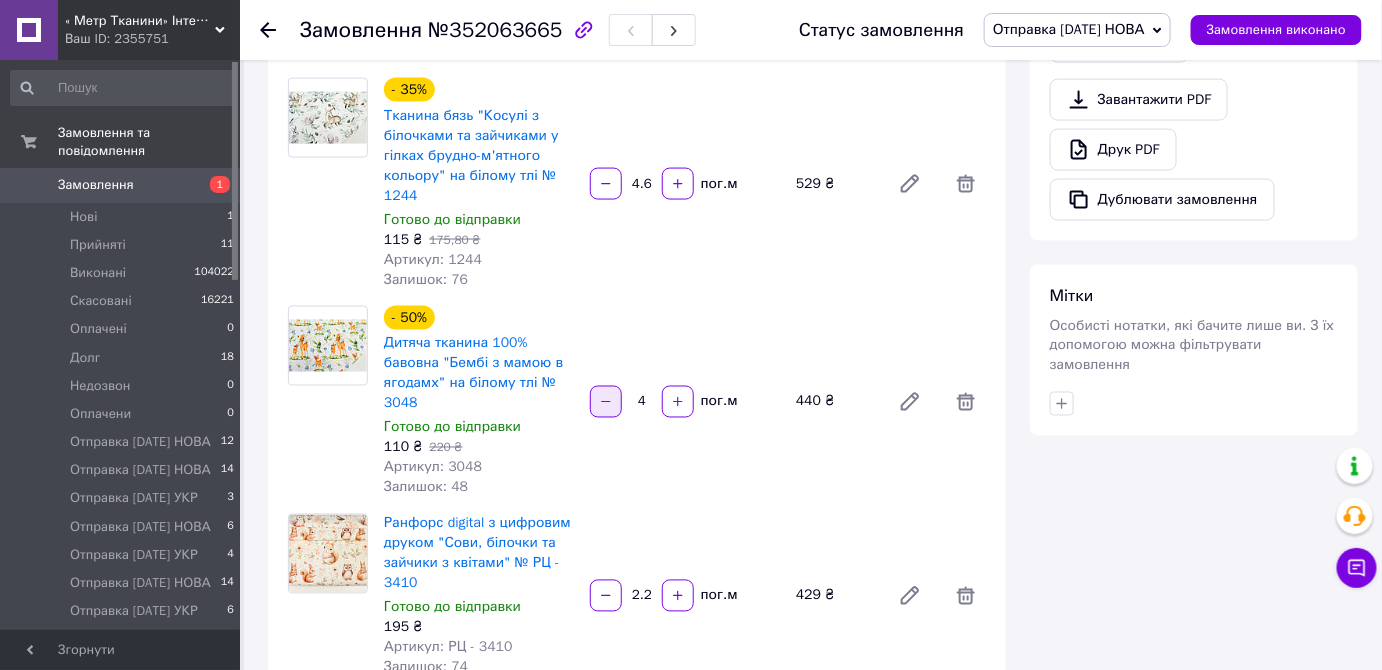 click at bounding box center [606, 402] 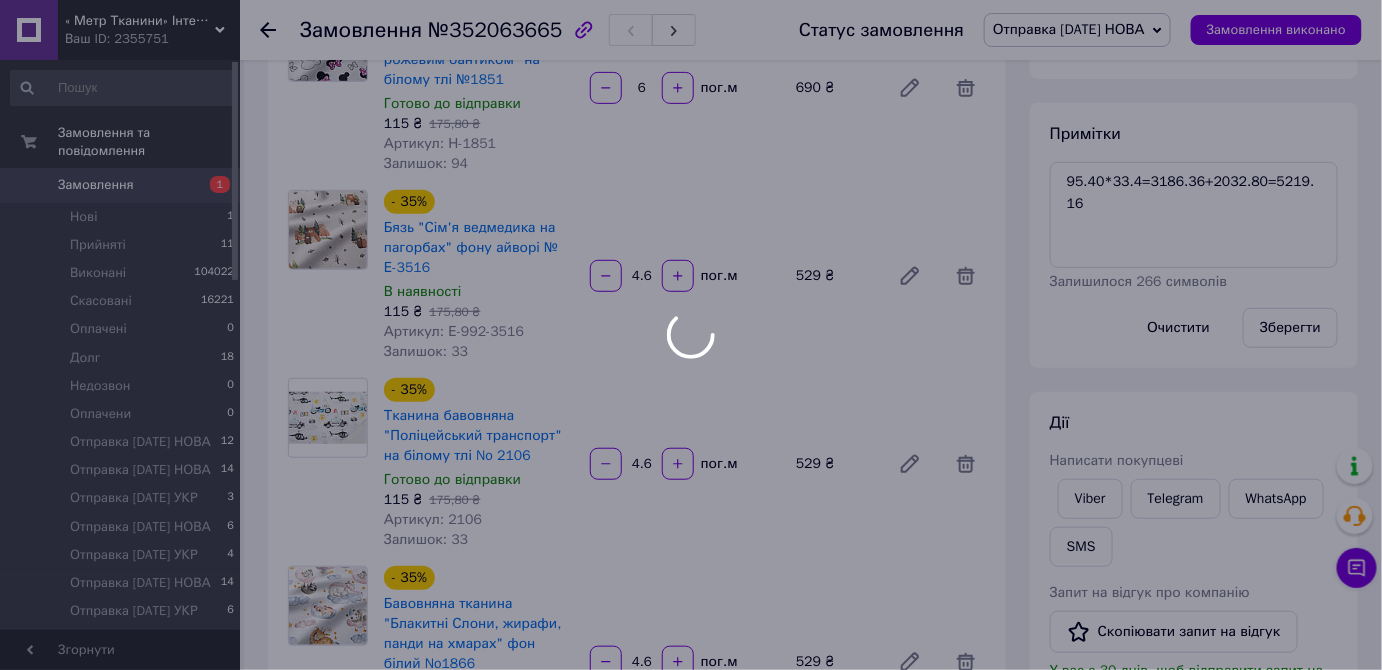 scroll, scrollTop: 198, scrollLeft: 0, axis: vertical 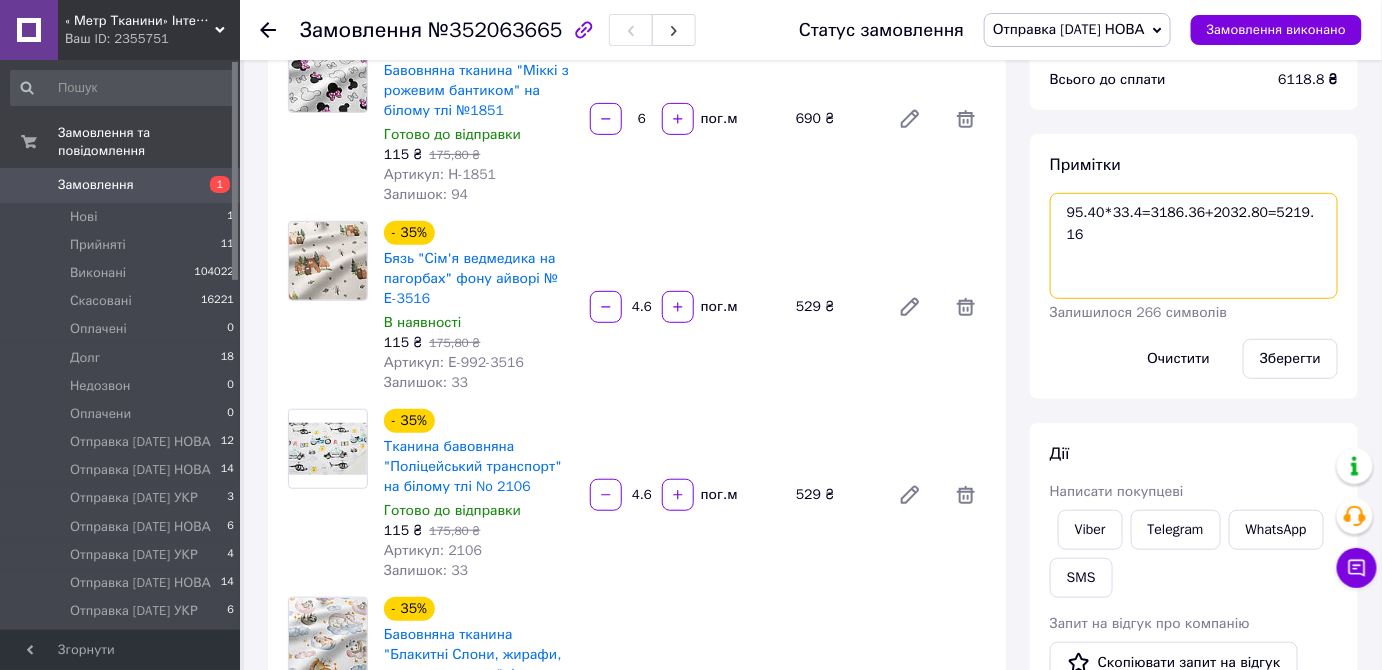 click on "95.40*33.4=3186.36+2032.80=5219.16" at bounding box center (1194, 246) 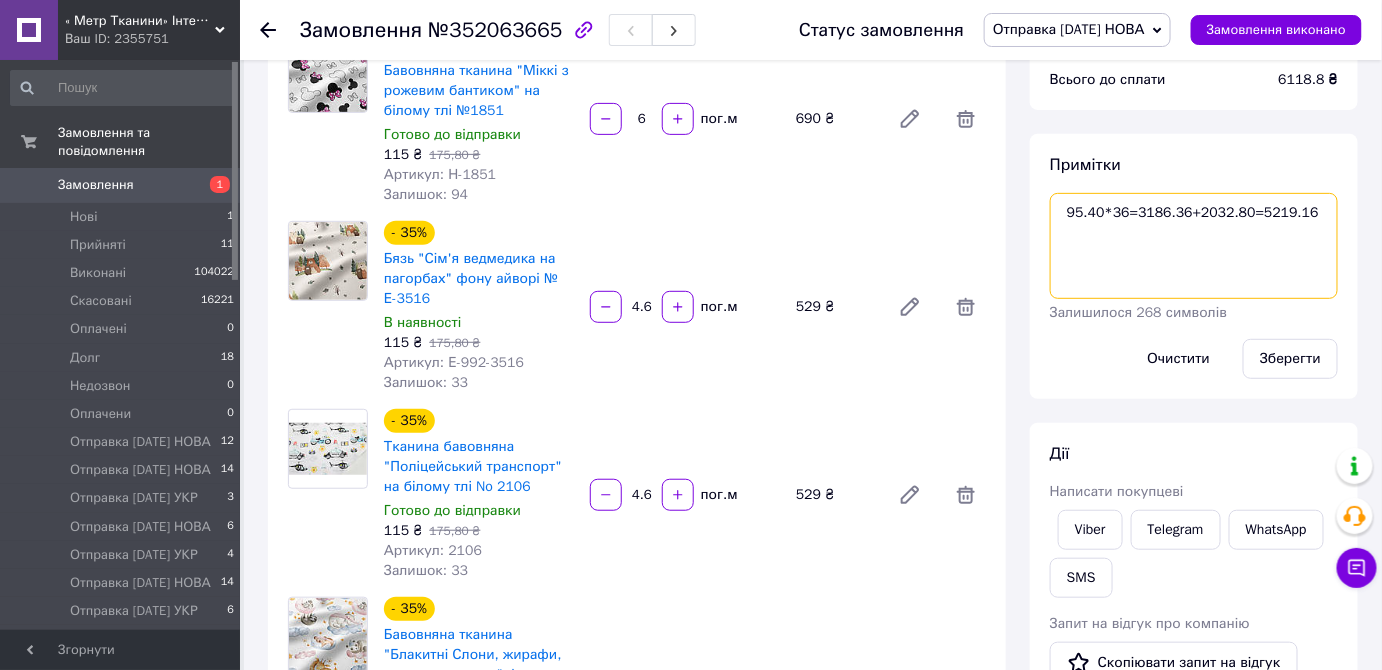 click on "95.40*36=3186.36+2032.80=5219.16" at bounding box center [1194, 246] 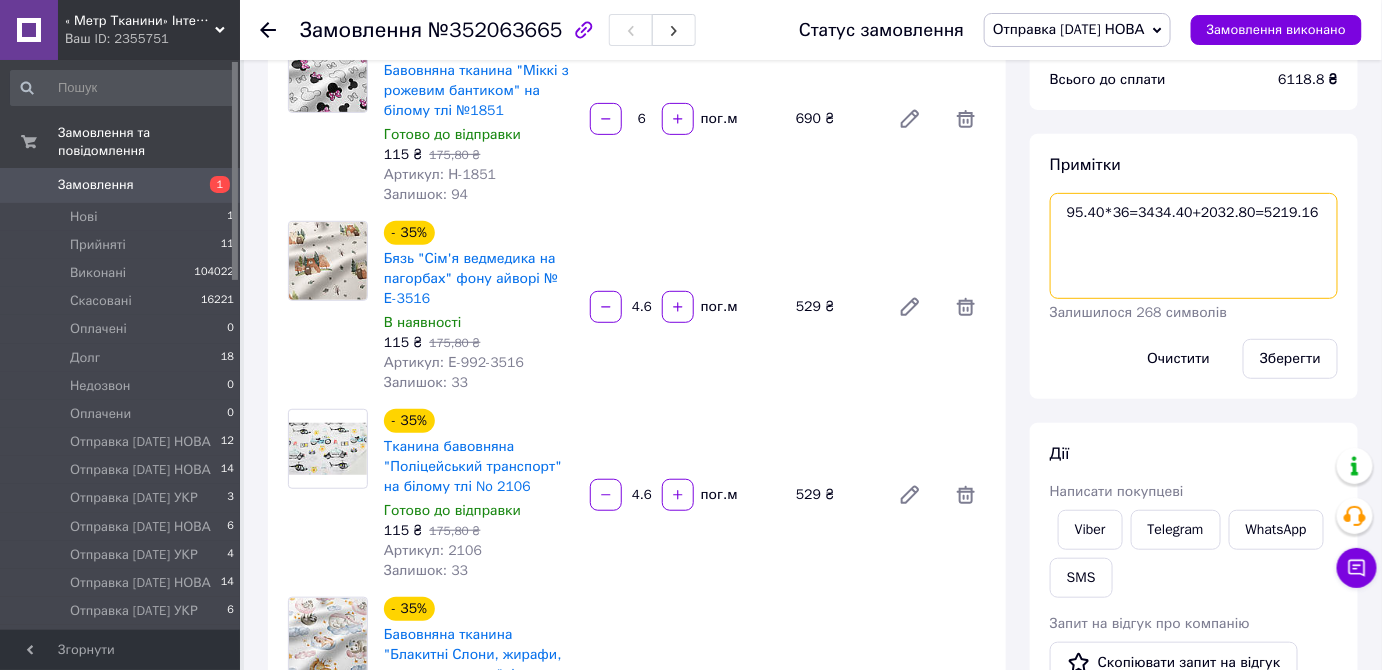 drag, startPoint x: 1306, startPoint y: 208, endPoint x: 1253, endPoint y: 220, distance: 54.34151 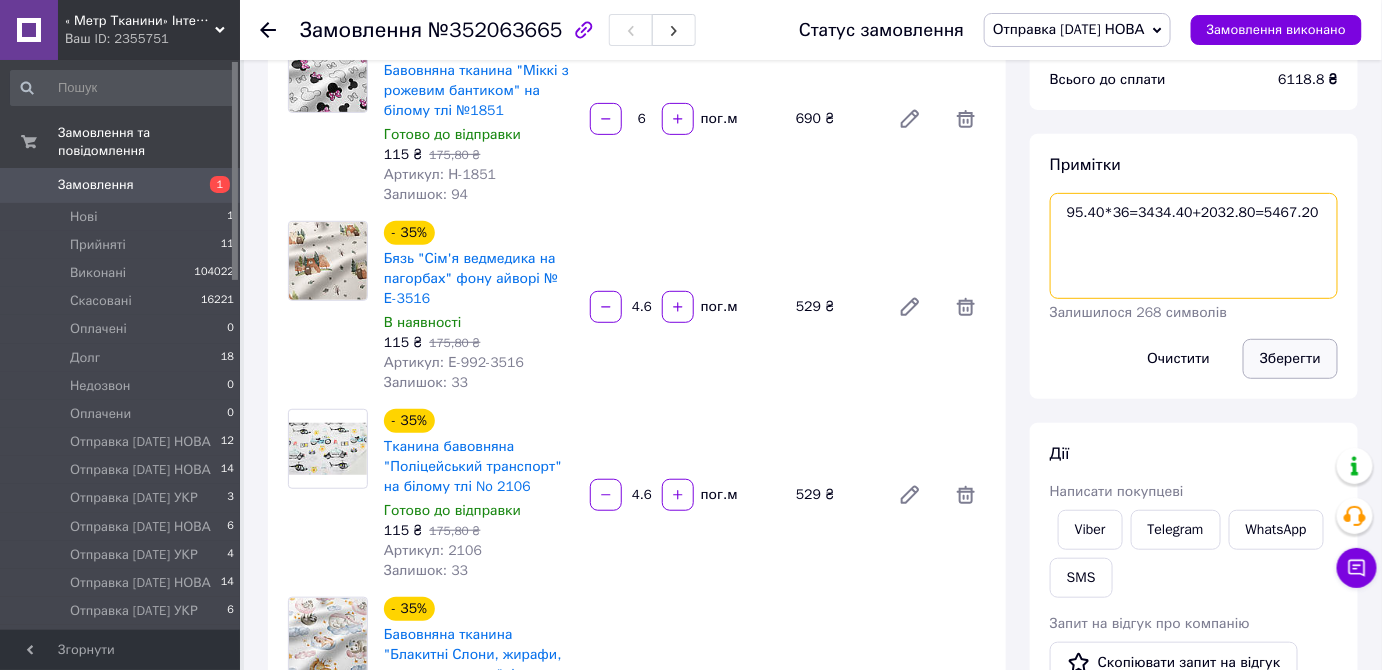 type on "95.40*36=3434.40+2032.80=5467.20" 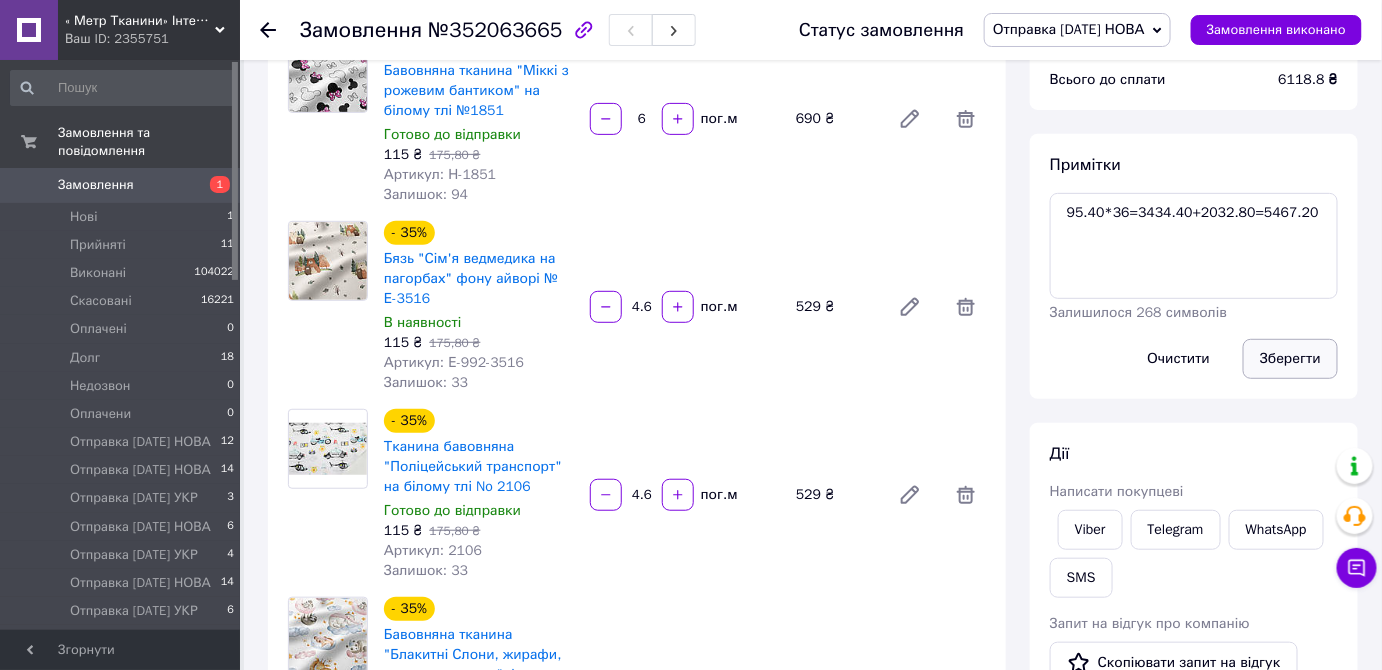 click on "Зберегти" at bounding box center (1290, 359) 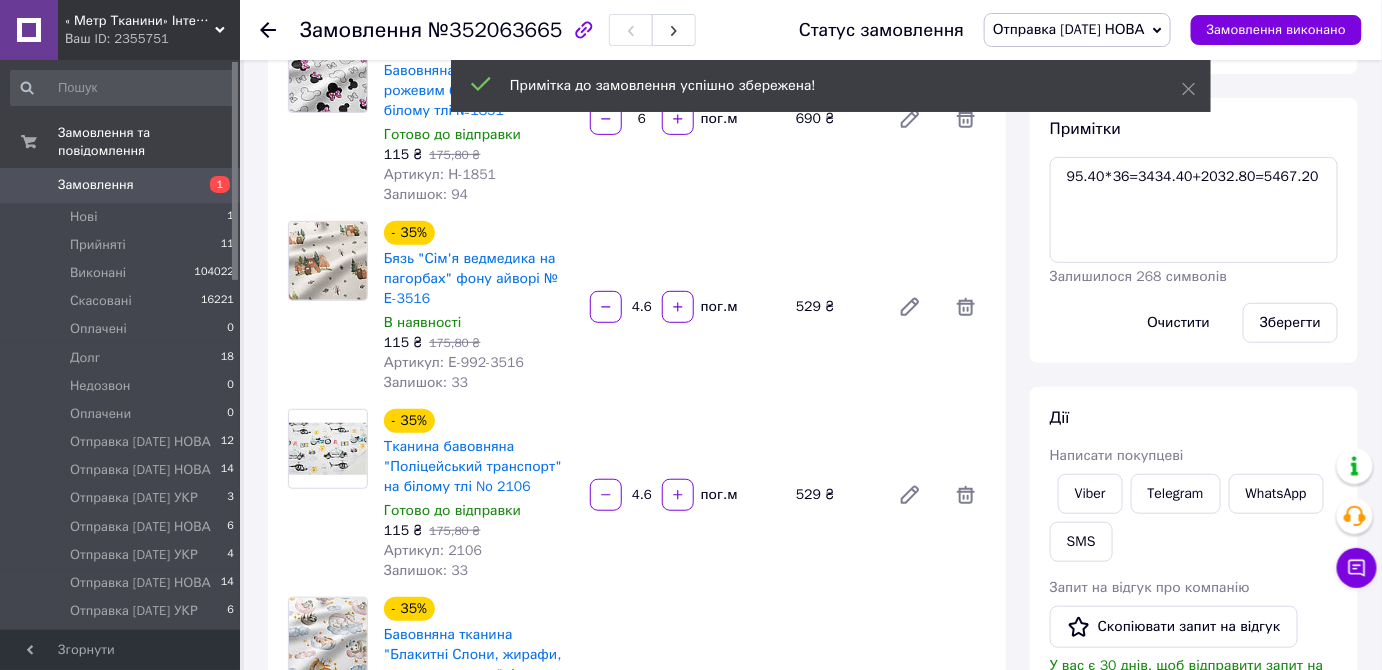 scroll, scrollTop: 536, scrollLeft: 0, axis: vertical 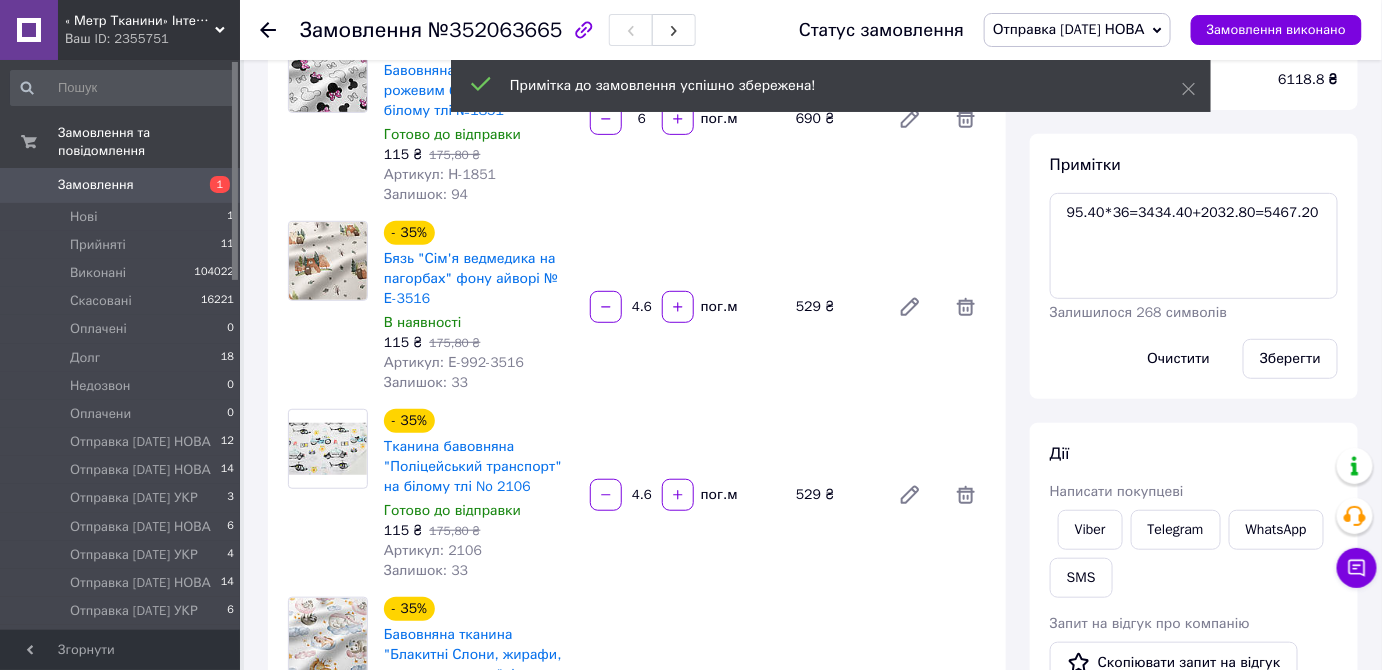 drag, startPoint x: 1290, startPoint y: 175, endPoint x: 1276, endPoint y: 193, distance: 22.803509 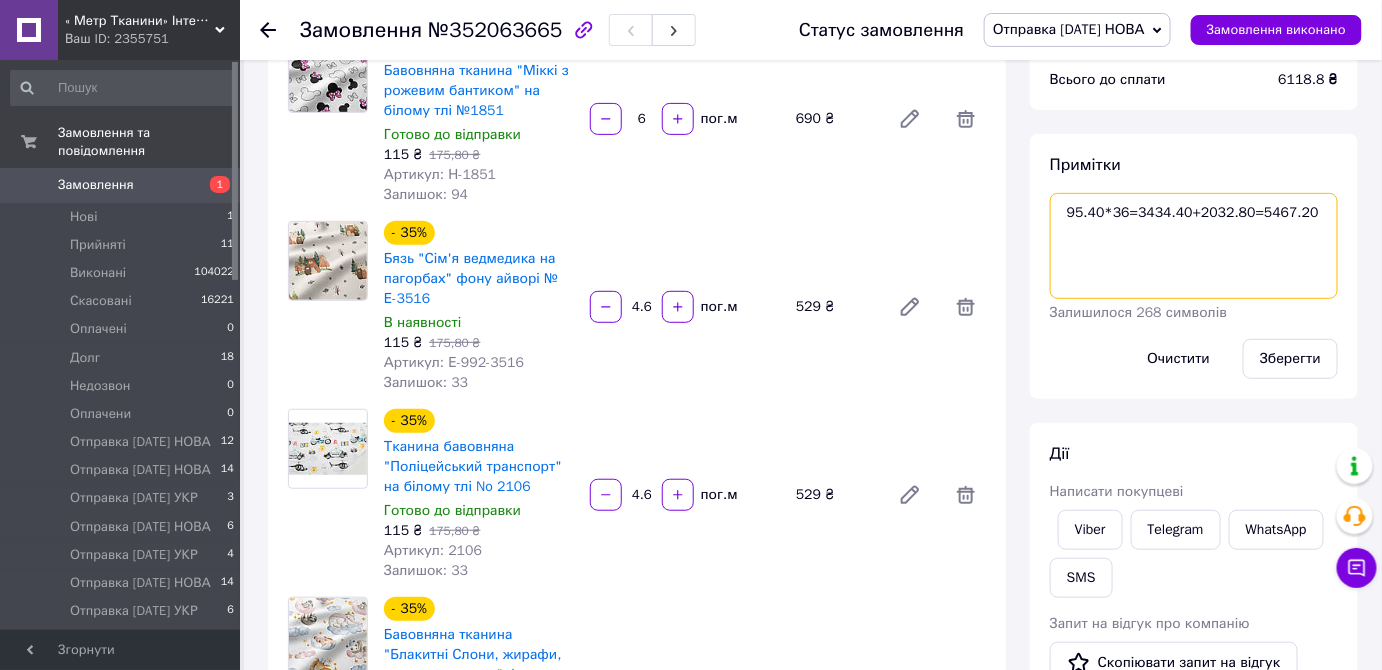 drag, startPoint x: 1301, startPoint y: 214, endPoint x: 1249, endPoint y: 222, distance: 52.611786 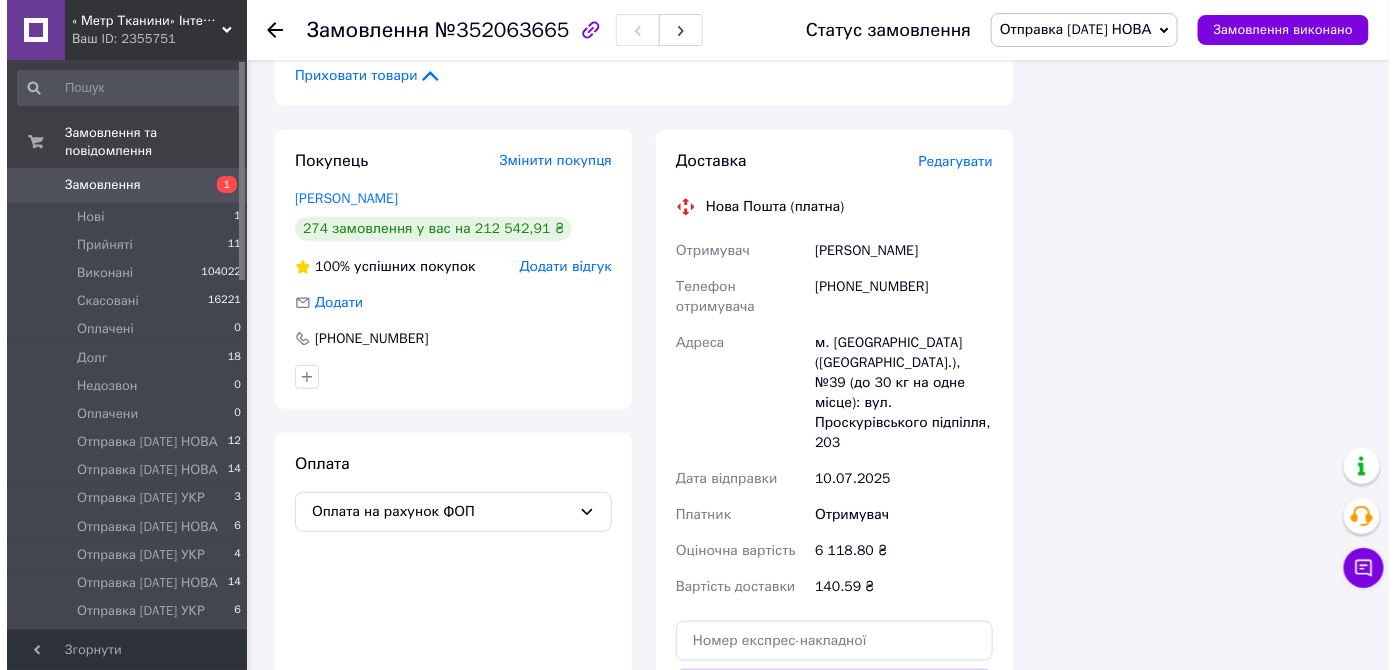 scroll, scrollTop: 2653, scrollLeft: 0, axis: vertical 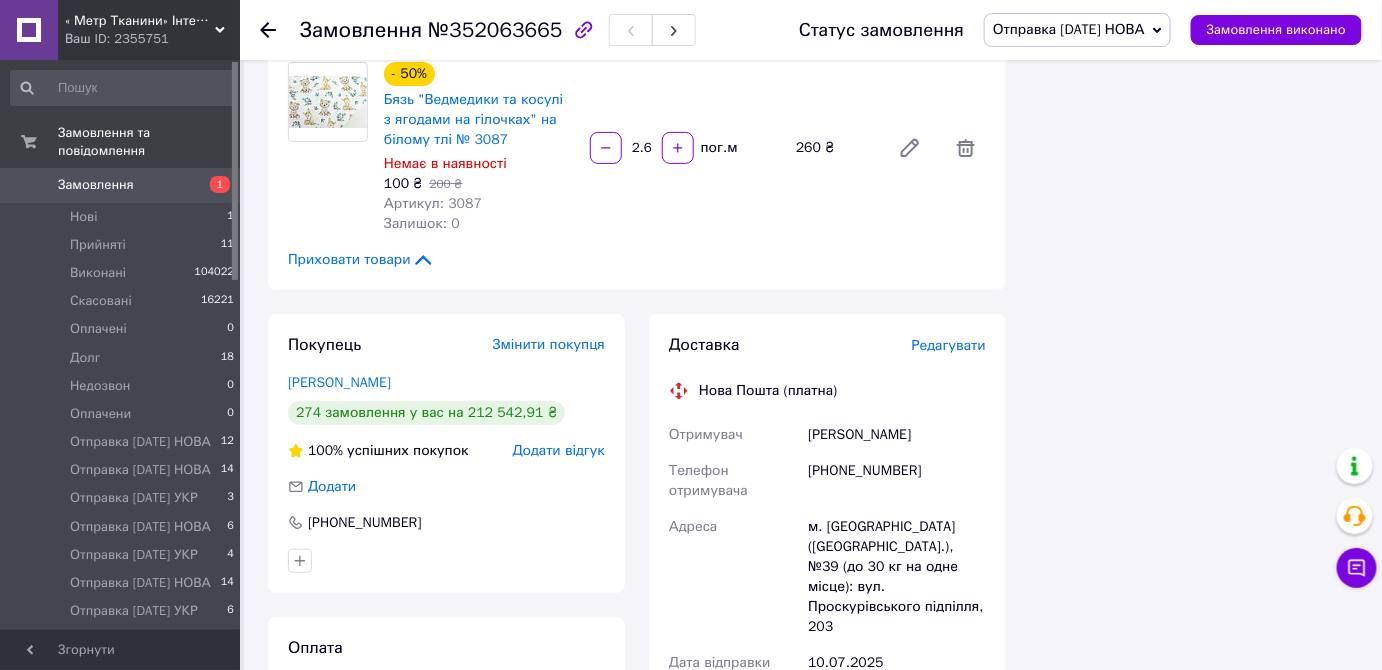 click on "Редагувати" at bounding box center [949, 345] 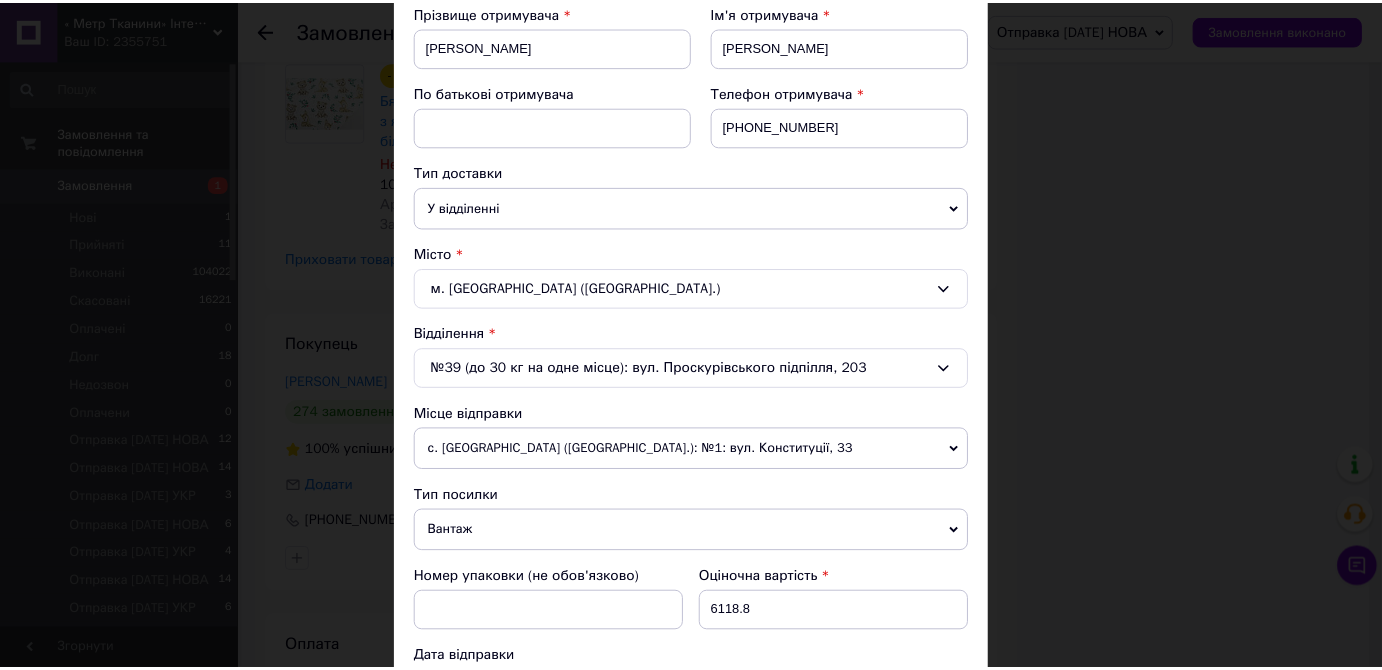 scroll, scrollTop: 686, scrollLeft: 0, axis: vertical 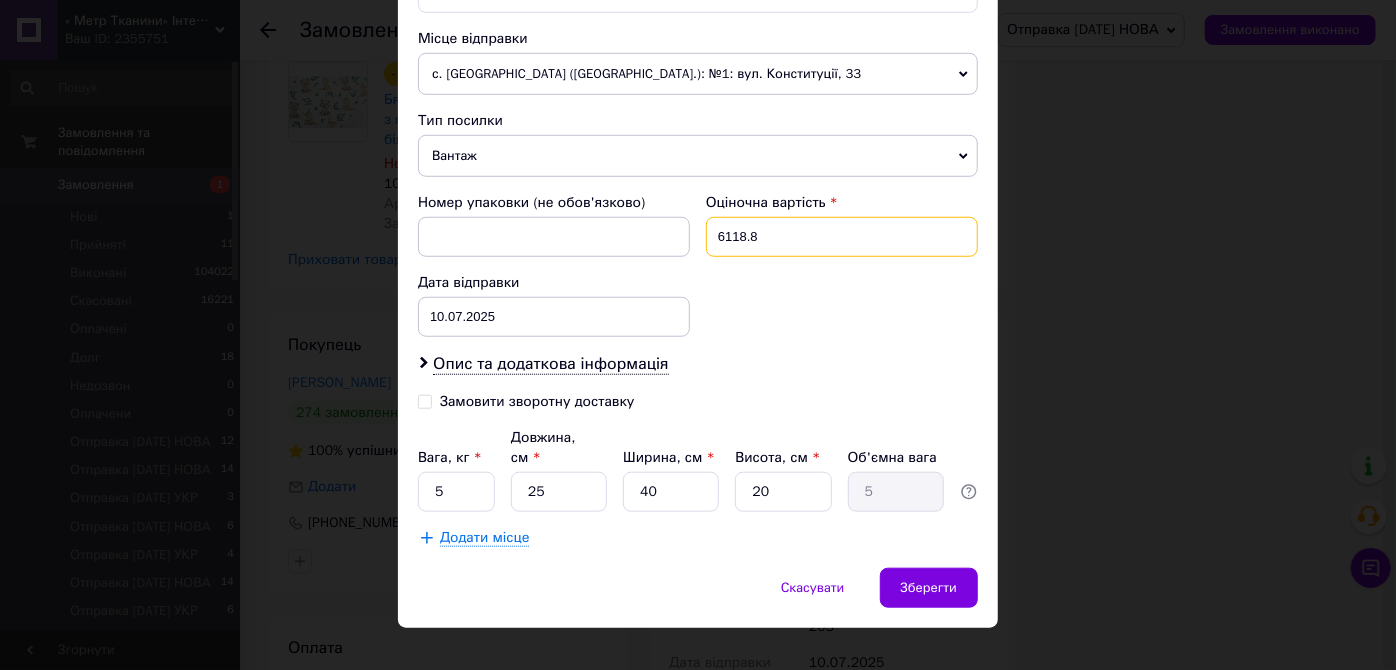 drag, startPoint x: 757, startPoint y: 237, endPoint x: 701, endPoint y: 237, distance: 56 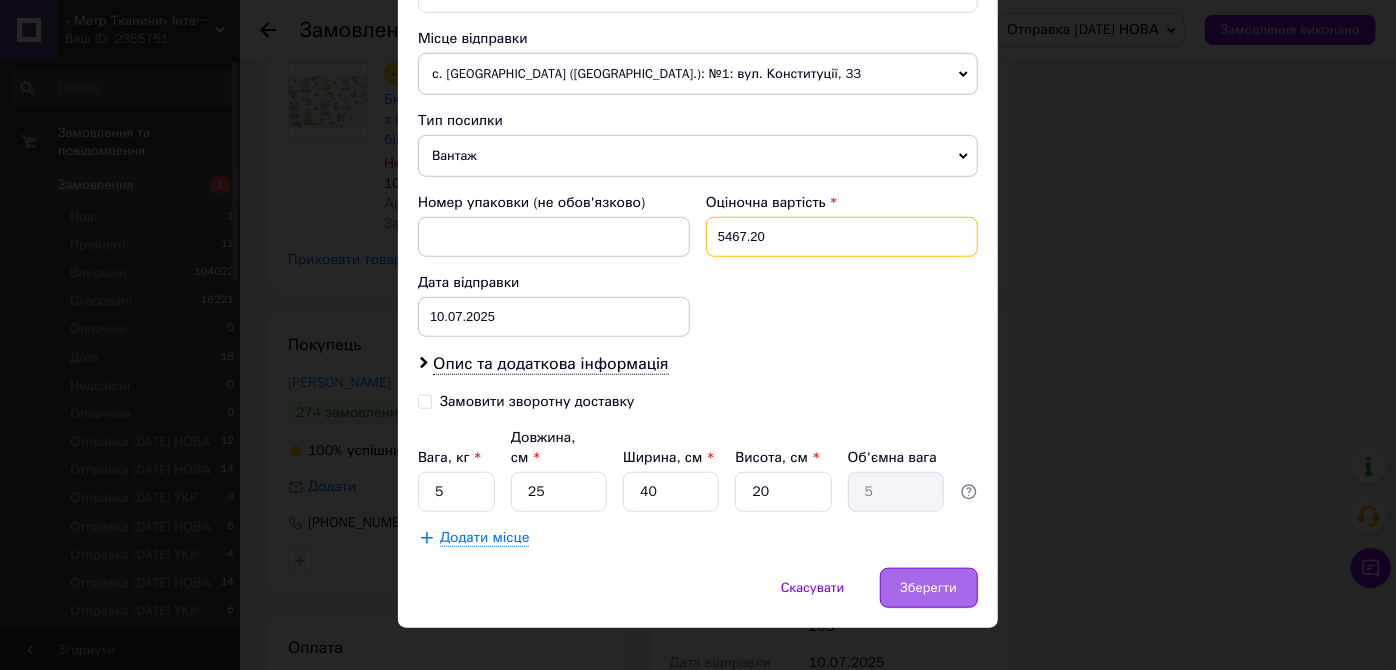 type on "5467.20" 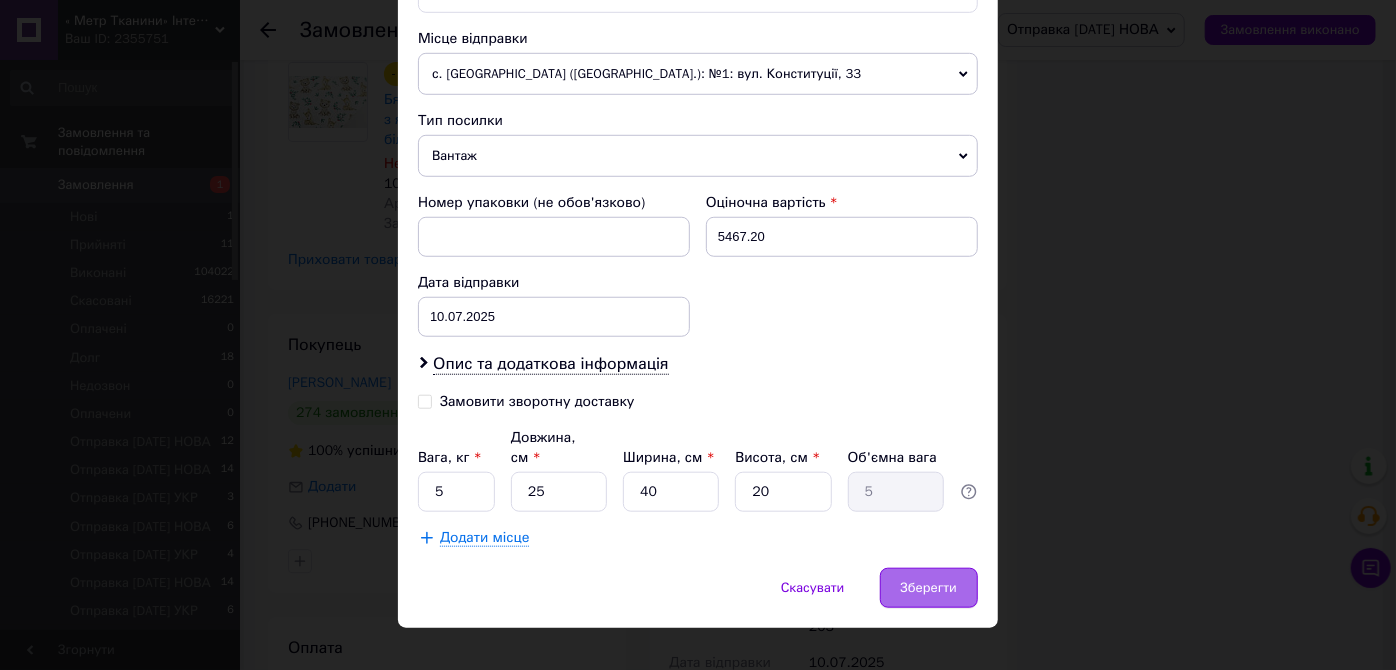 click on "Зберегти" at bounding box center (929, 588) 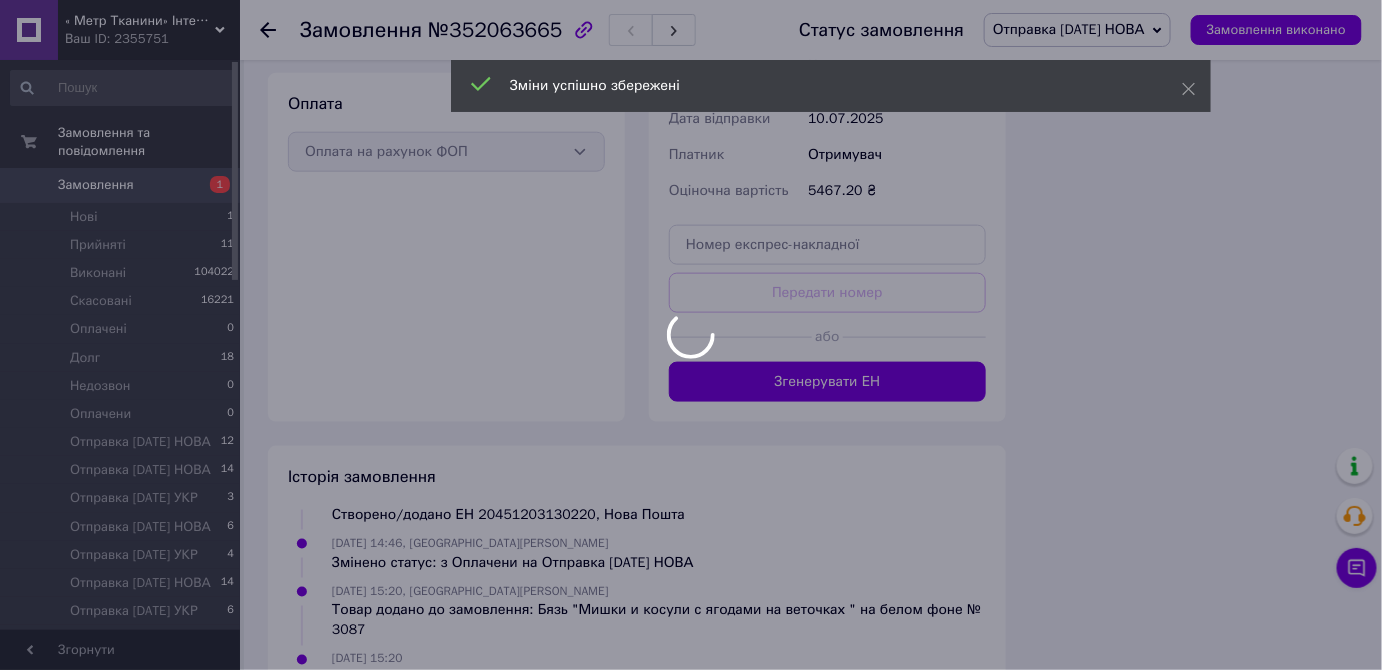 scroll, scrollTop: 3198, scrollLeft: 0, axis: vertical 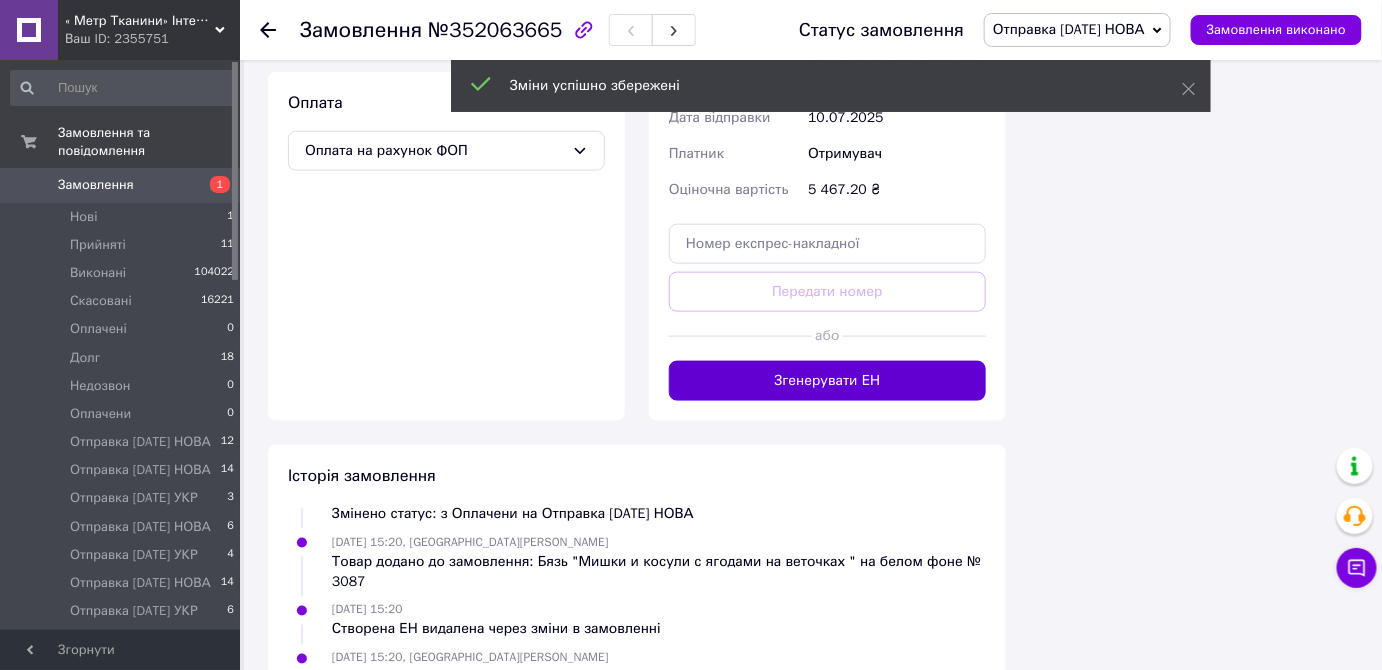 click on "Згенерувати ЕН" at bounding box center [827, 381] 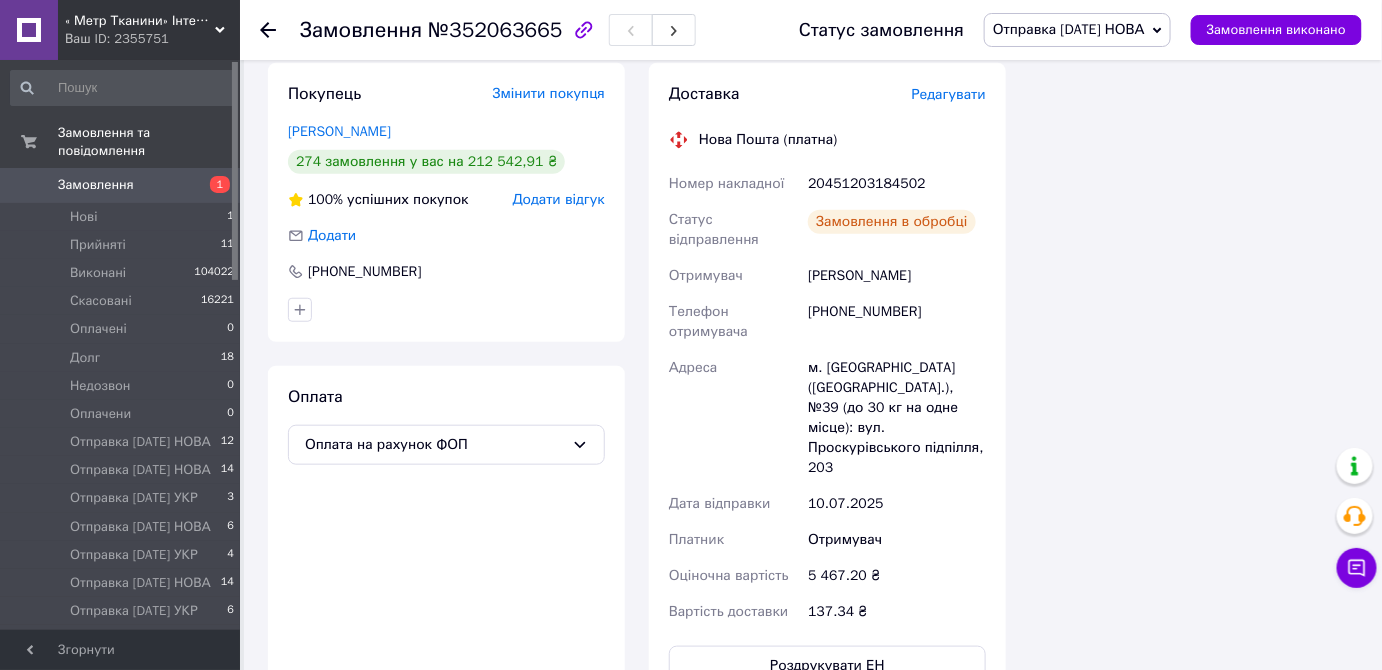 scroll, scrollTop: 2653, scrollLeft: 0, axis: vertical 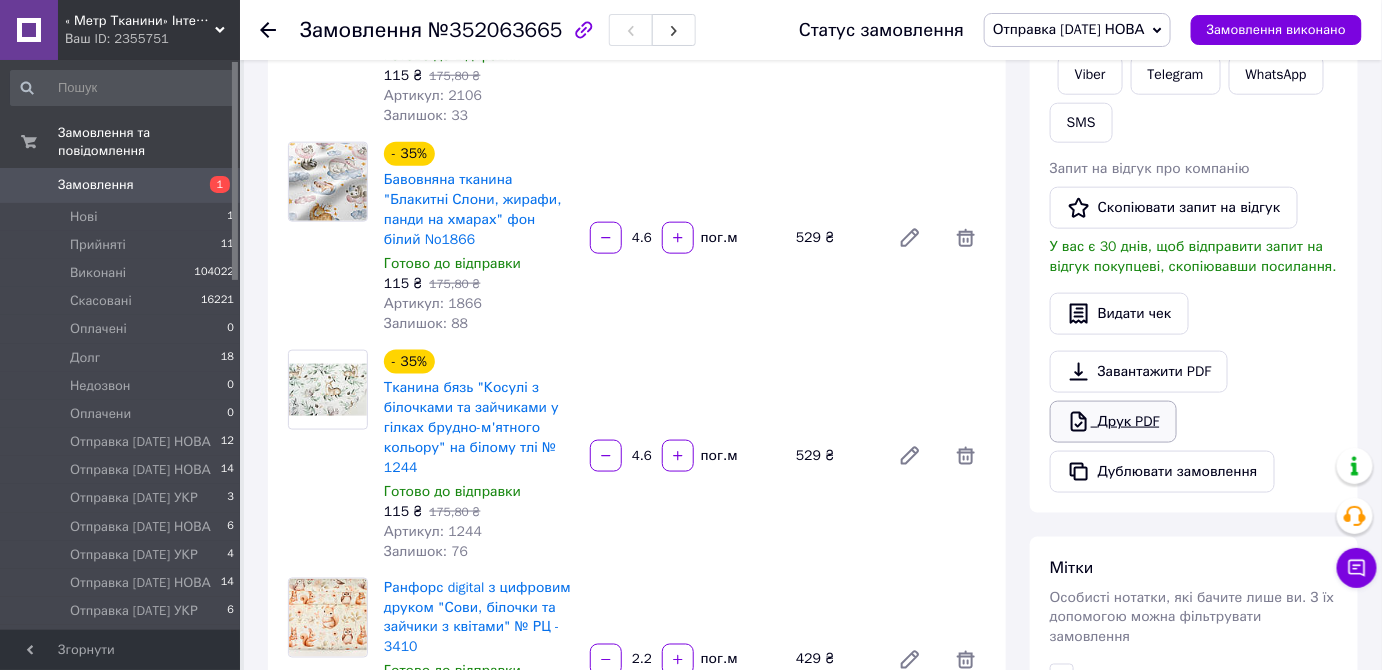 click on "Друк PDF" at bounding box center [1113, 422] 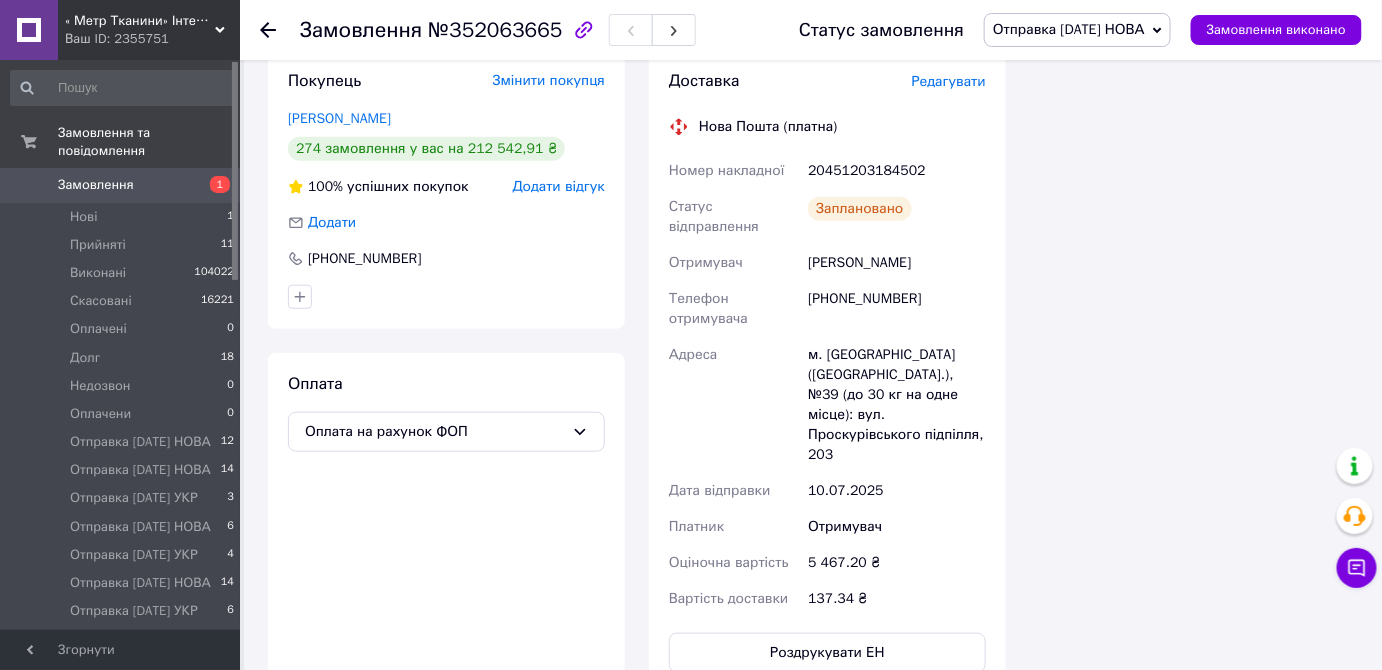 scroll, scrollTop: 2744, scrollLeft: 0, axis: vertical 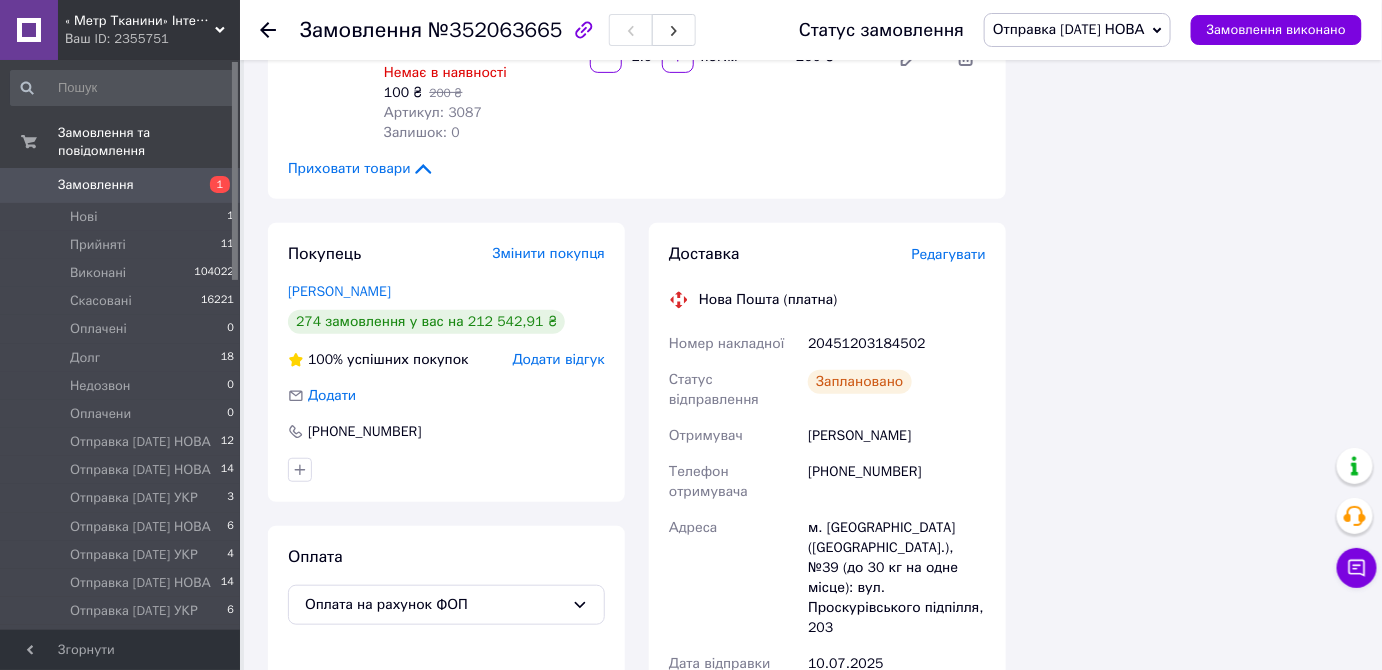 click 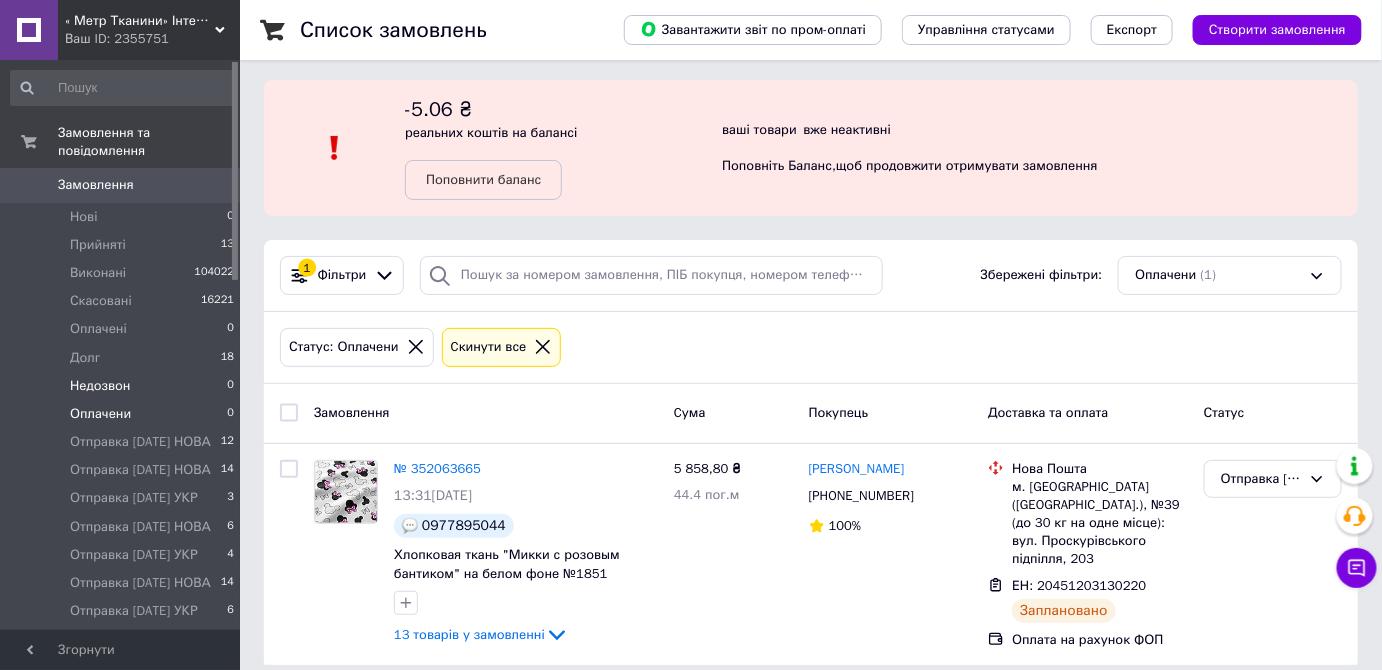 scroll, scrollTop: 0, scrollLeft: 0, axis: both 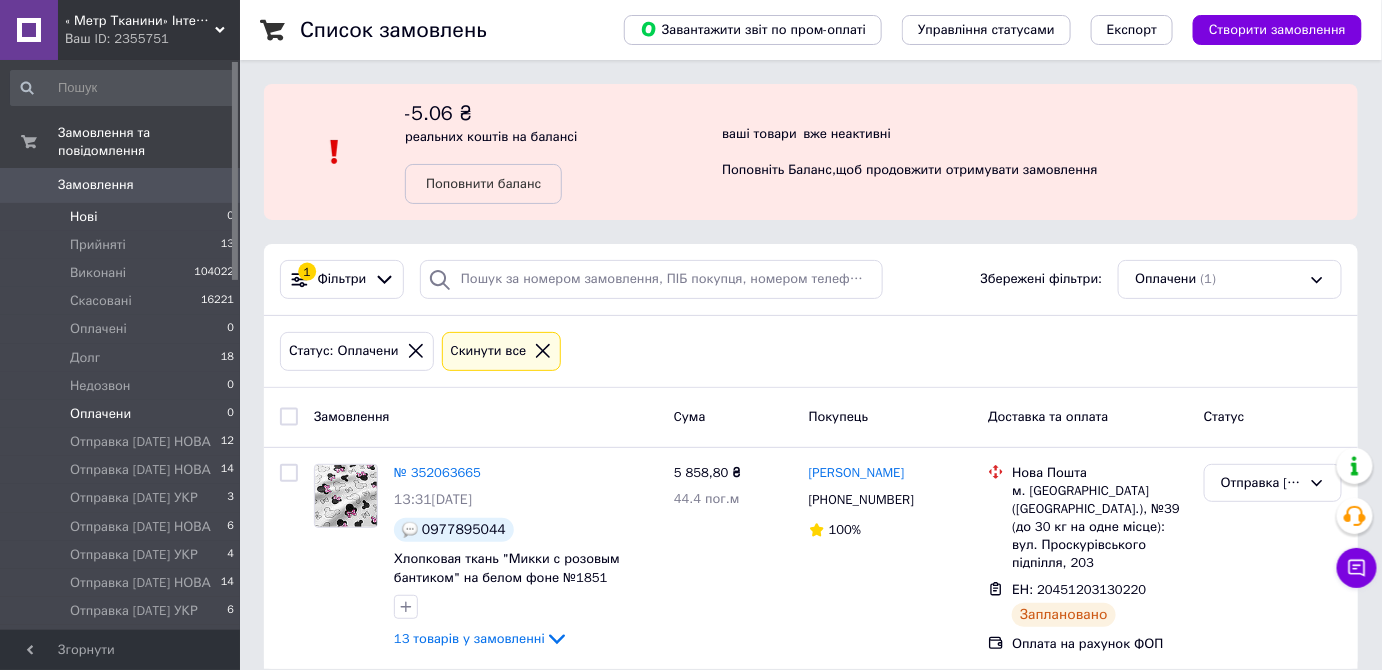 click on "Нові 0" at bounding box center [123, 217] 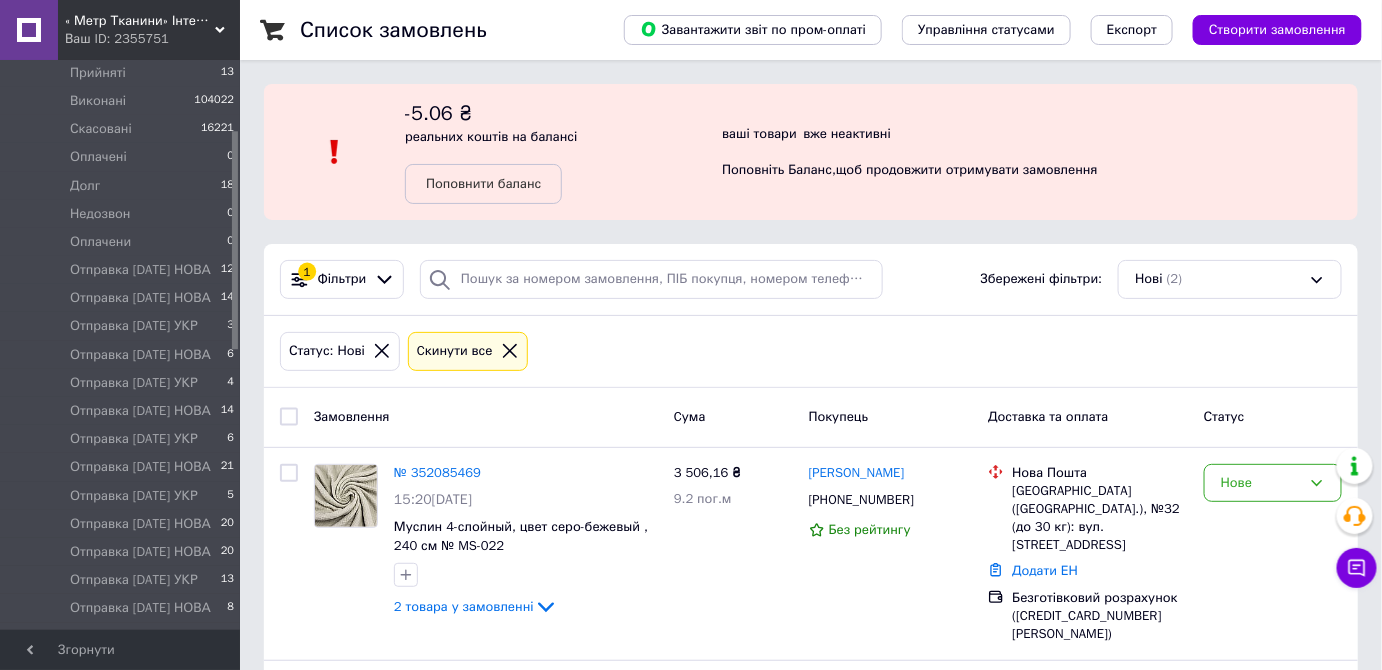 scroll, scrollTop: 181, scrollLeft: 0, axis: vertical 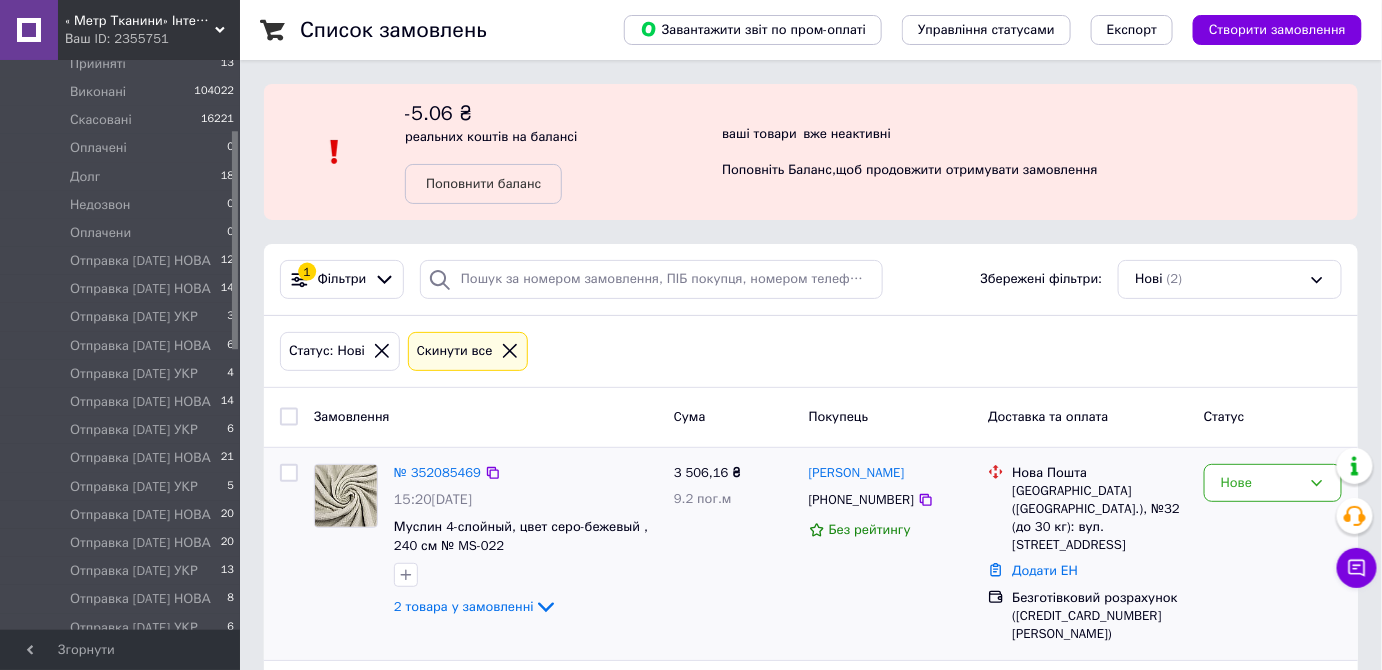 click at bounding box center (346, 496) 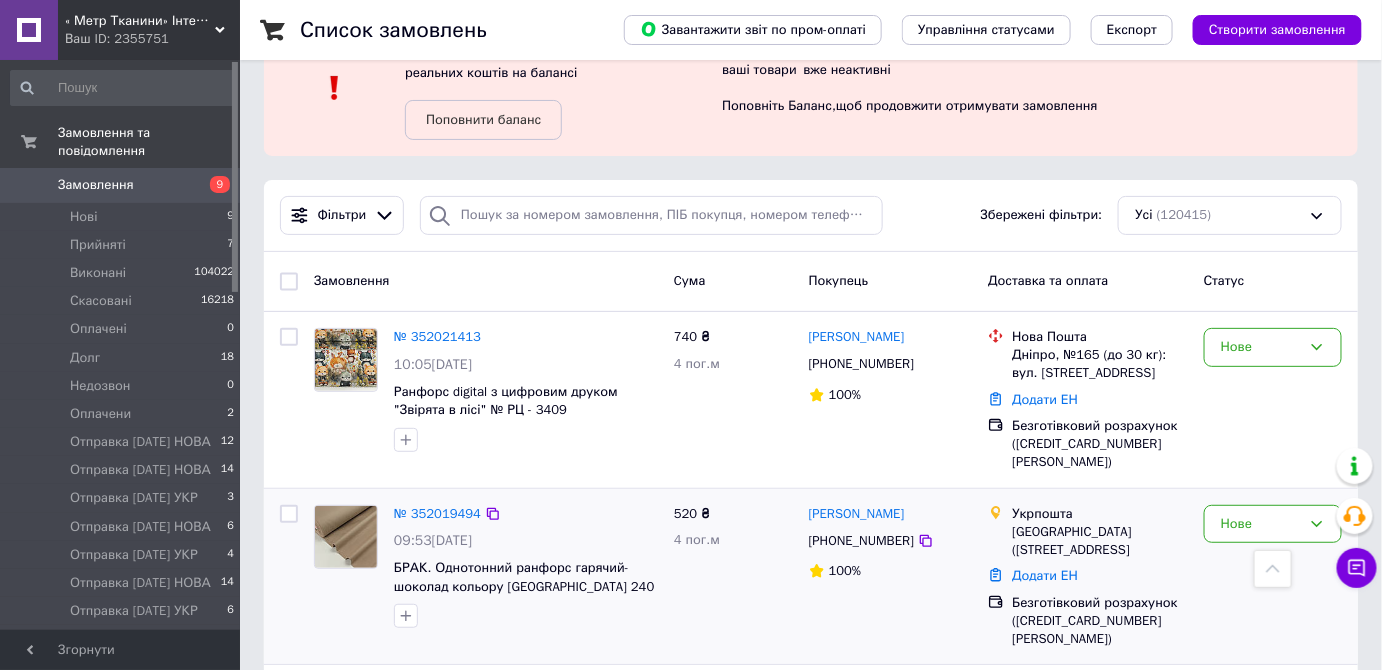 scroll, scrollTop: 0, scrollLeft: 0, axis: both 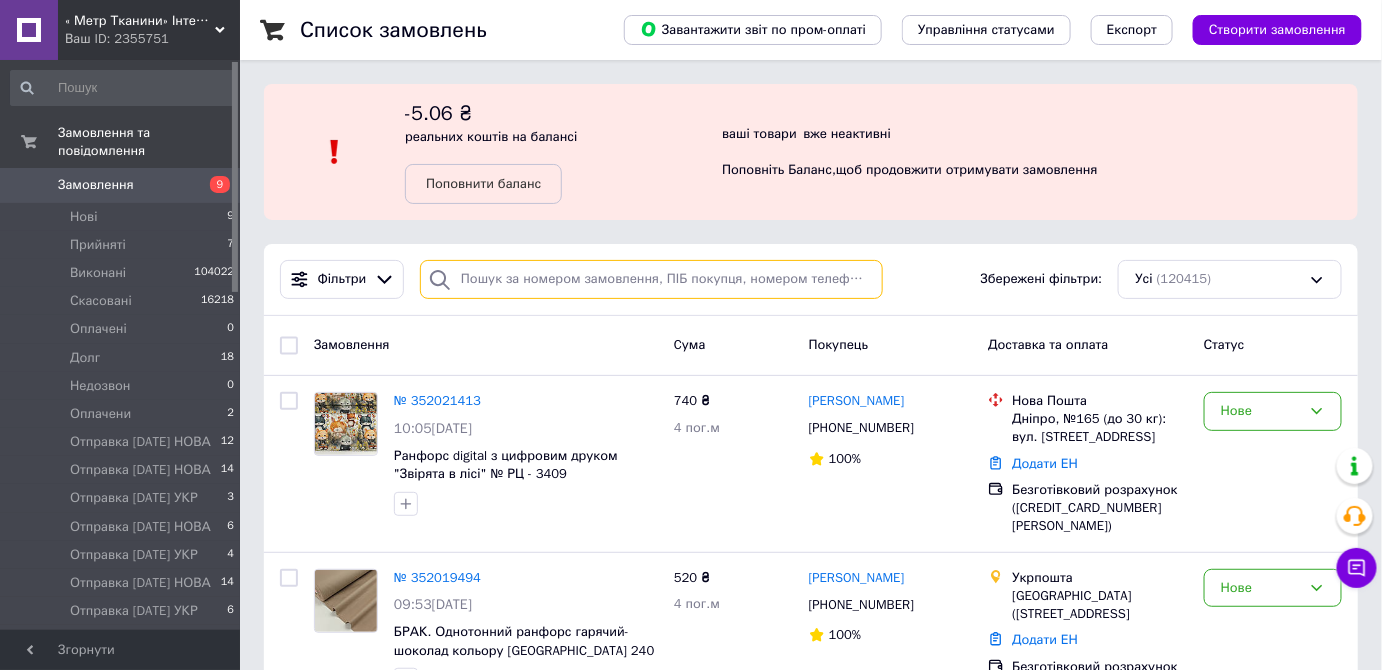 click at bounding box center [651, 279] 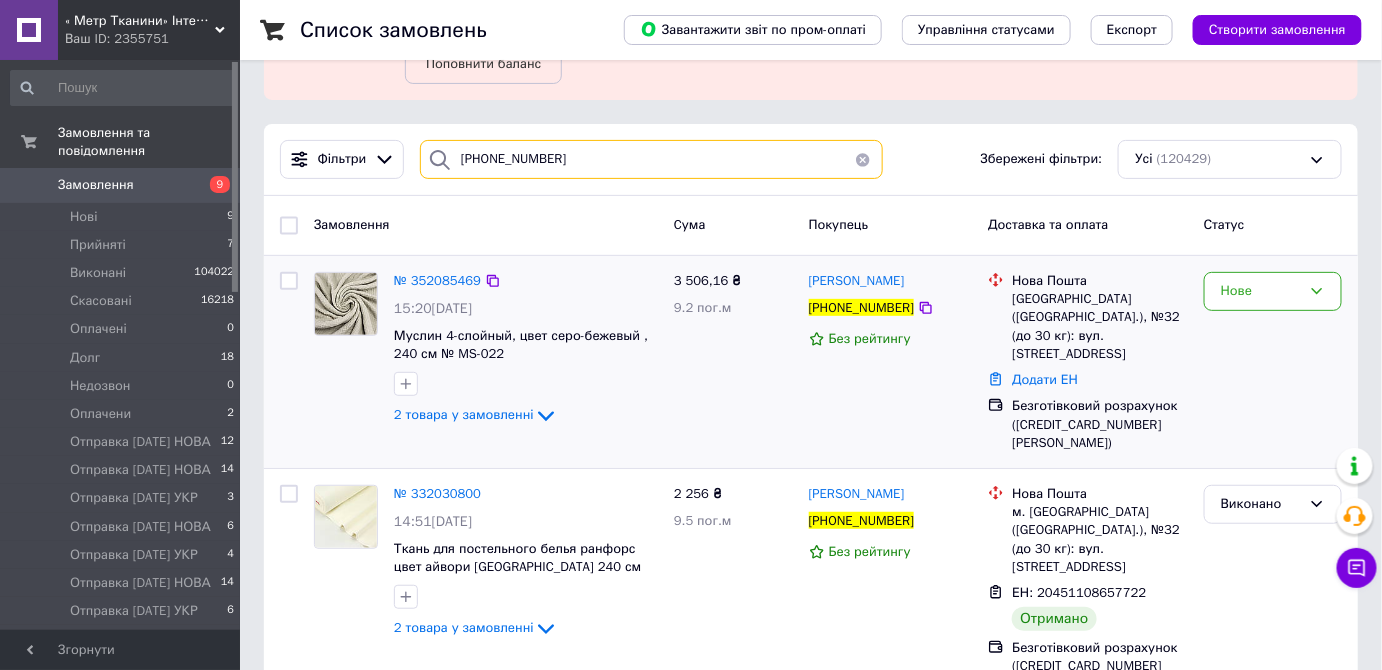 scroll, scrollTop: 138, scrollLeft: 0, axis: vertical 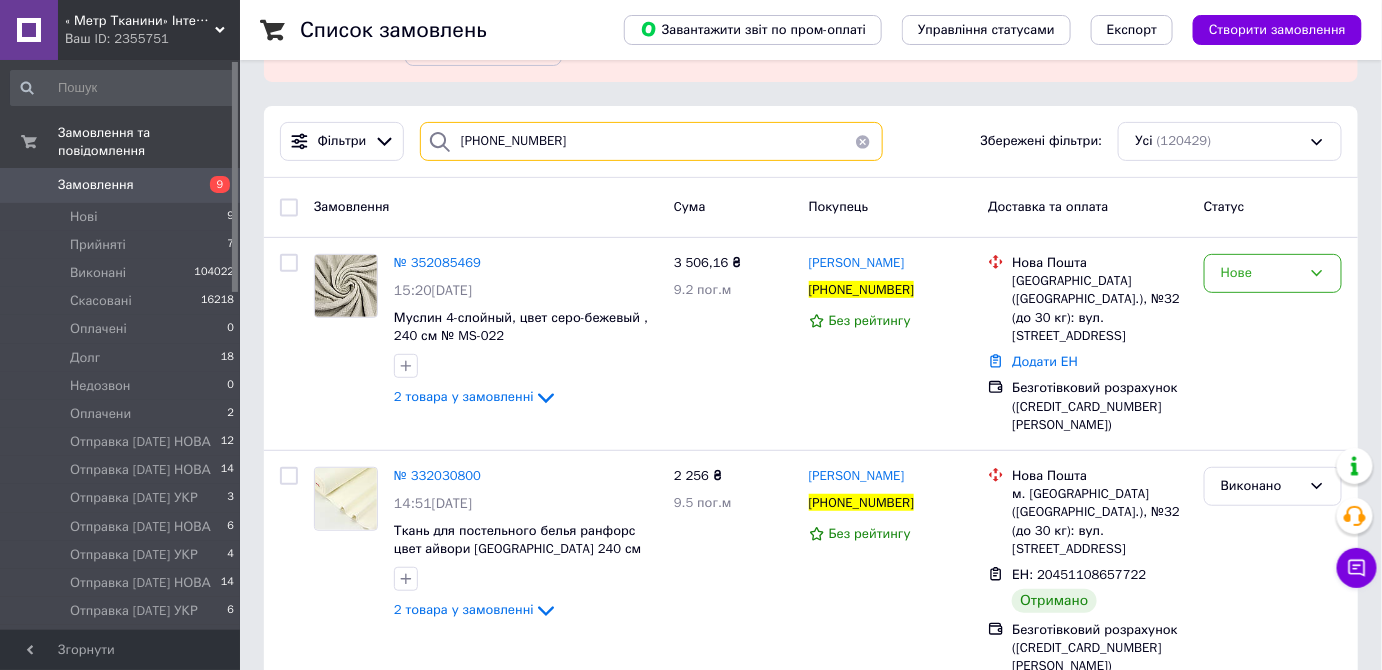 type on "+380972209777" 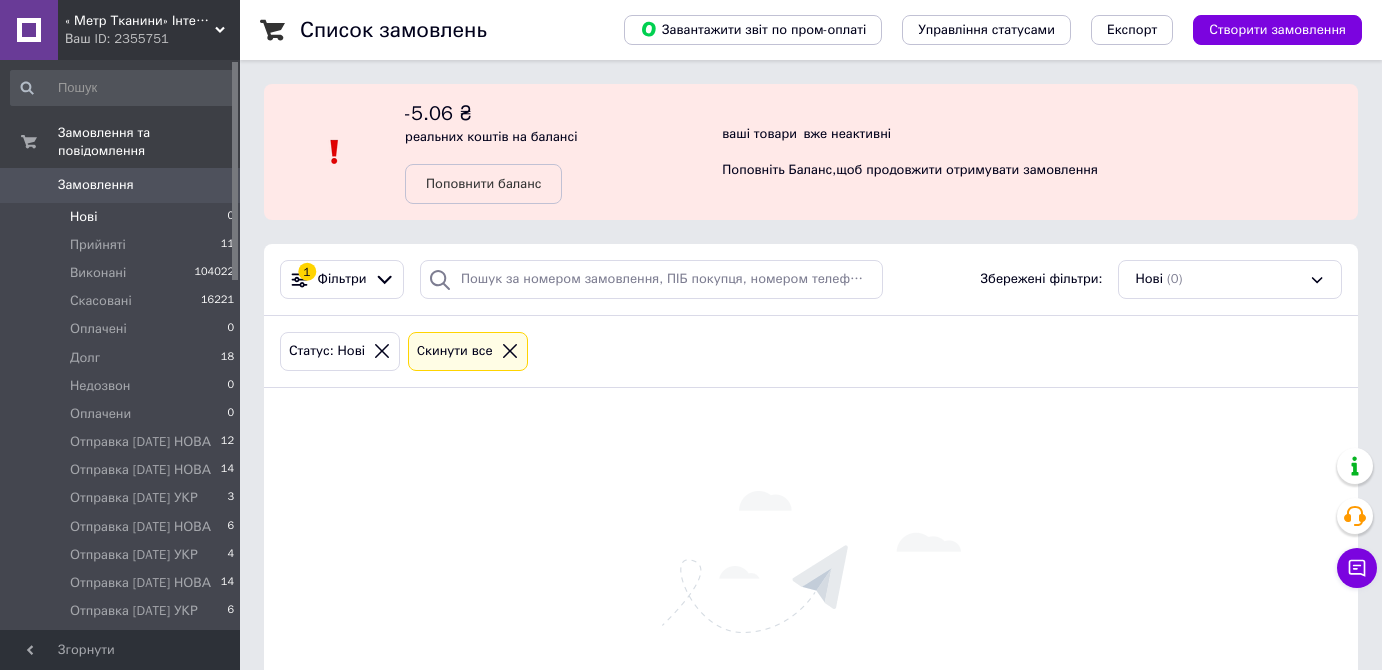 scroll, scrollTop: 0, scrollLeft: 0, axis: both 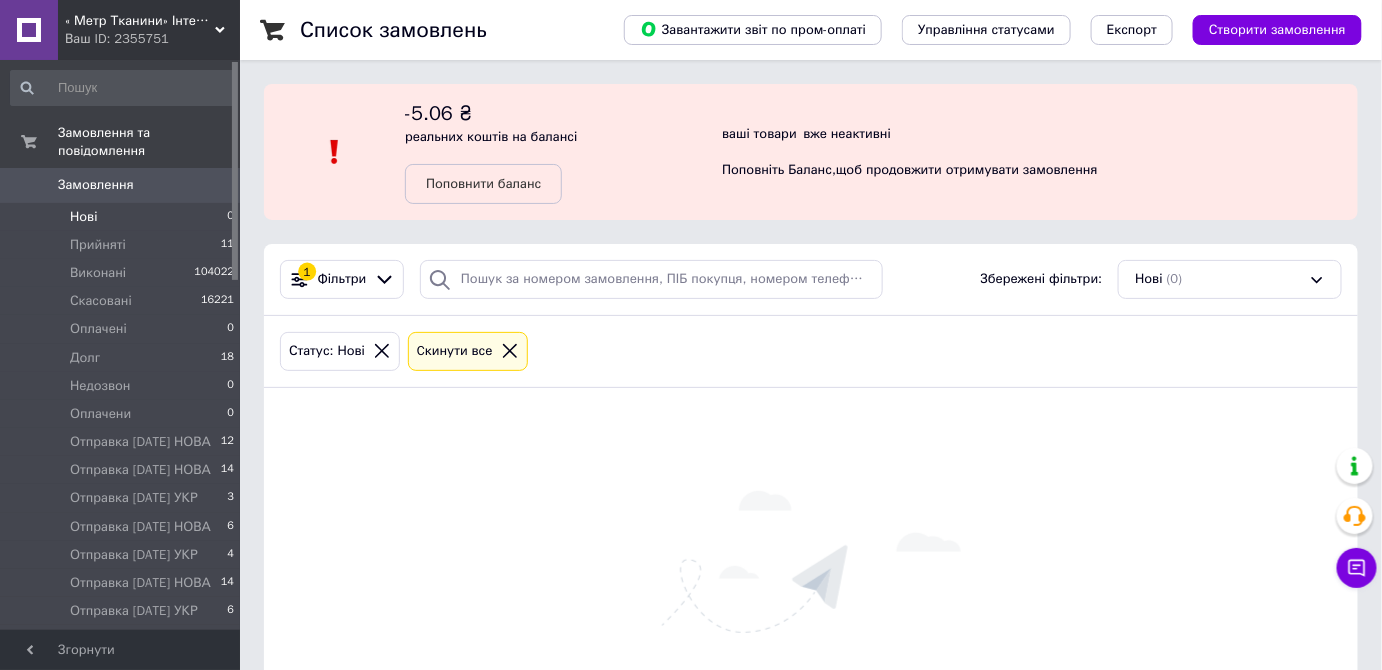 click 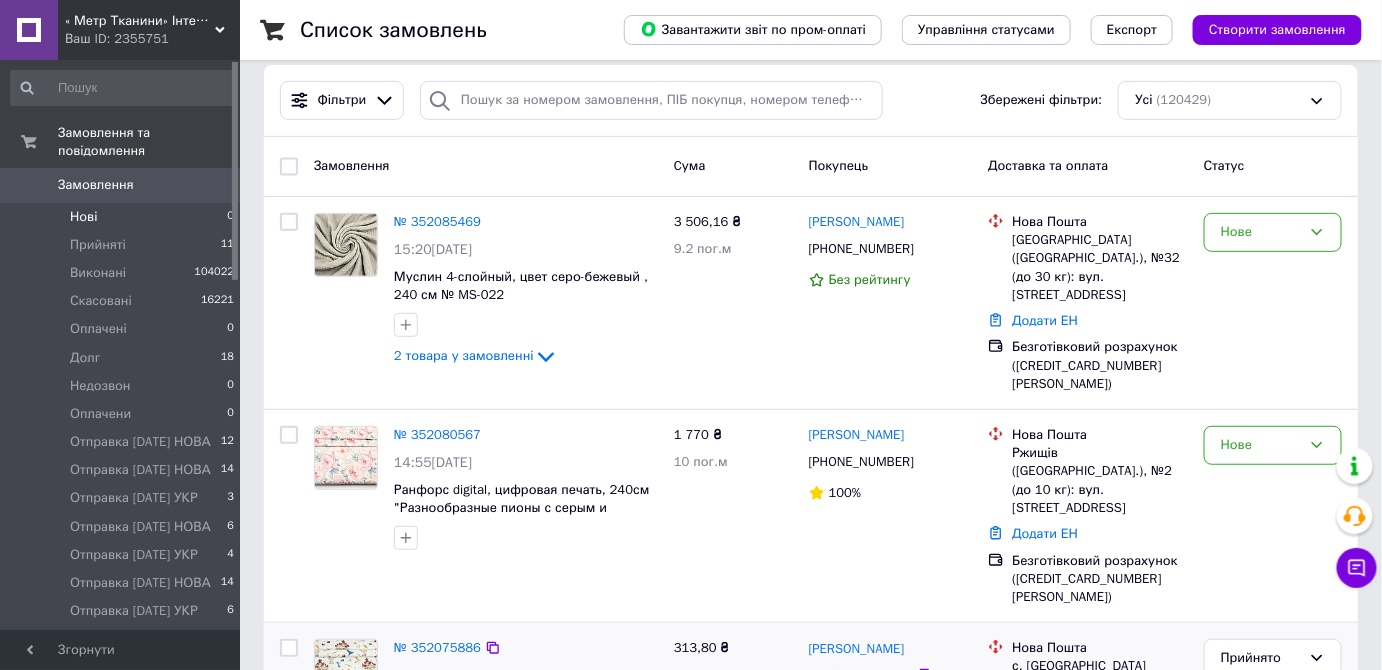 scroll, scrollTop: 181, scrollLeft: 0, axis: vertical 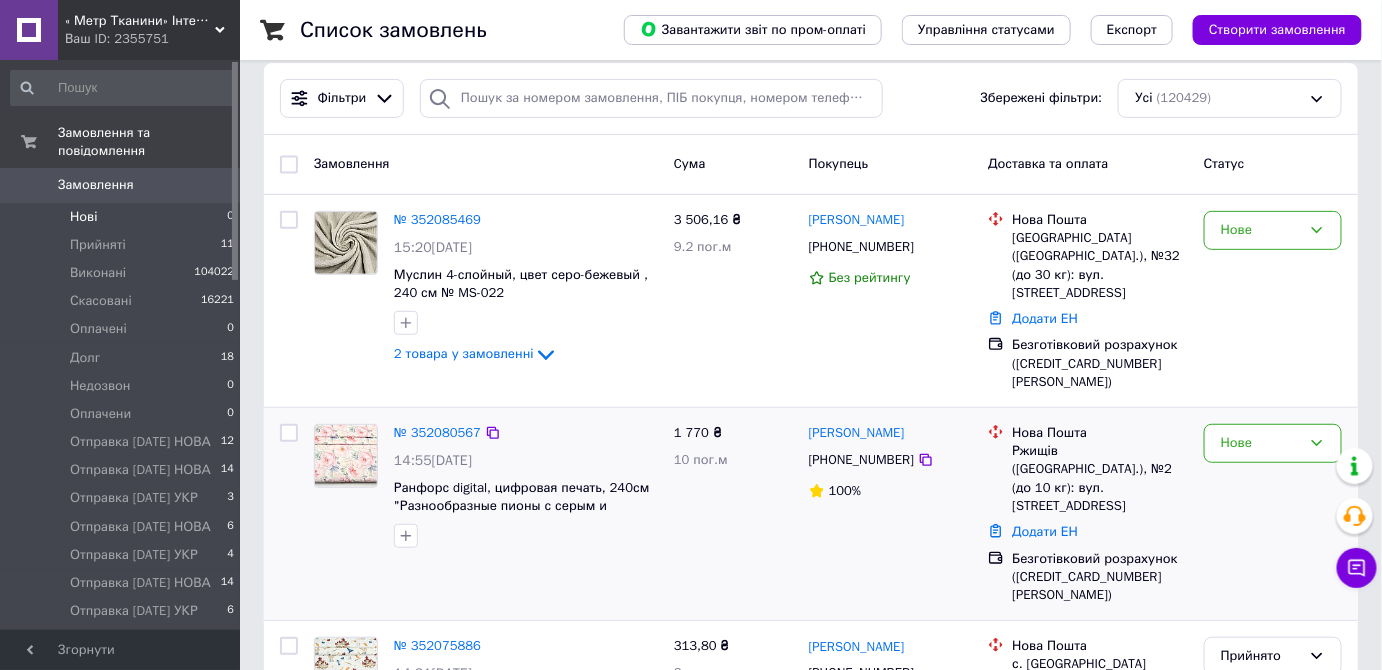 click at bounding box center (346, 456) 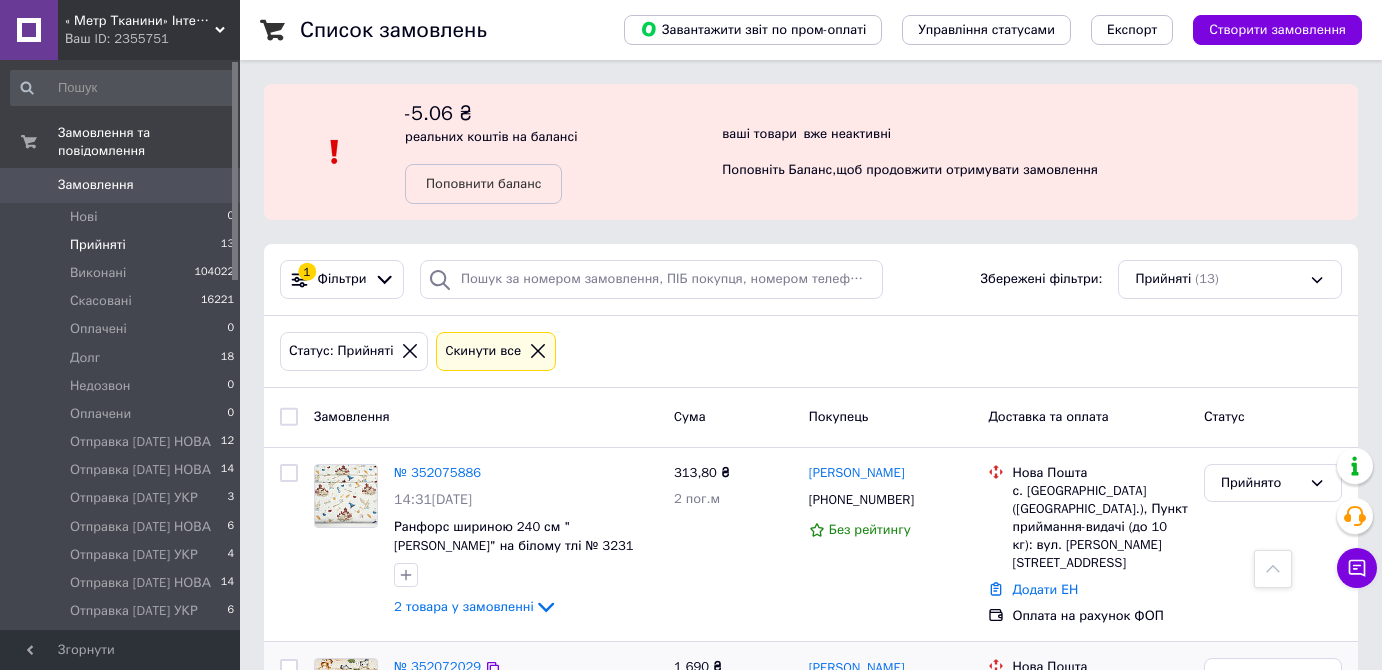 scroll, scrollTop: 363, scrollLeft: 0, axis: vertical 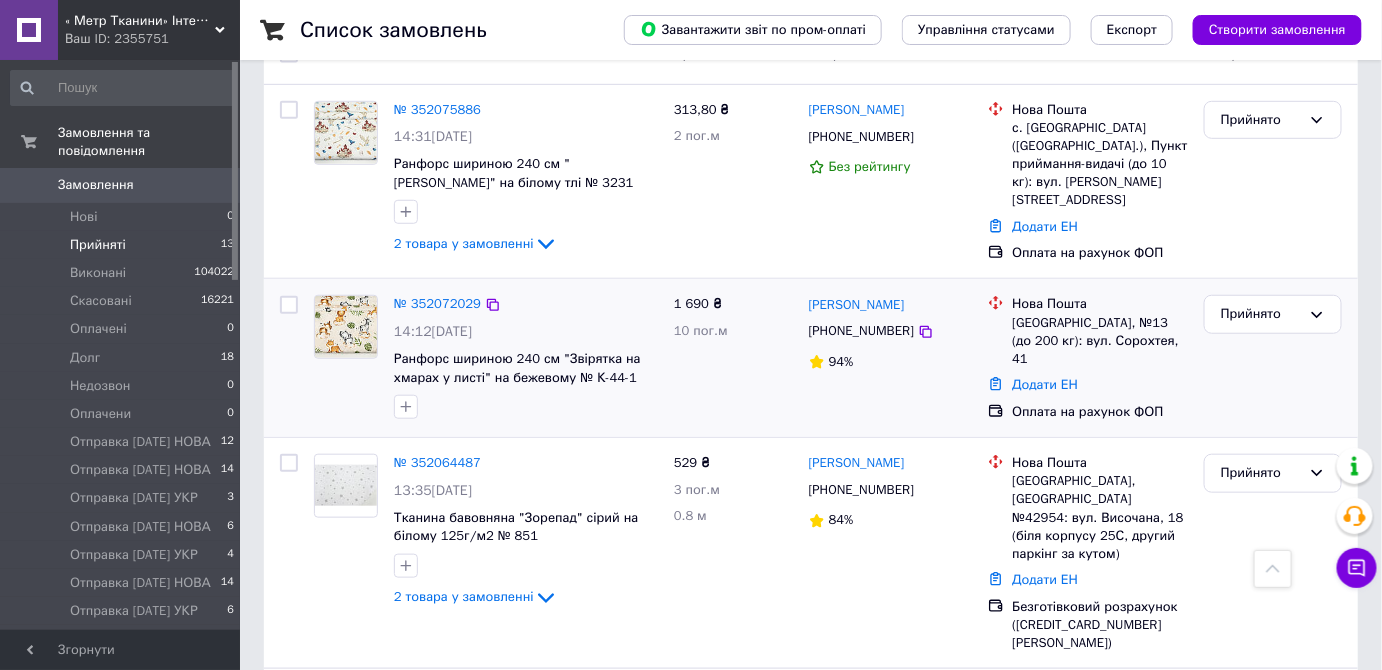 click at bounding box center (346, 327) 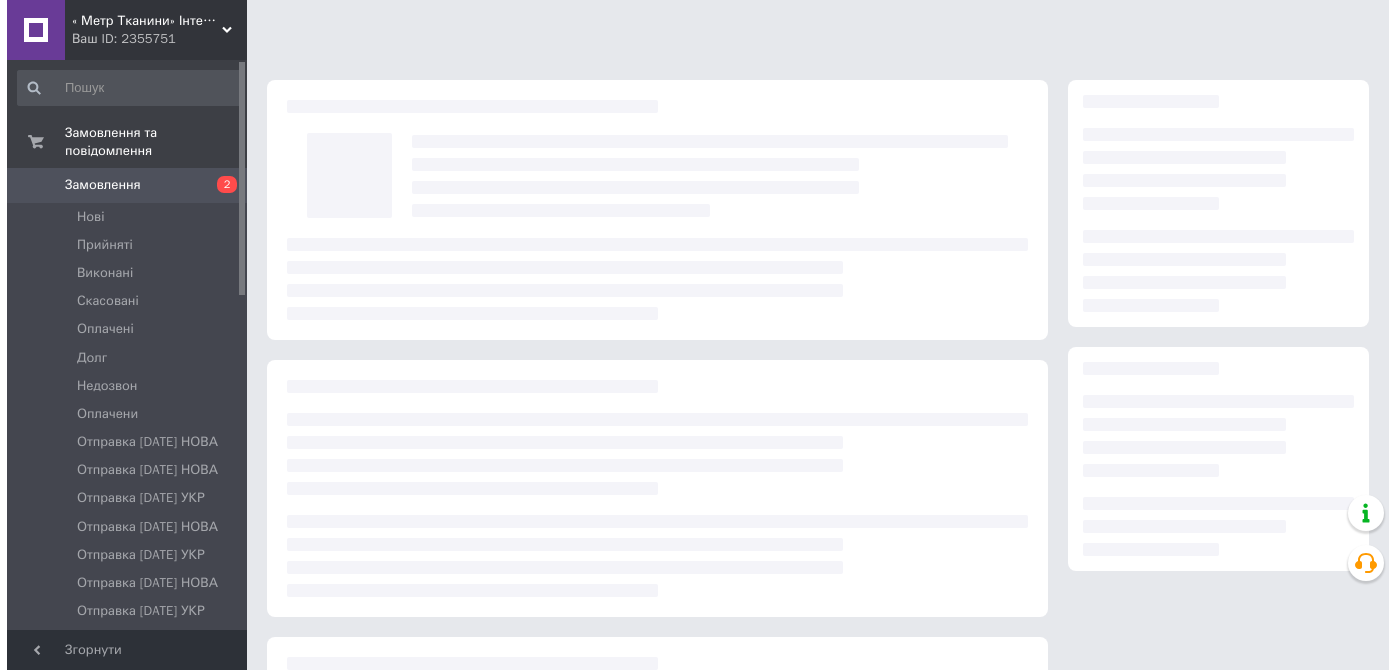 scroll, scrollTop: 0, scrollLeft: 0, axis: both 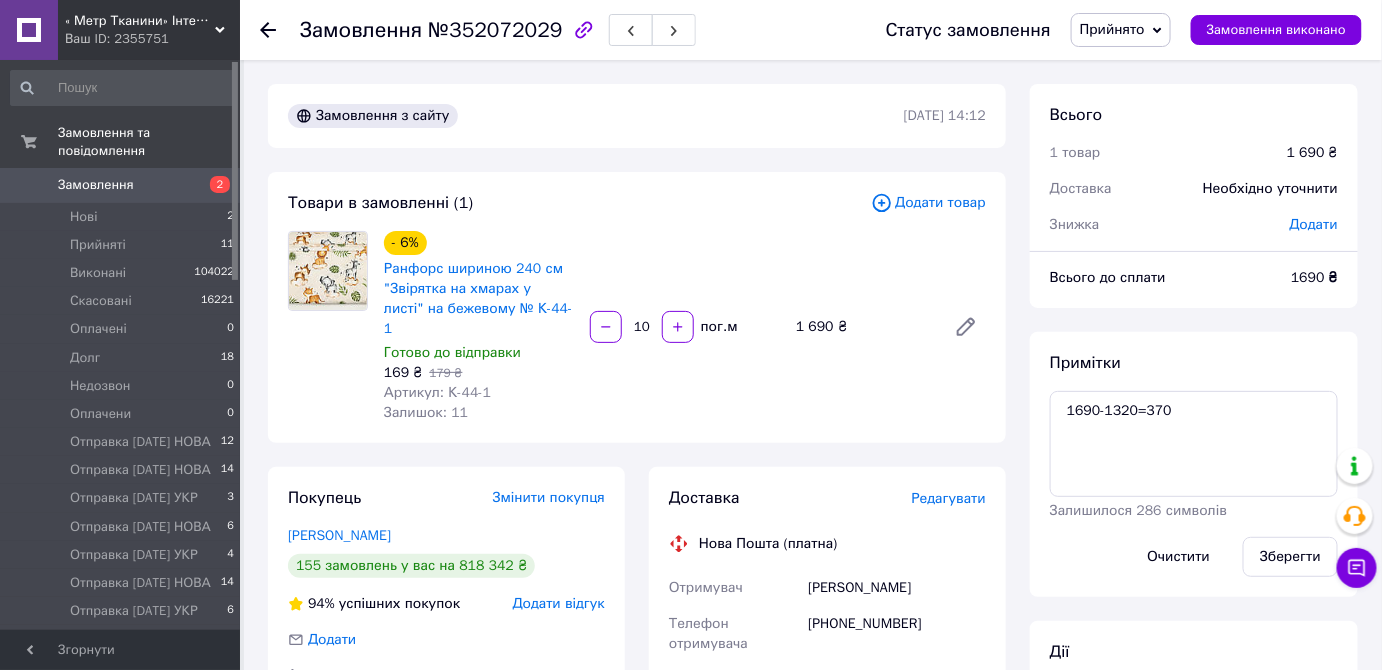 click on "Редагувати" at bounding box center [949, 498] 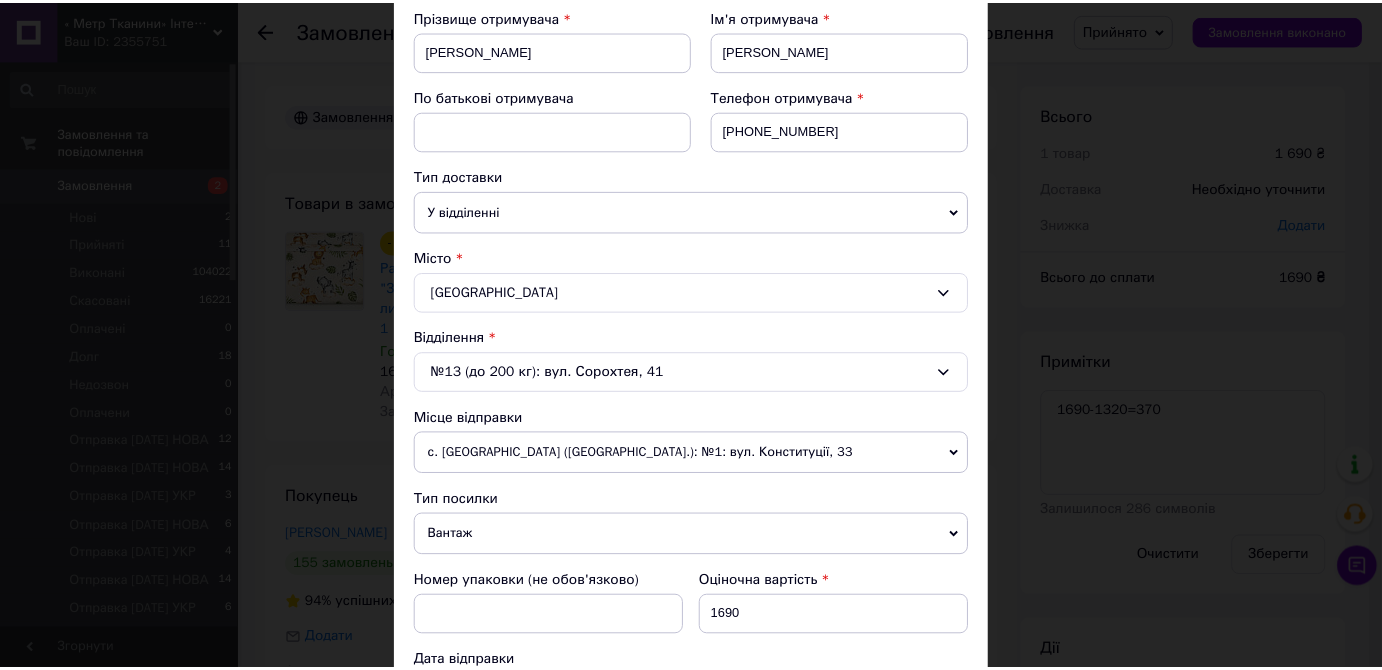 scroll, scrollTop: 686, scrollLeft: 0, axis: vertical 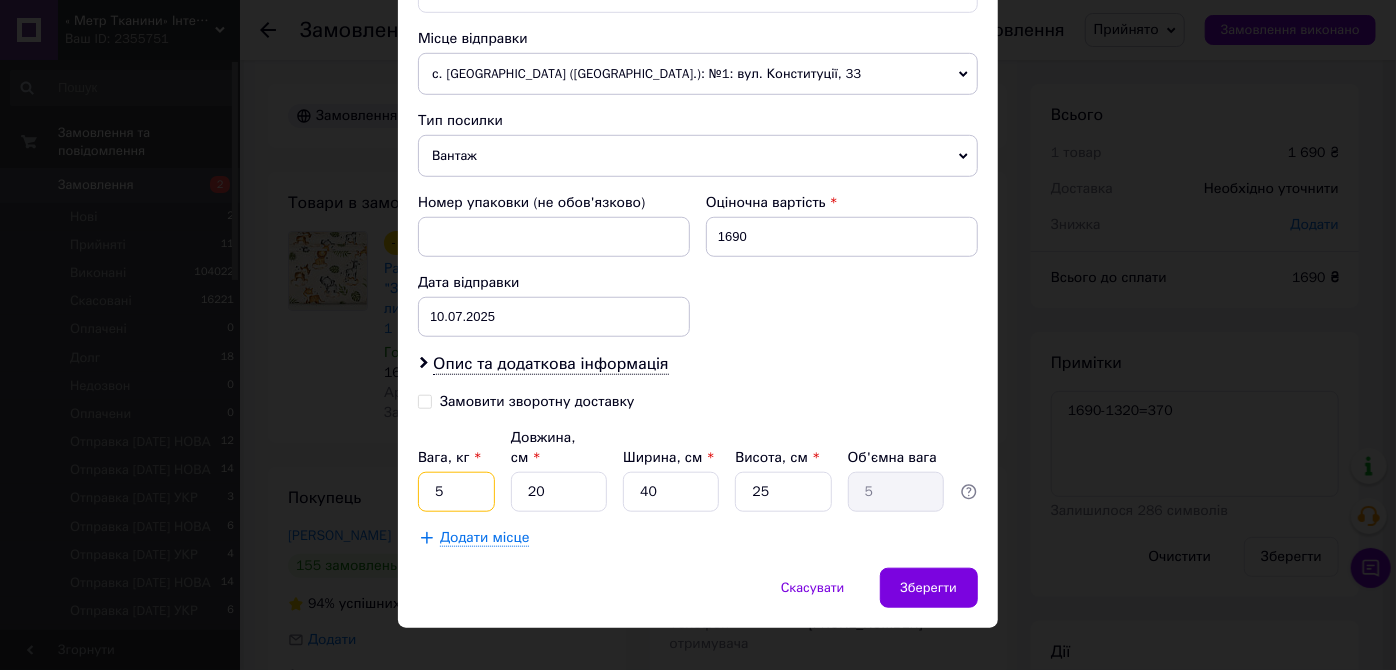click on "5" at bounding box center (456, 492) 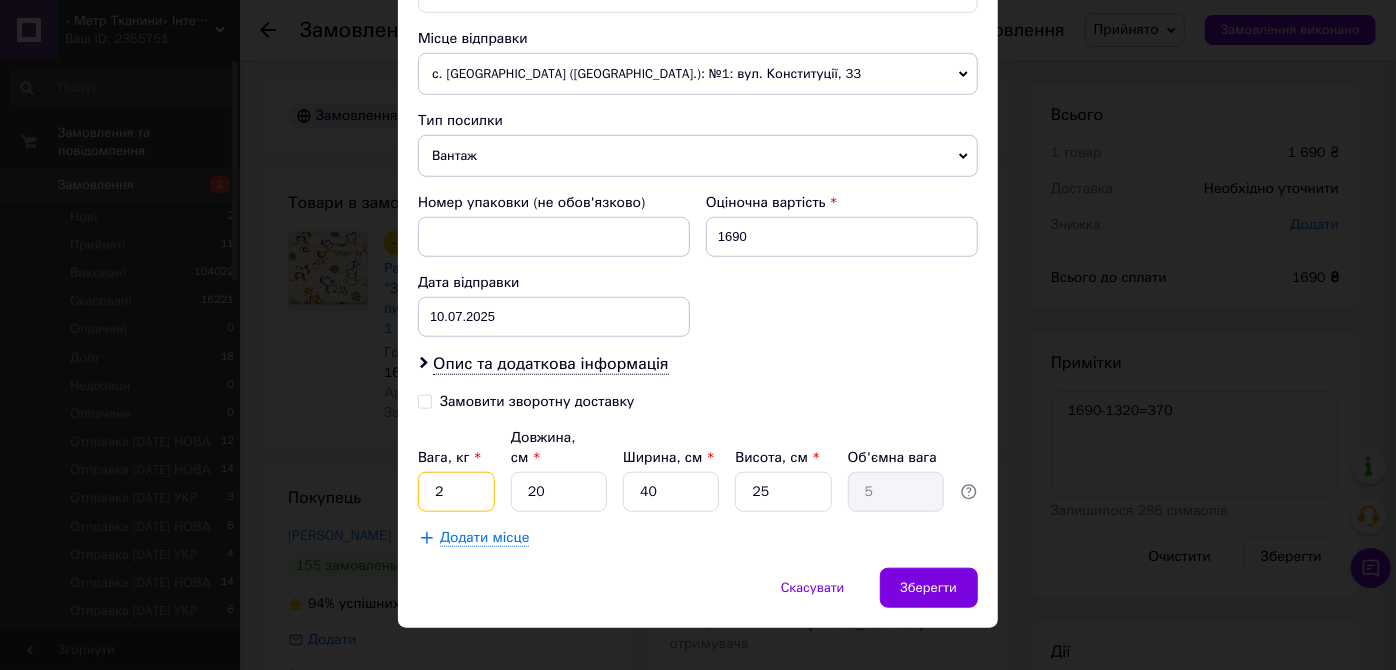 type on "2" 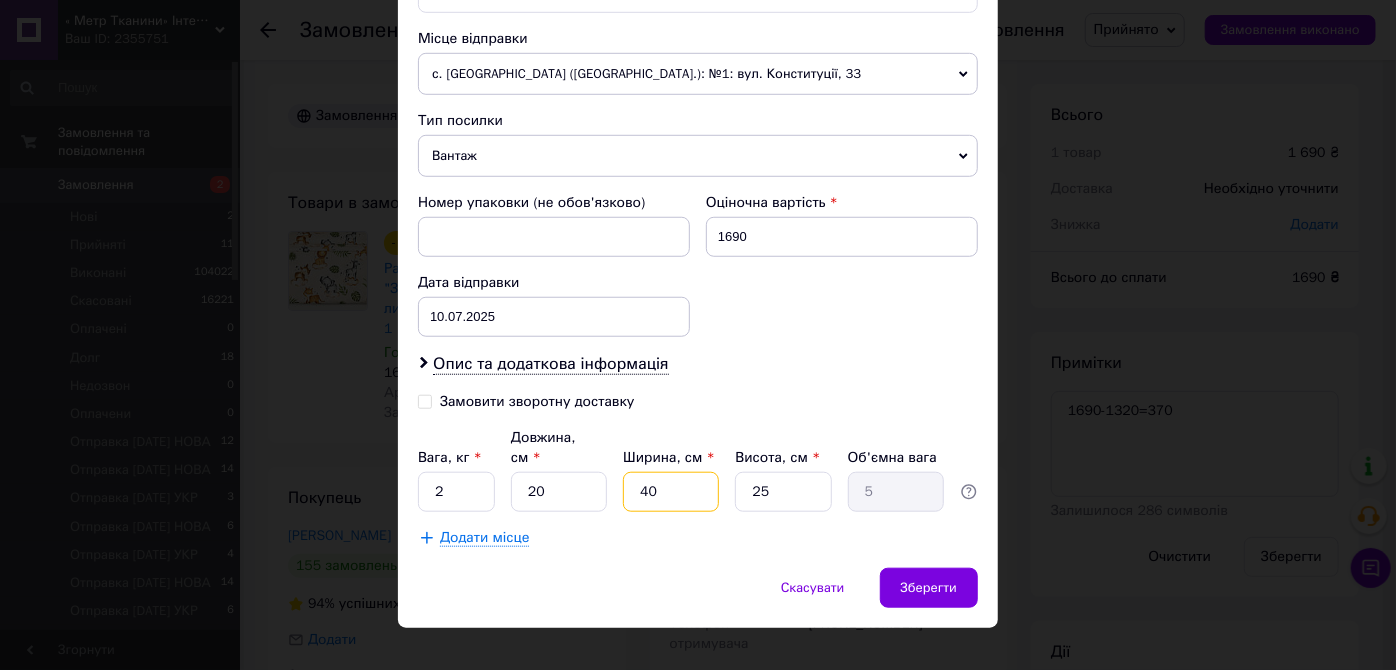 drag, startPoint x: 656, startPoint y: 463, endPoint x: 568, endPoint y: 461, distance: 88.02273 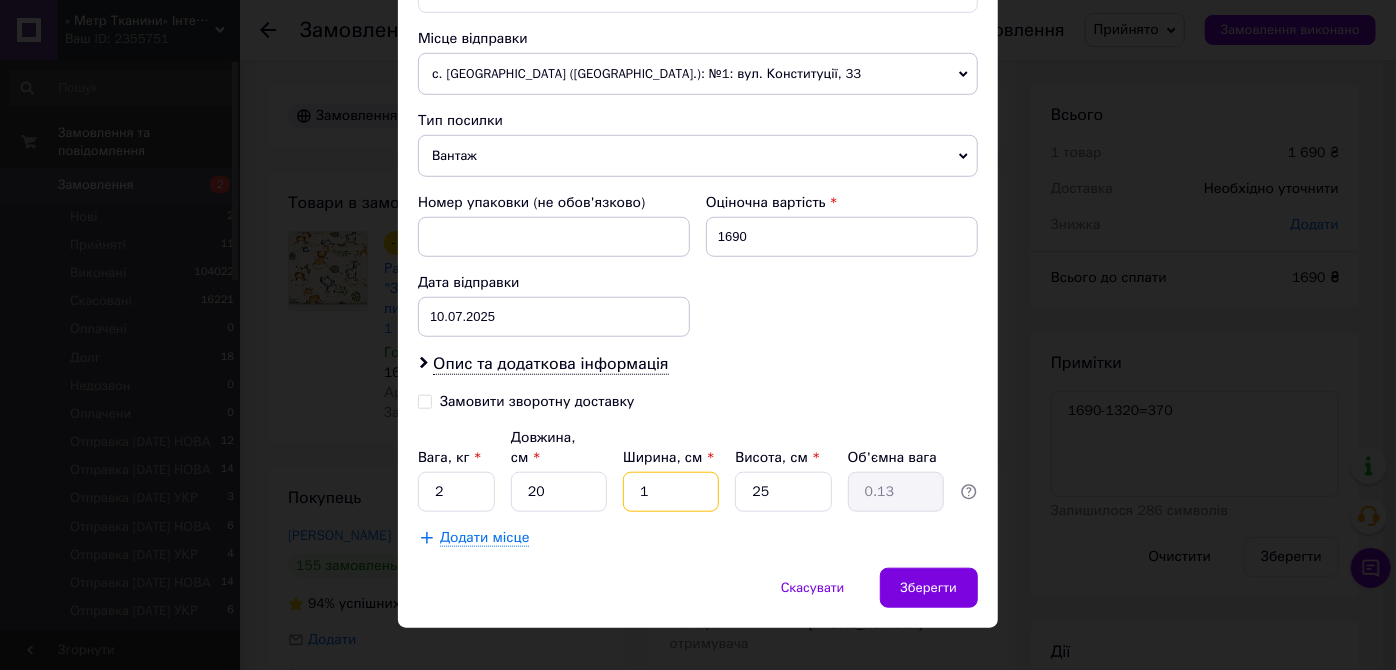 type on "16" 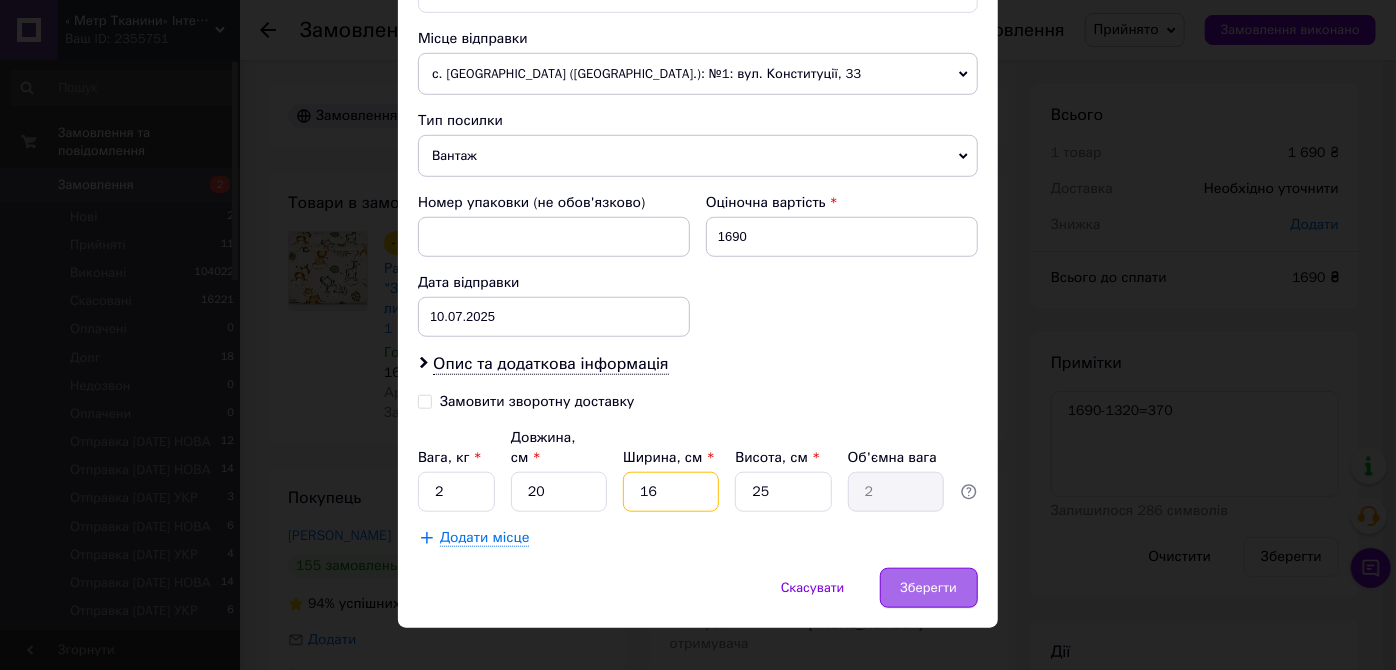 type on "16" 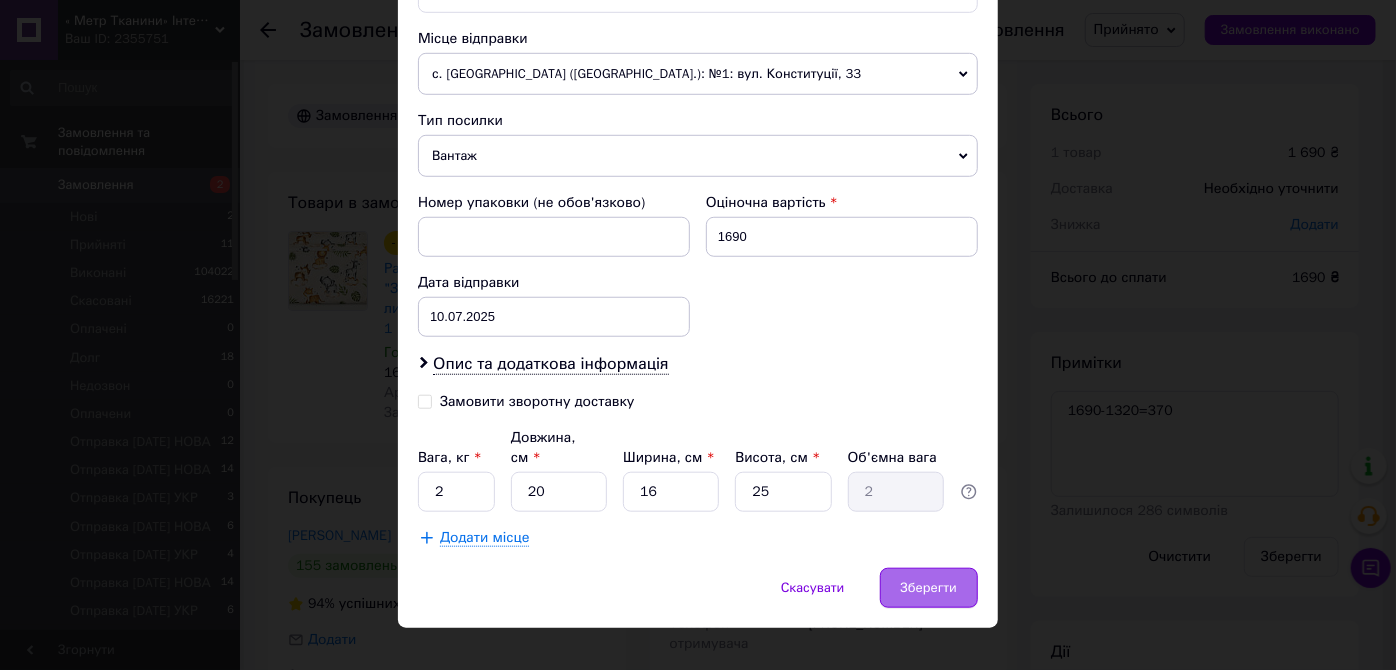click on "Зберегти" at bounding box center [929, 588] 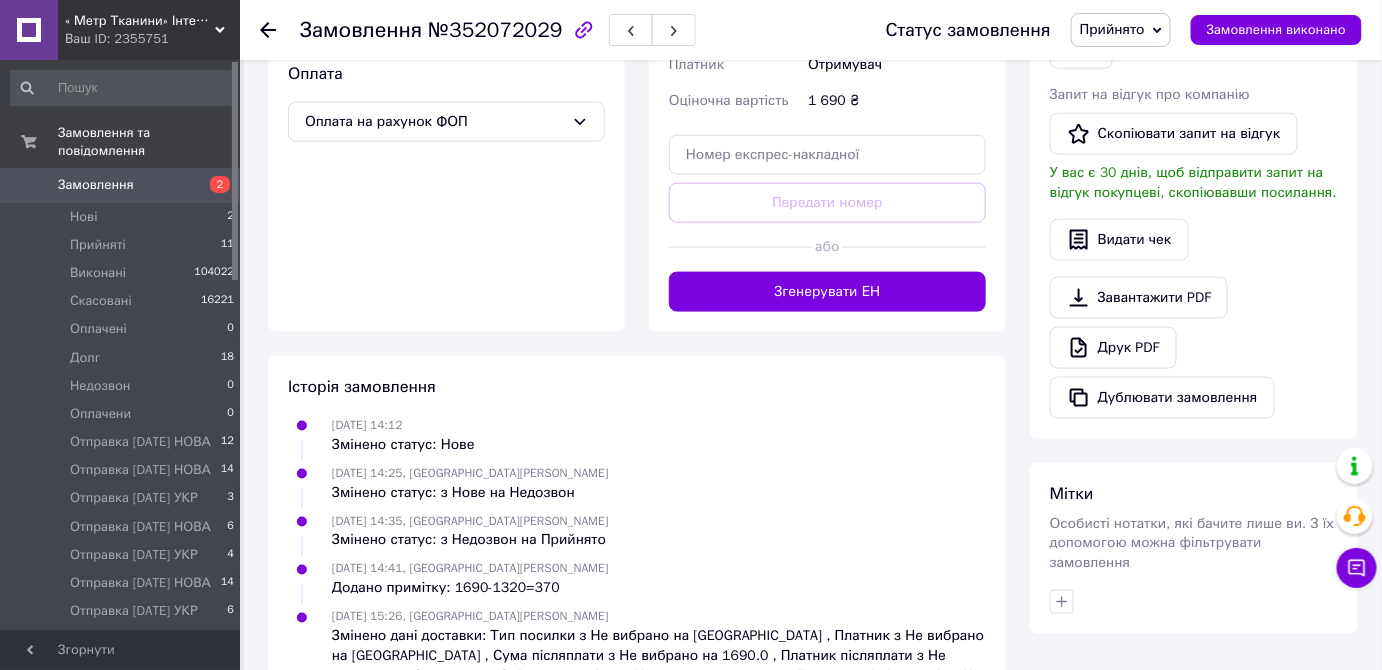 drag, startPoint x: 849, startPoint y: 267, endPoint x: 888, endPoint y: 315, distance: 61.846584 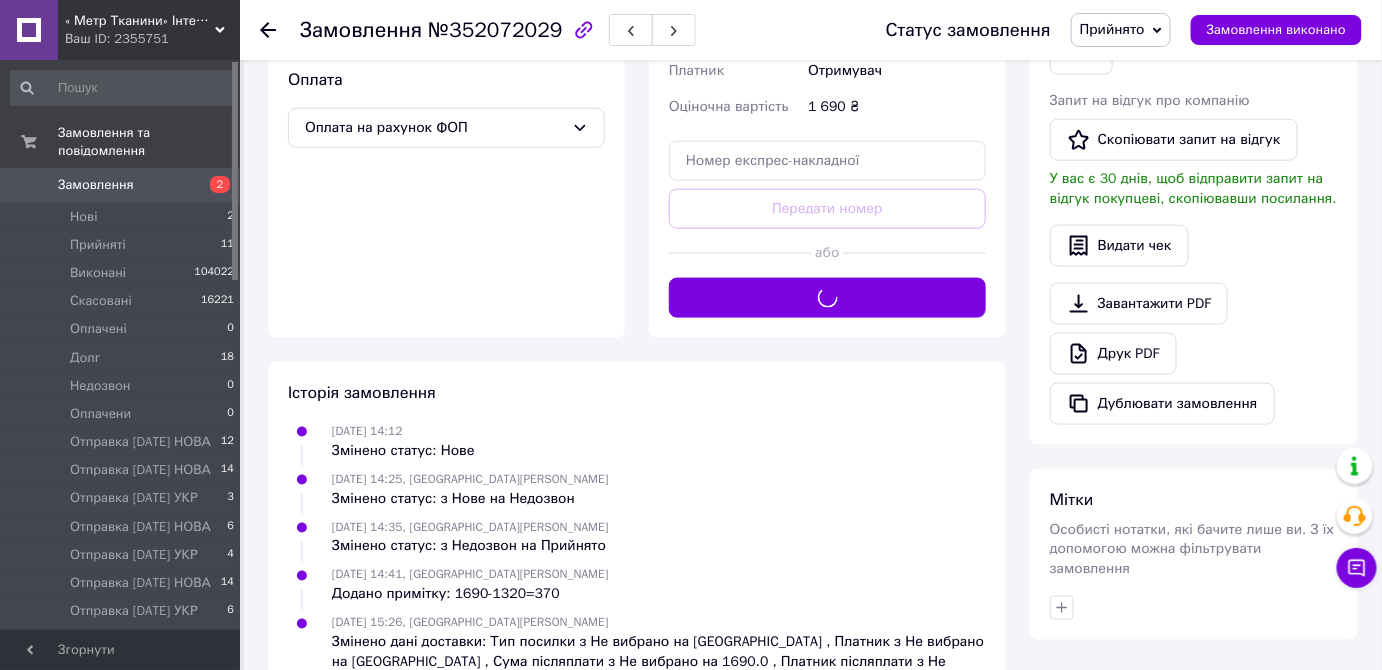 scroll, scrollTop: 454, scrollLeft: 0, axis: vertical 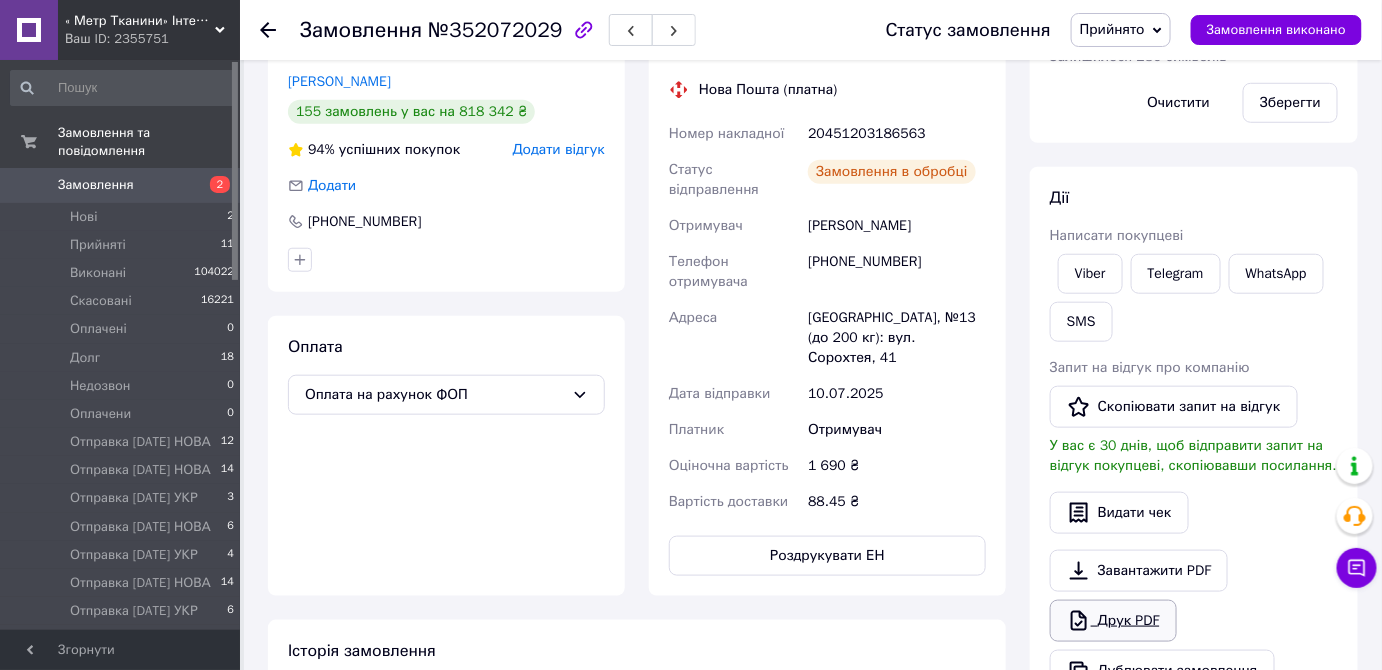 click on "Друк PDF" at bounding box center (1113, 621) 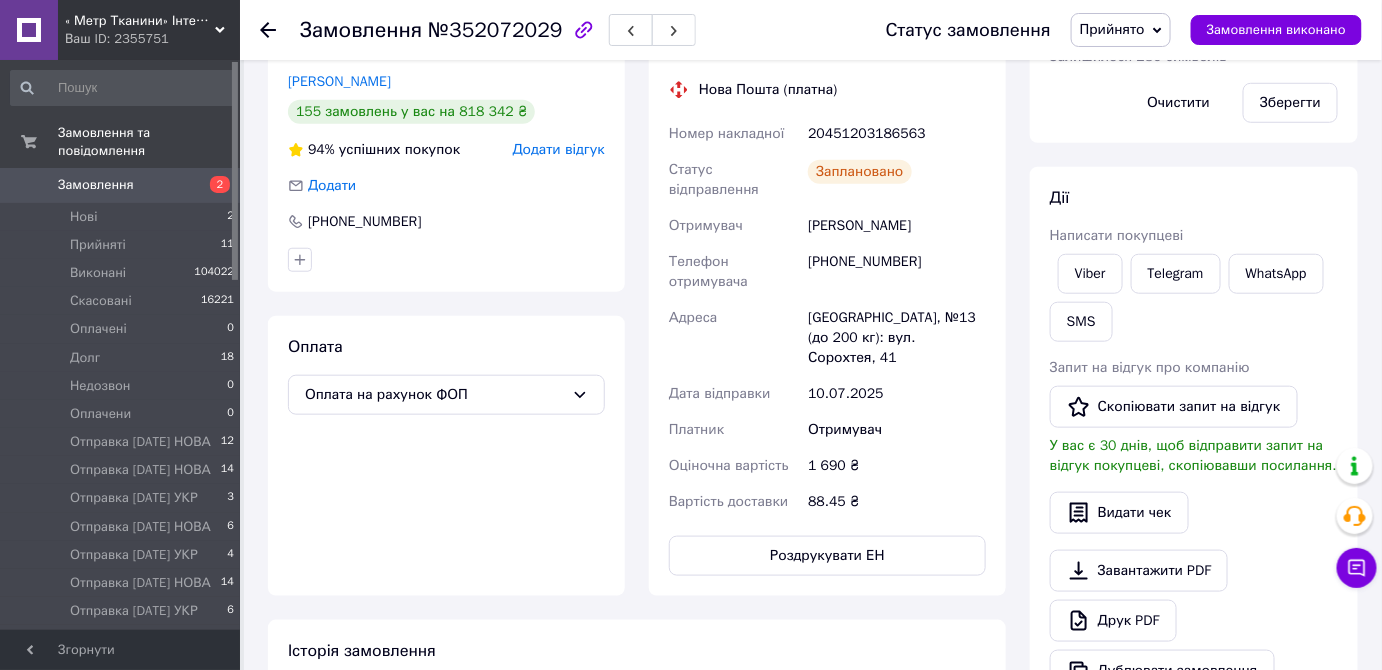 click on "Прийнято" at bounding box center (1112, 29) 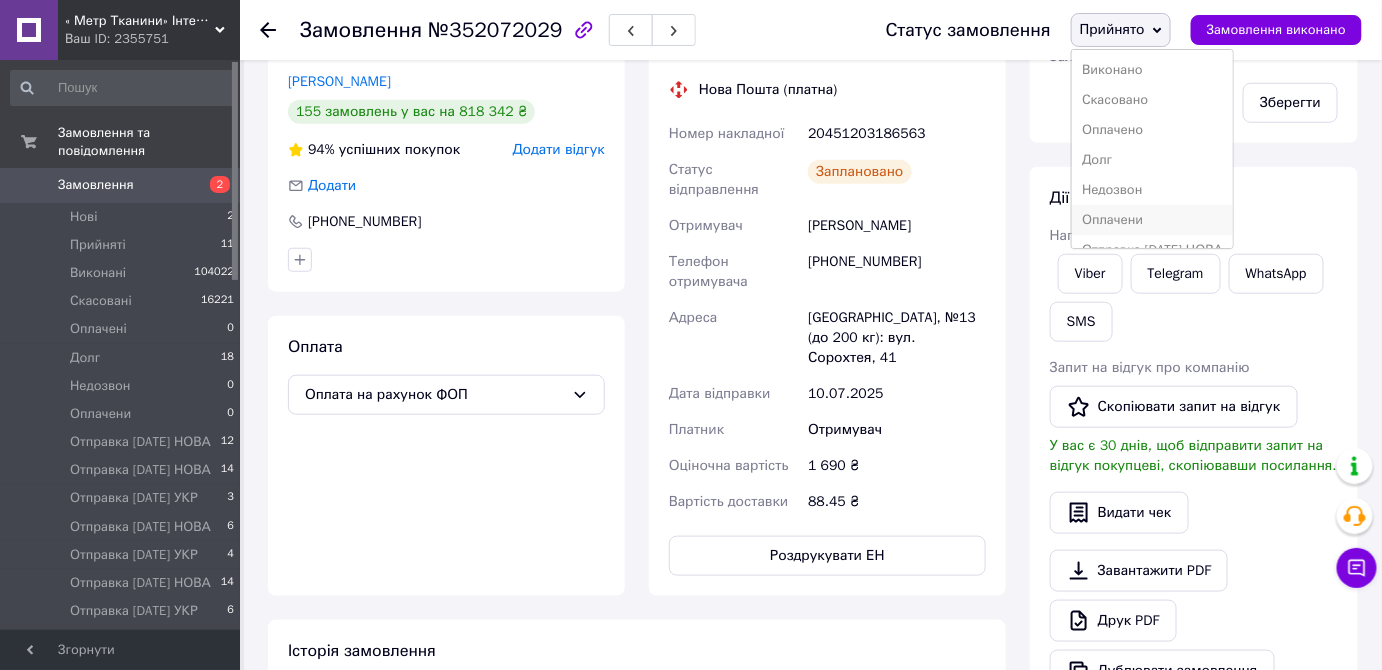 click on "Оплачени" at bounding box center (1152, 220) 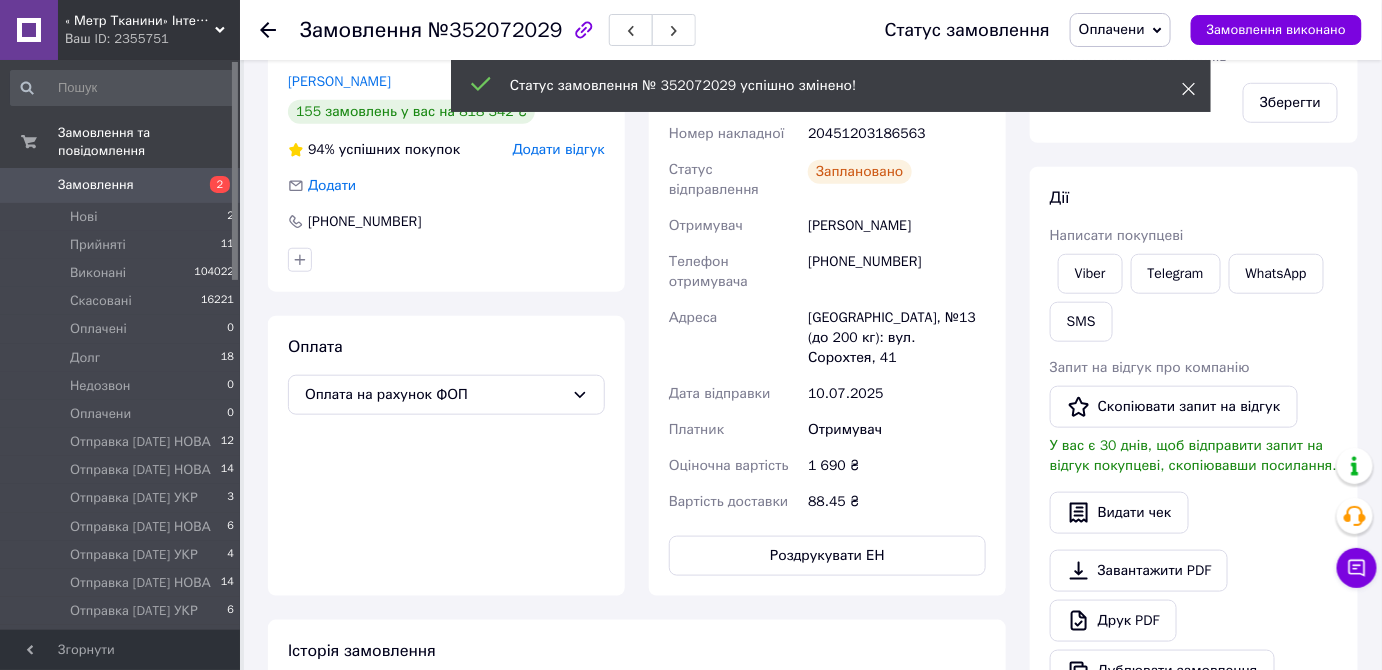 click 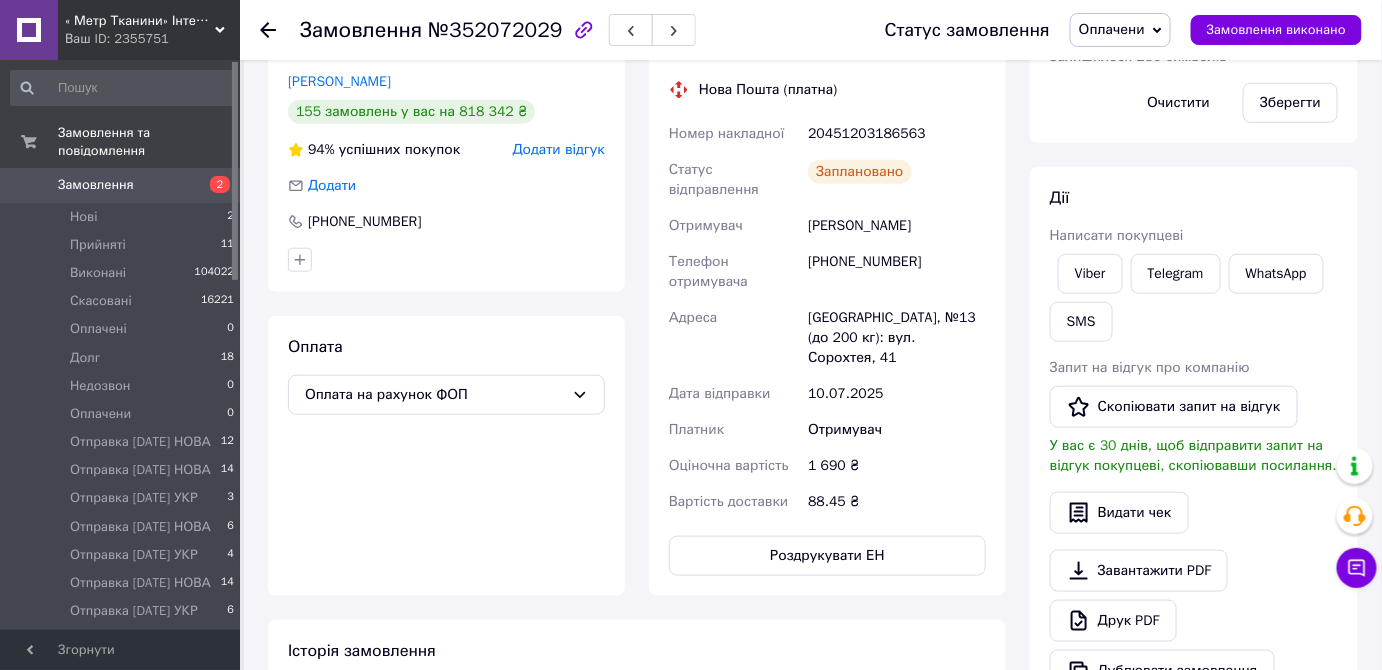 click on "Оплачени" at bounding box center (1112, 29) 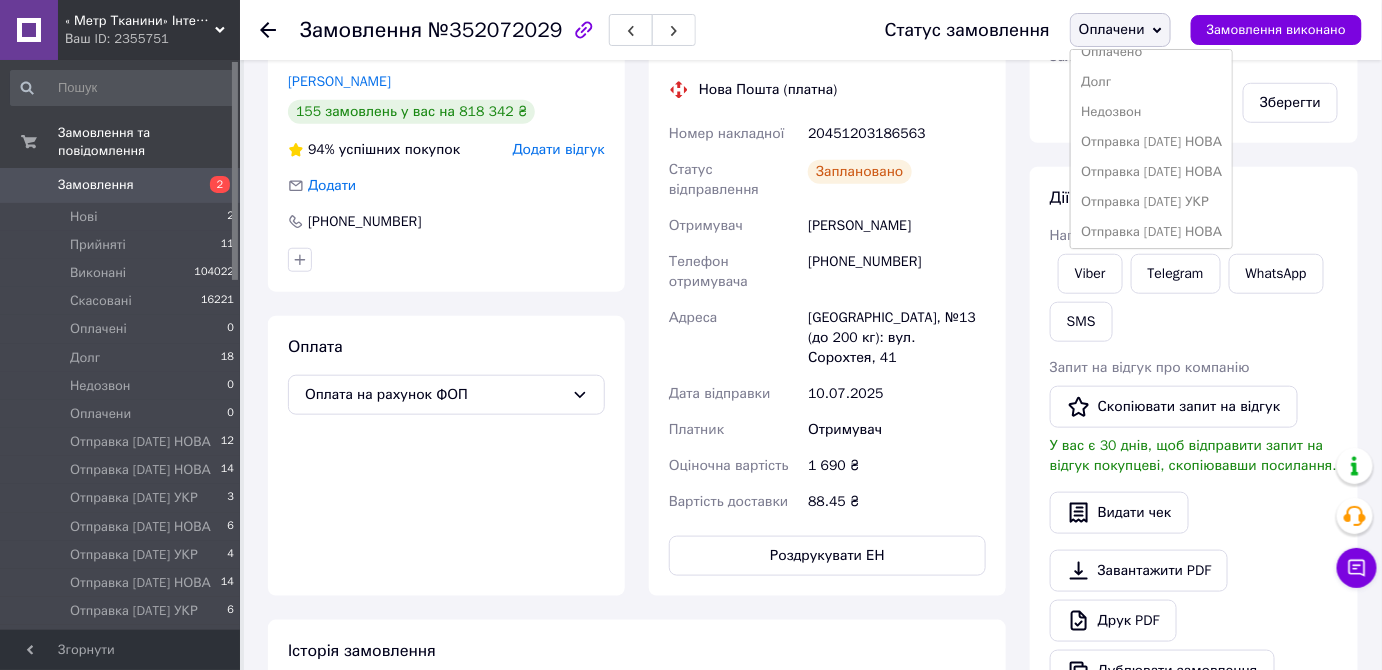 scroll, scrollTop: 411, scrollLeft: 0, axis: vertical 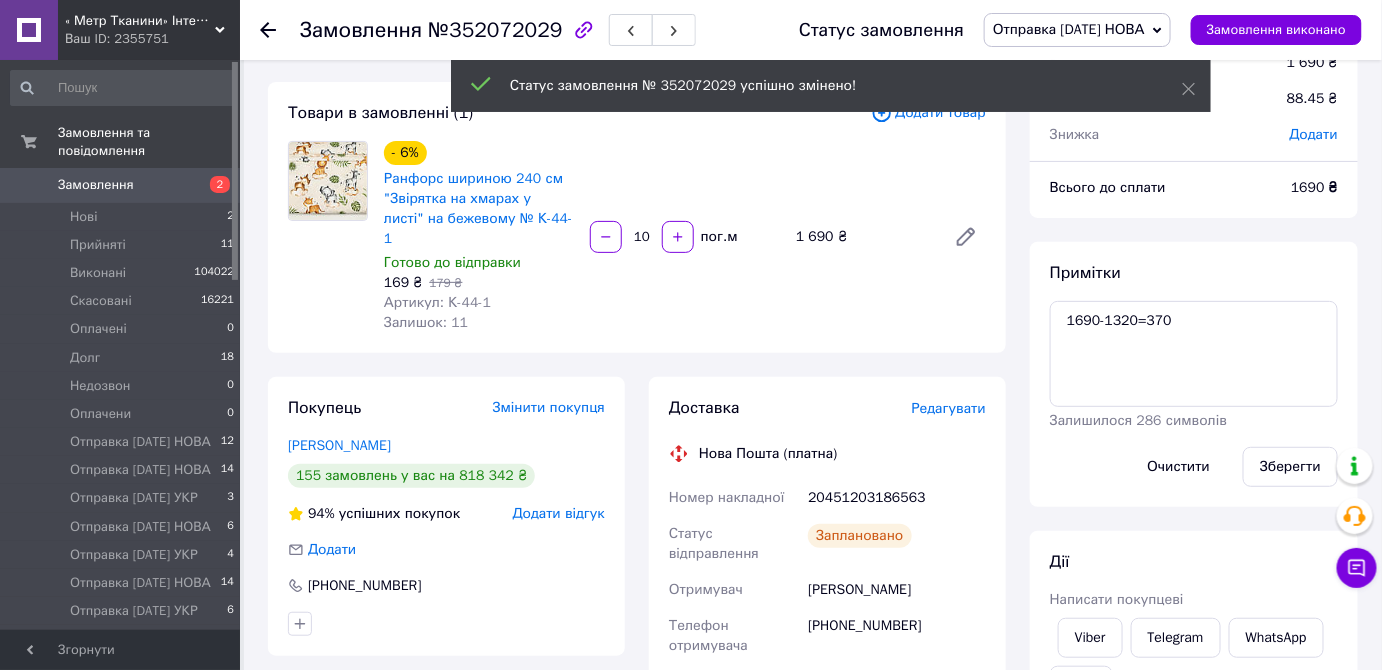 drag, startPoint x: 271, startPoint y: 17, endPoint x: 248, endPoint y: 49, distance: 39.40812 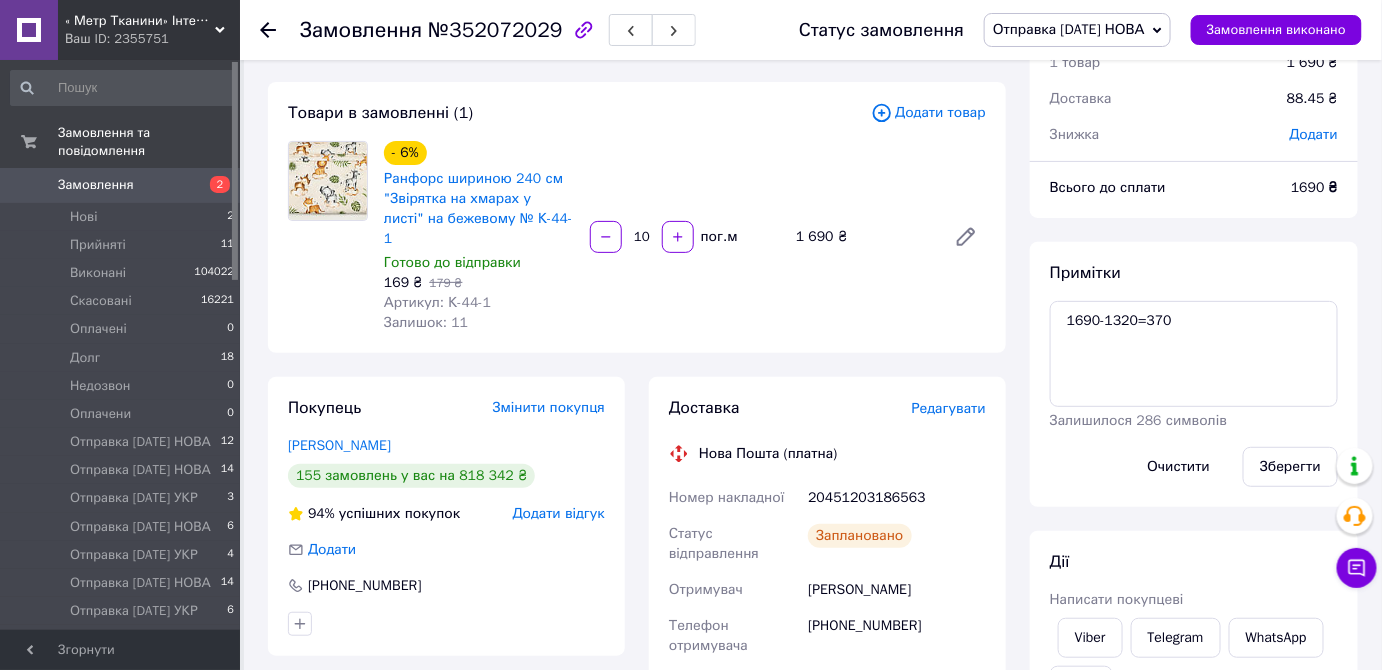 click 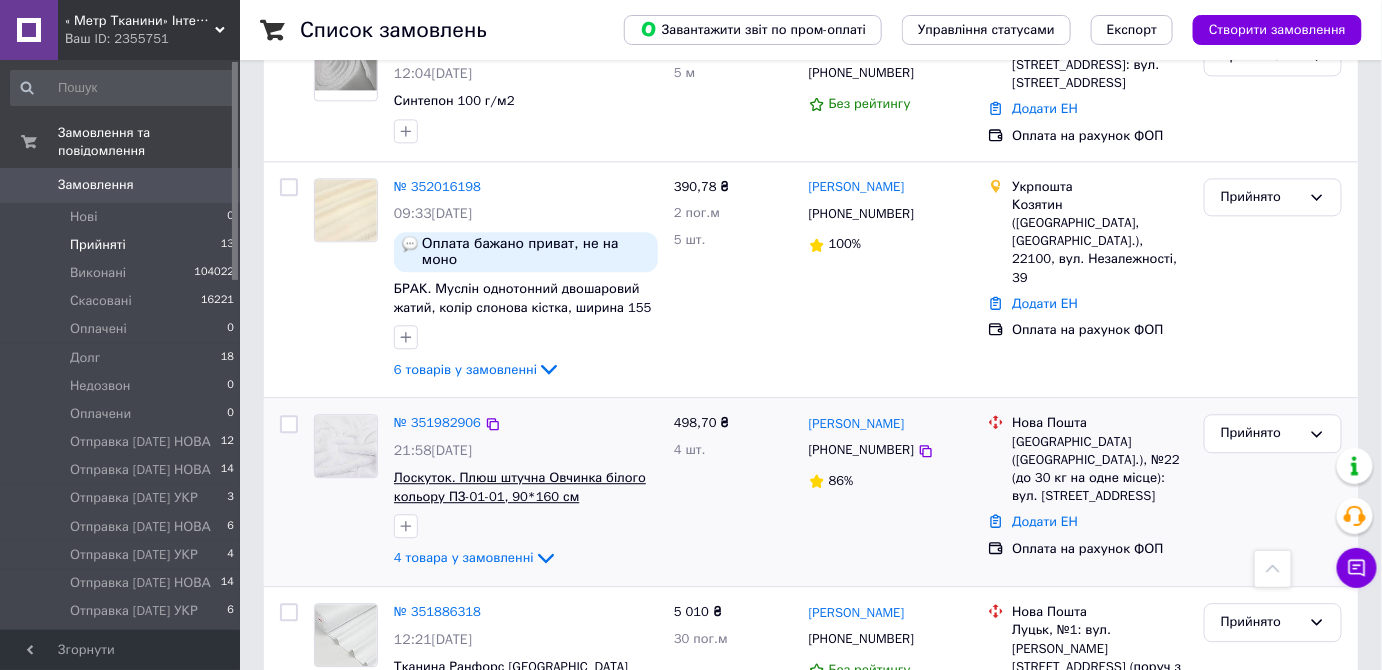 scroll, scrollTop: 1727, scrollLeft: 0, axis: vertical 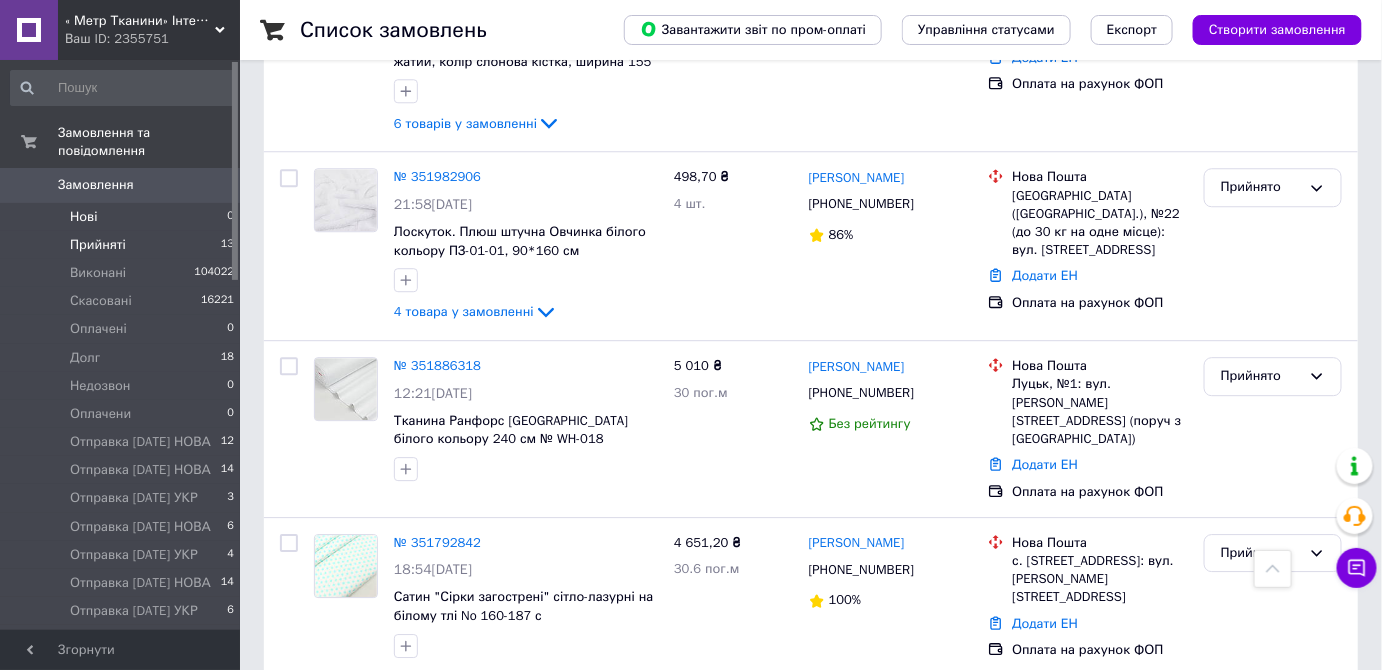 click on "Нові" at bounding box center [83, 217] 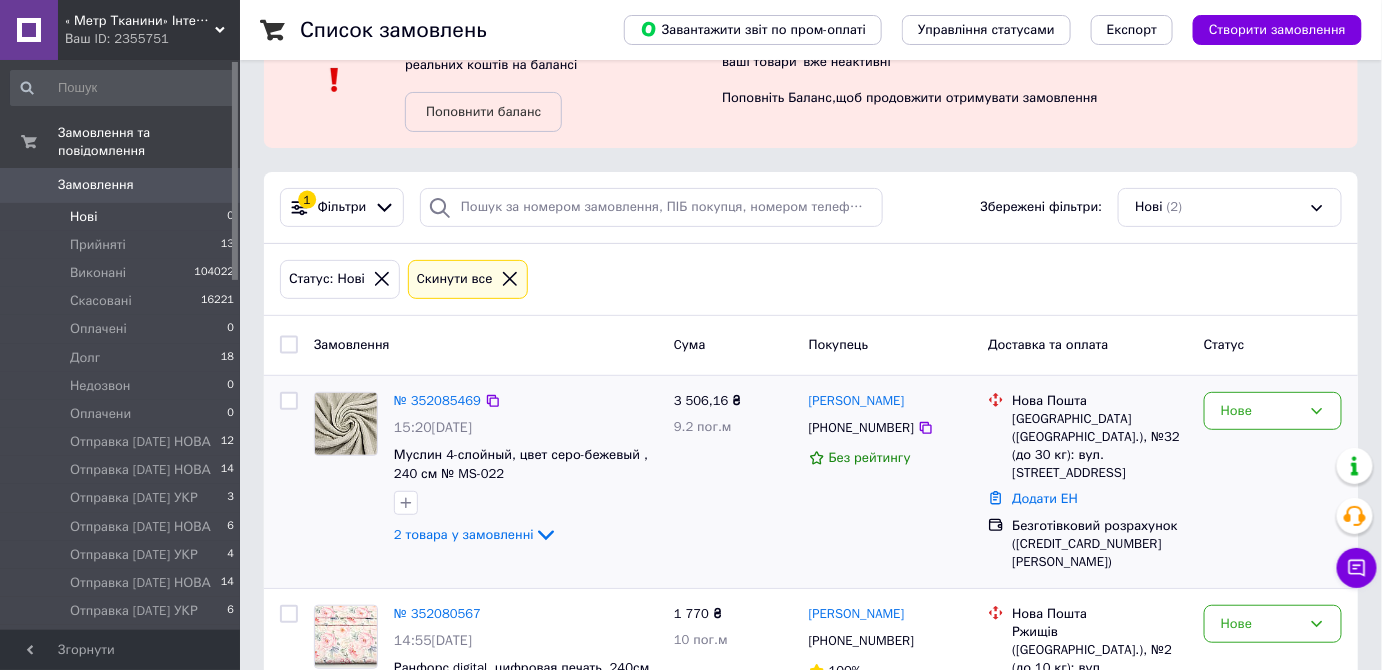 scroll, scrollTop: 163, scrollLeft: 0, axis: vertical 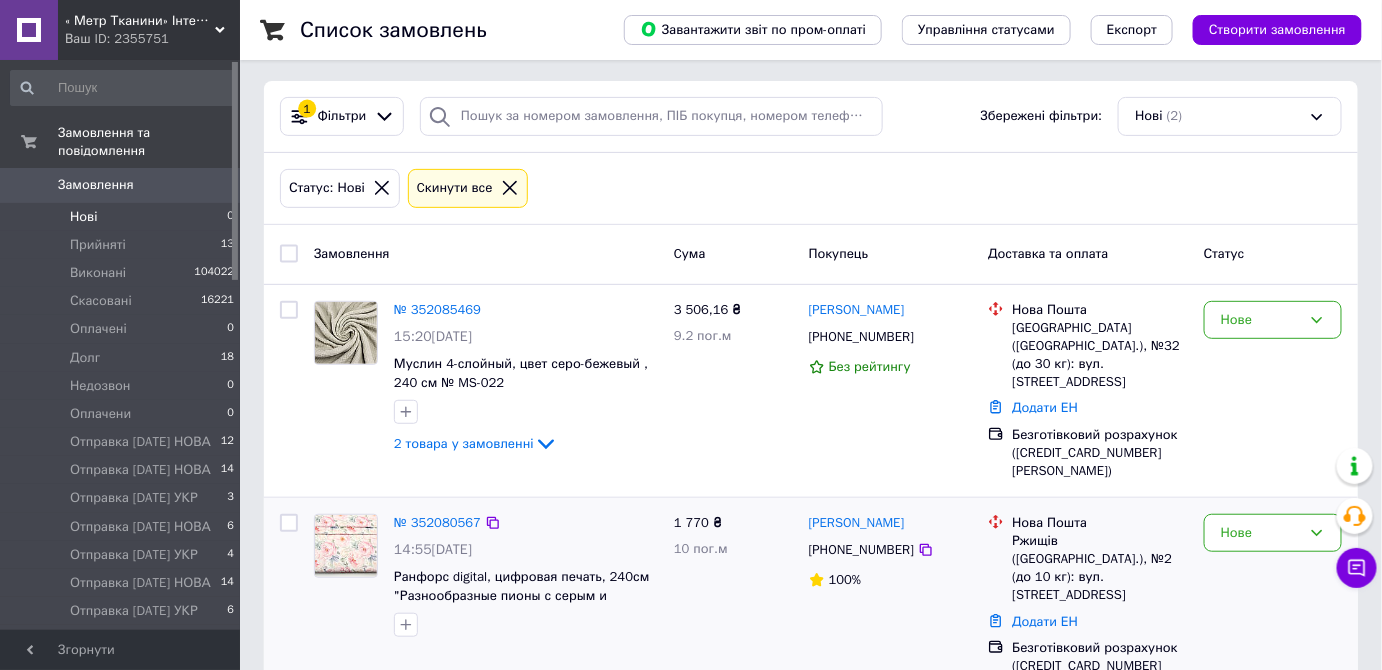 click at bounding box center [346, 546] 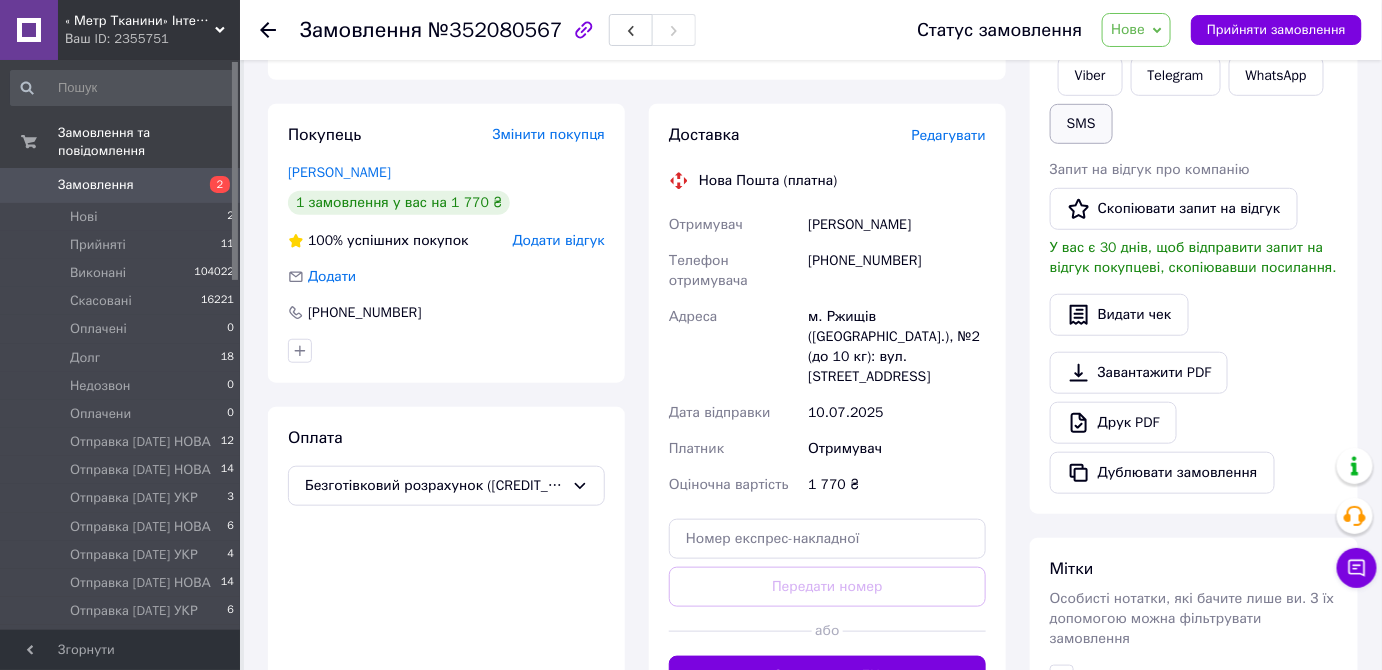 scroll, scrollTop: 0, scrollLeft: 0, axis: both 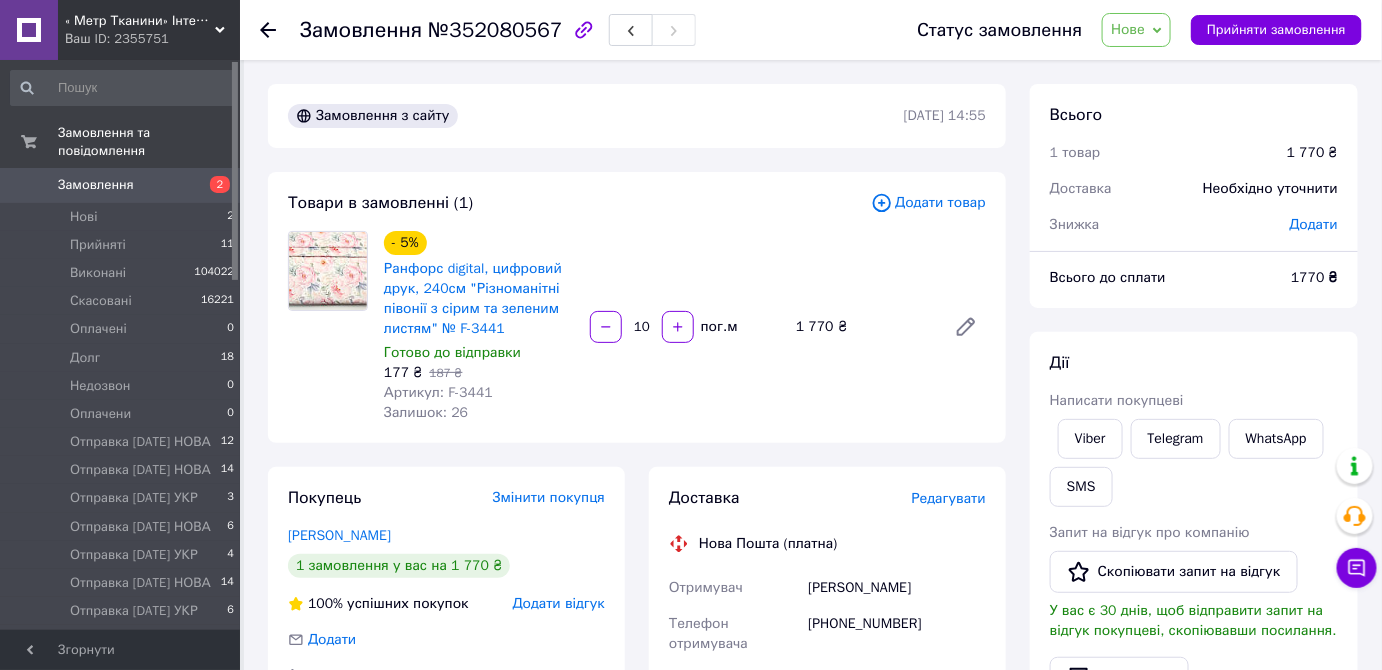 drag, startPoint x: 1143, startPoint y: 21, endPoint x: 1154, endPoint y: 85, distance: 64.93843 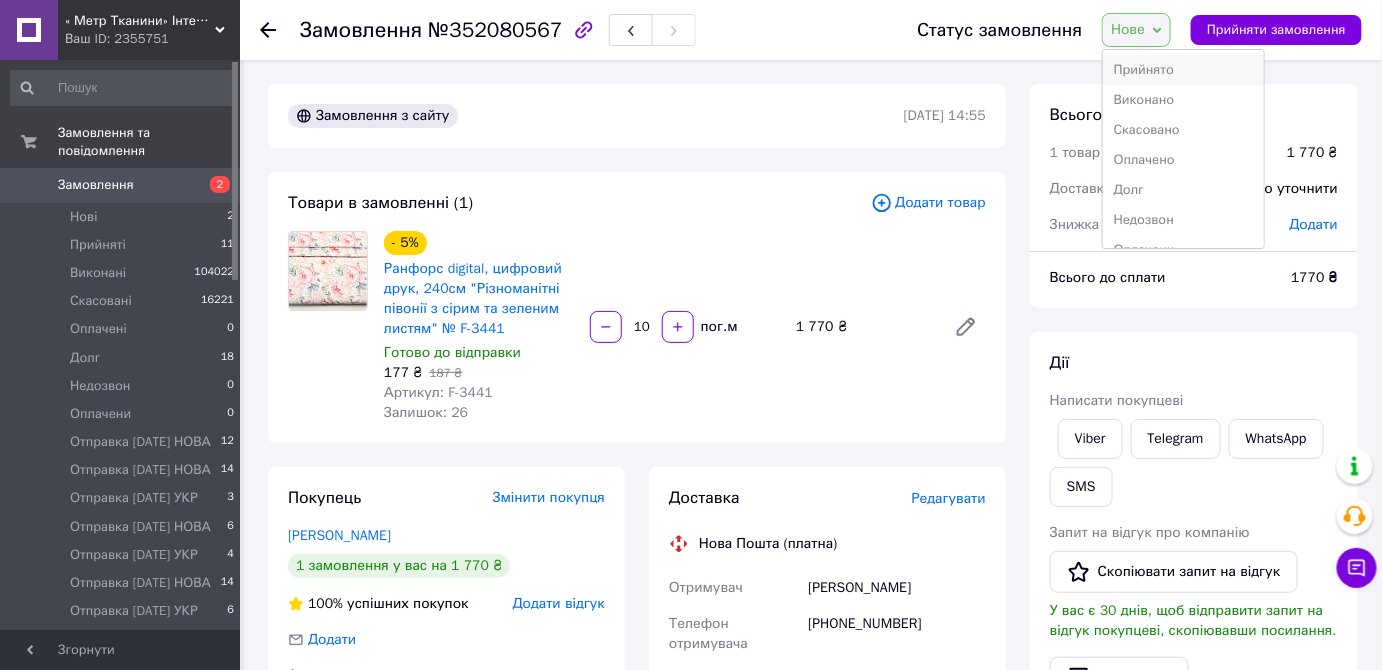 drag, startPoint x: 1160, startPoint y: 68, endPoint x: 1161, endPoint y: 79, distance: 11.045361 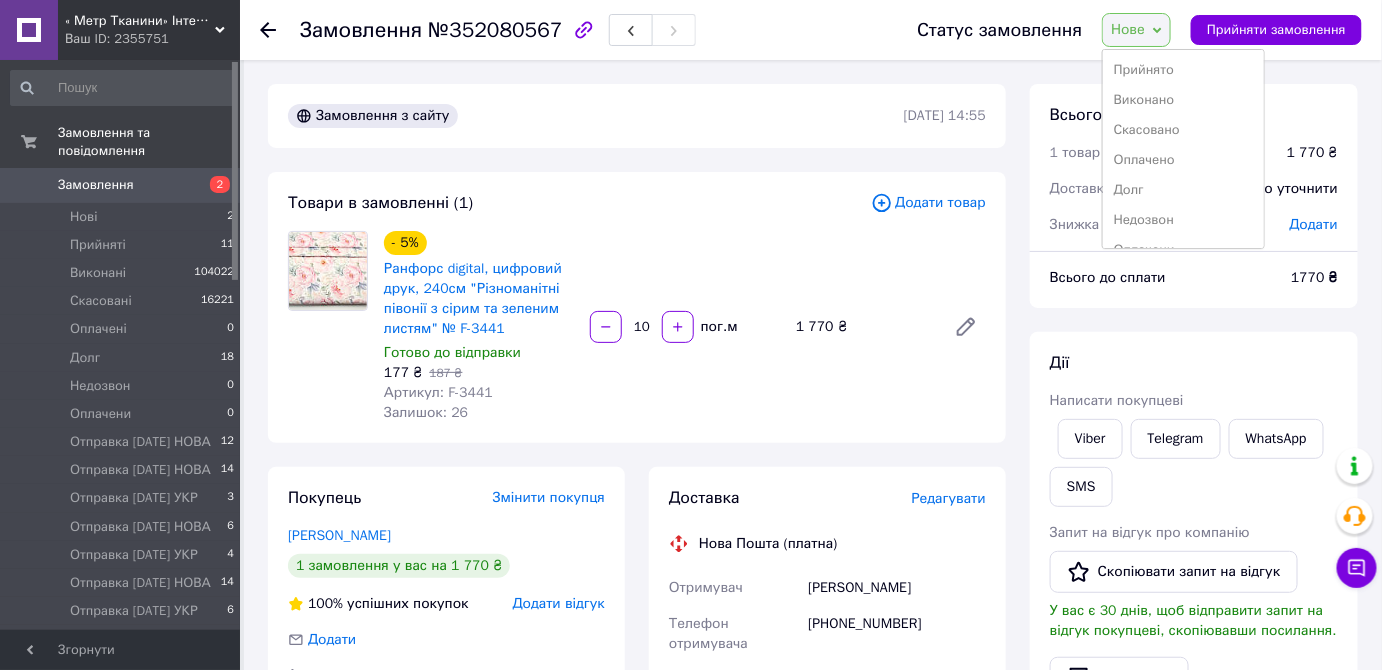click on "Прийнято" at bounding box center [1183, 70] 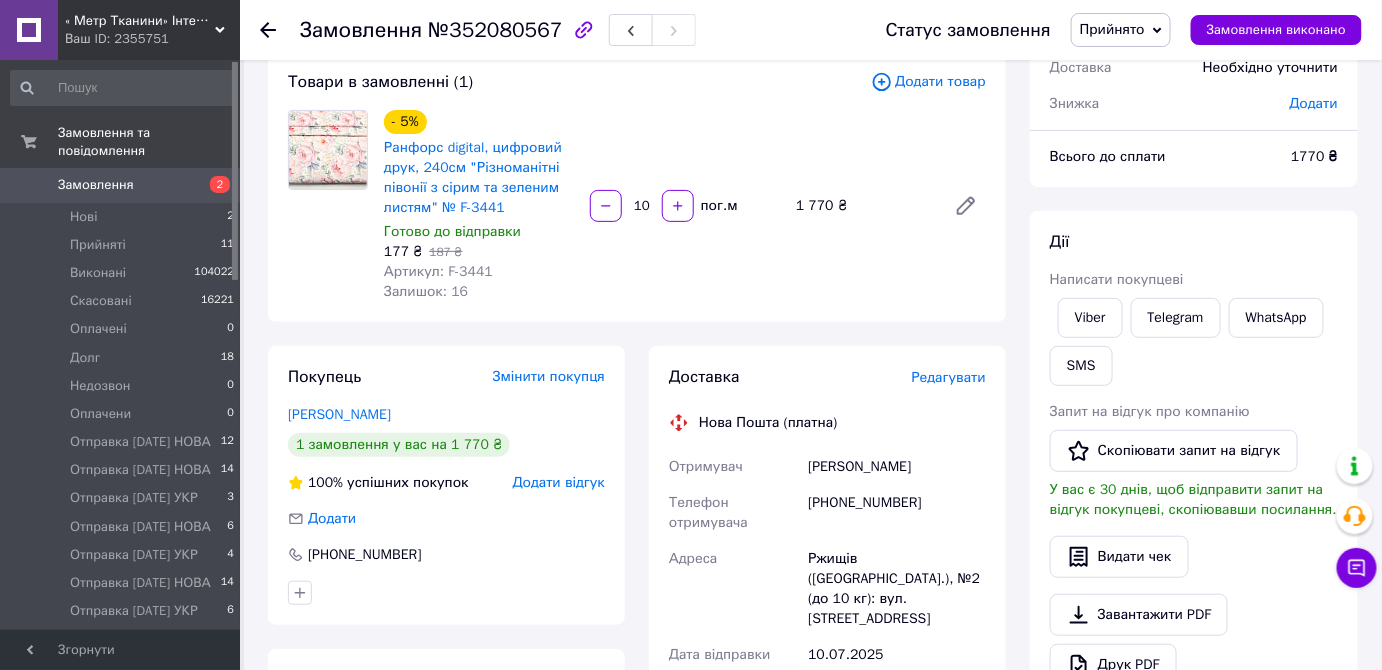 scroll, scrollTop: 0, scrollLeft: 0, axis: both 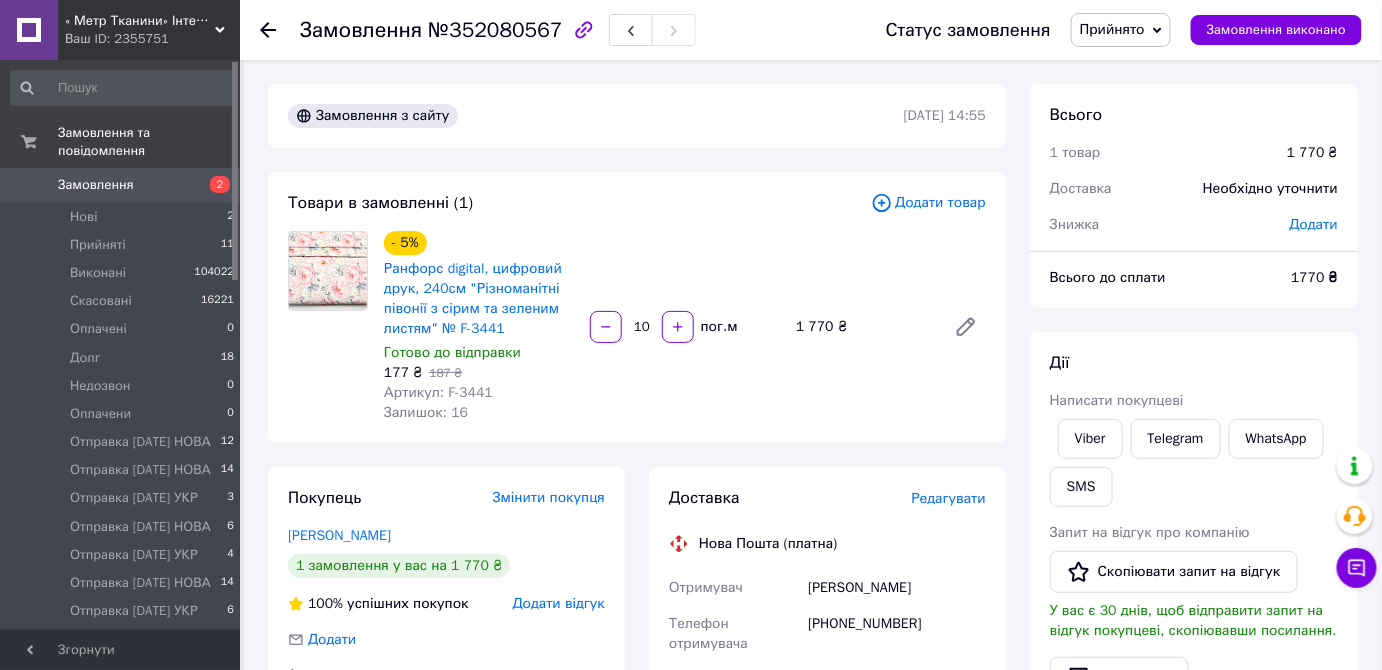 click 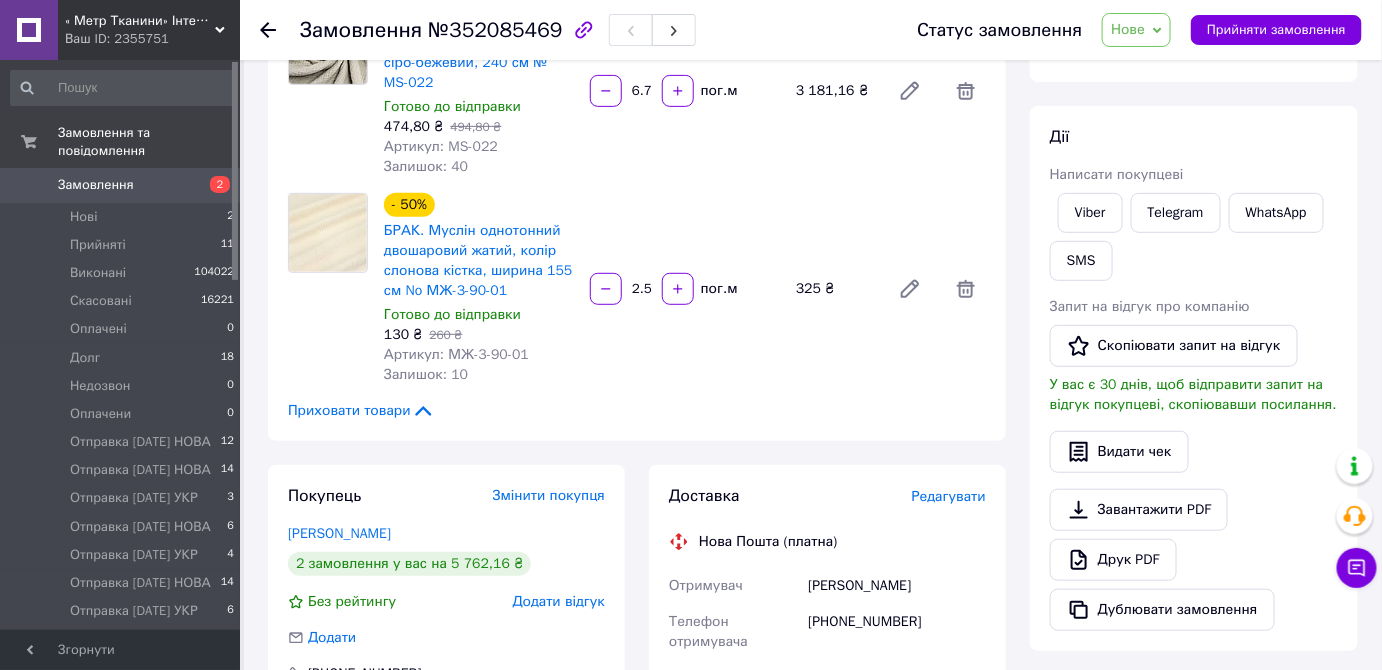scroll, scrollTop: 454, scrollLeft: 0, axis: vertical 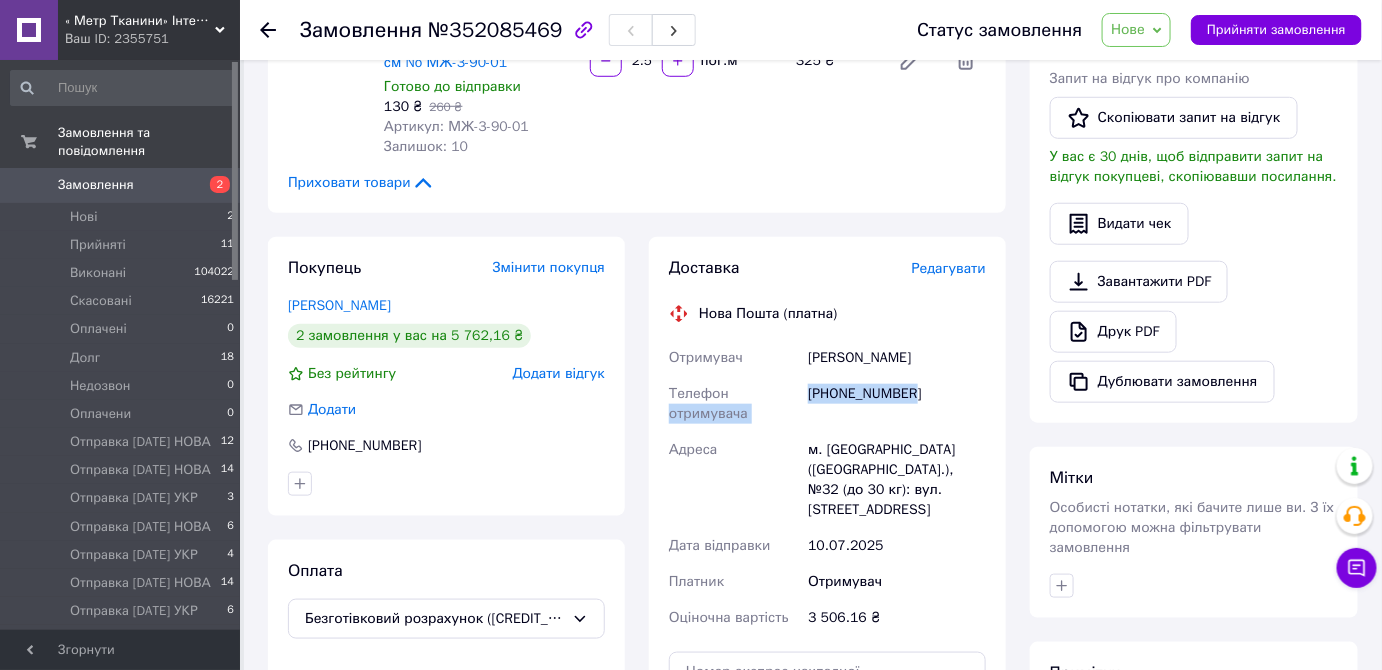 drag, startPoint x: 896, startPoint y: 392, endPoint x: 797, endPoint y: 389, distance: 99.04544 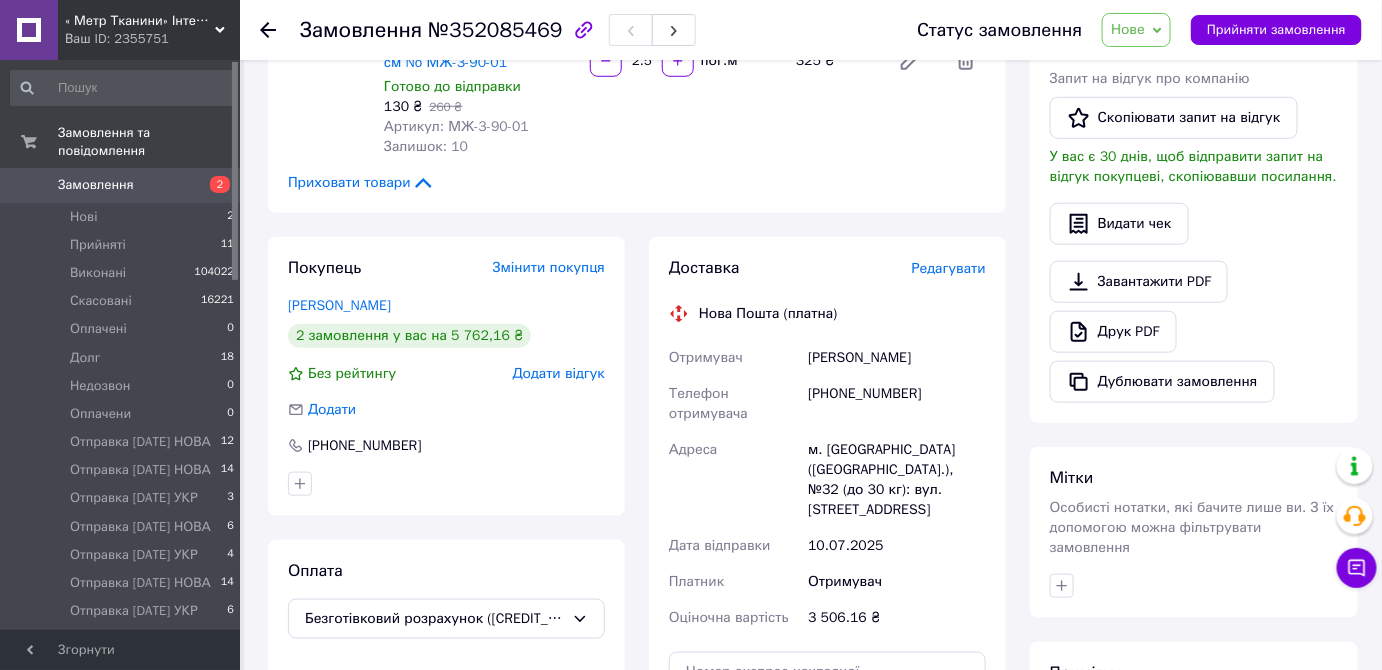 drag, startPoint x: 897, startPoint y: 263, endPoint x: 908, endPoint y: 297, distance: 35.735138 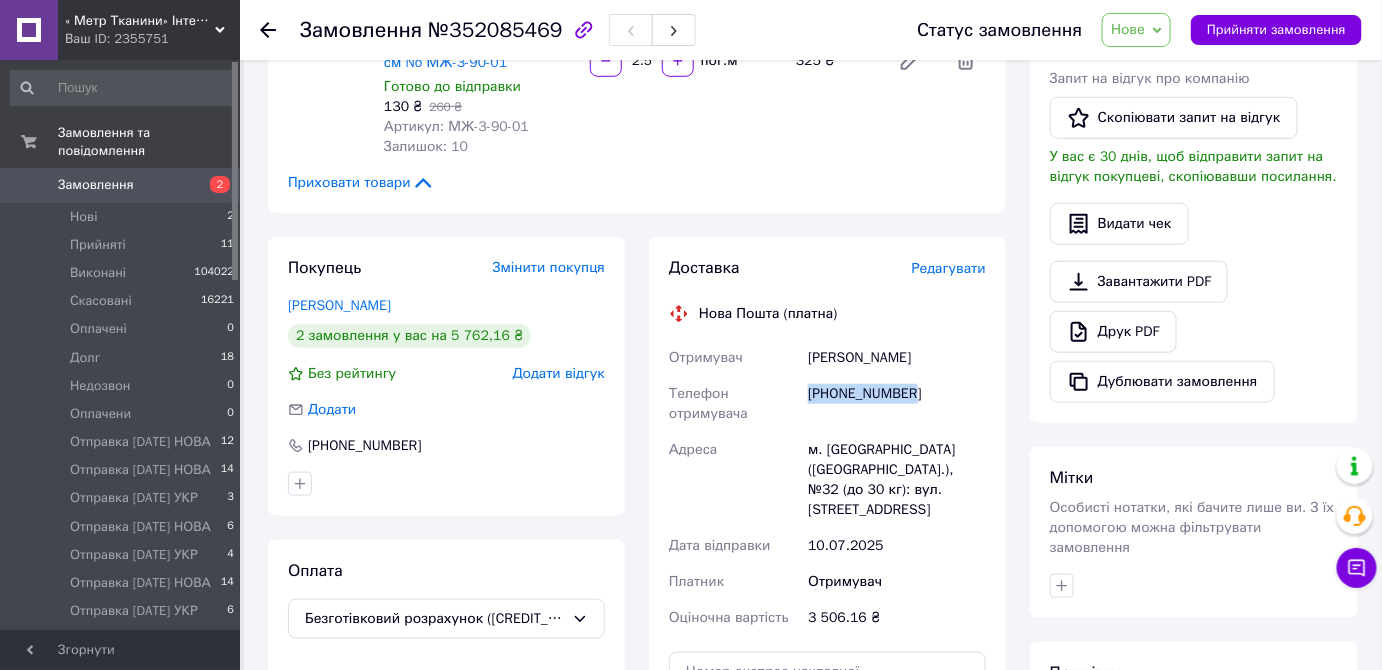 drag, startPoint x: 929, startPoint y: 392, endPoint x: 807, endPoint y: 395, distance: 122.03688 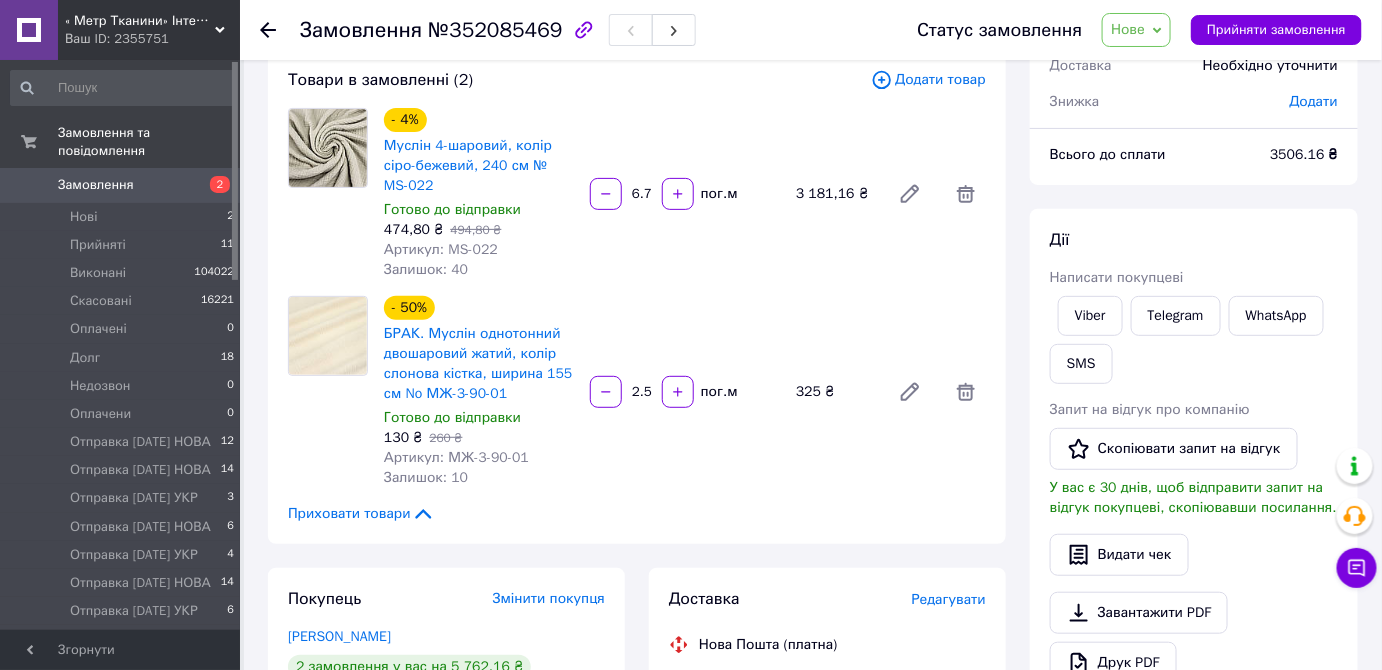 scroll, scrollTop: 272, scrollLeft: 0, axis: vertical 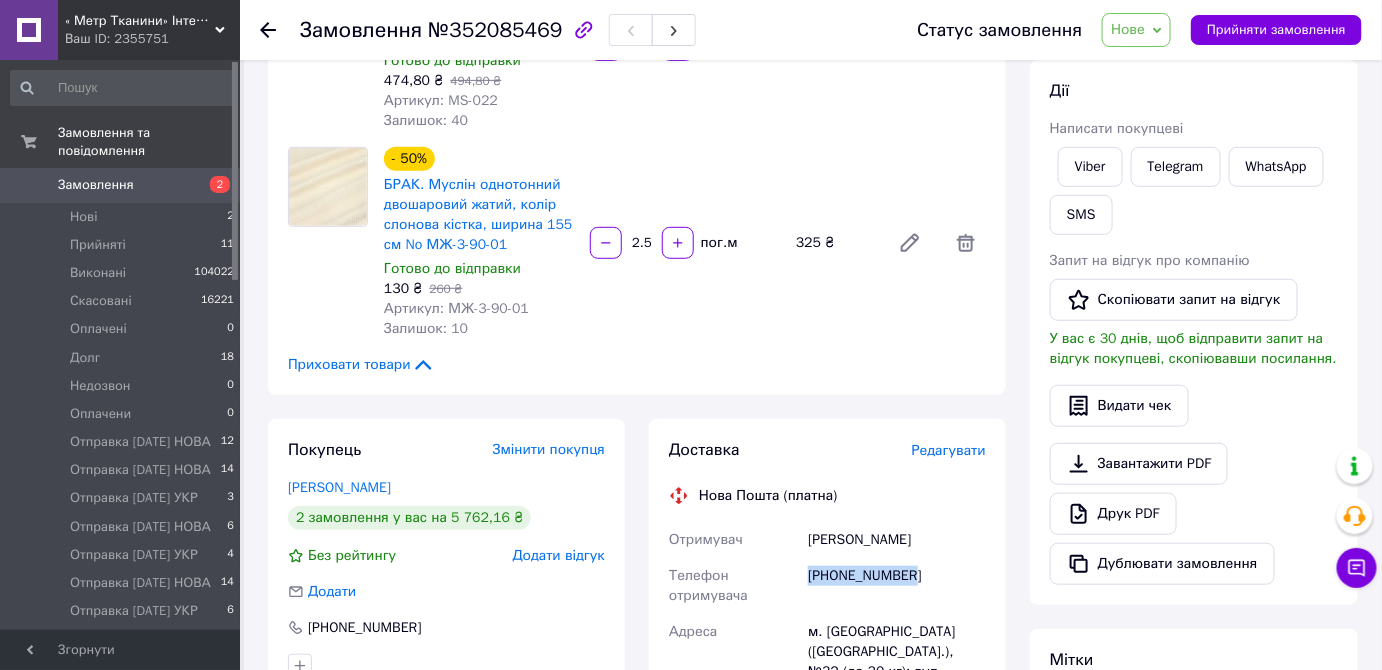 copy on "[PHONE_NUMBER]" 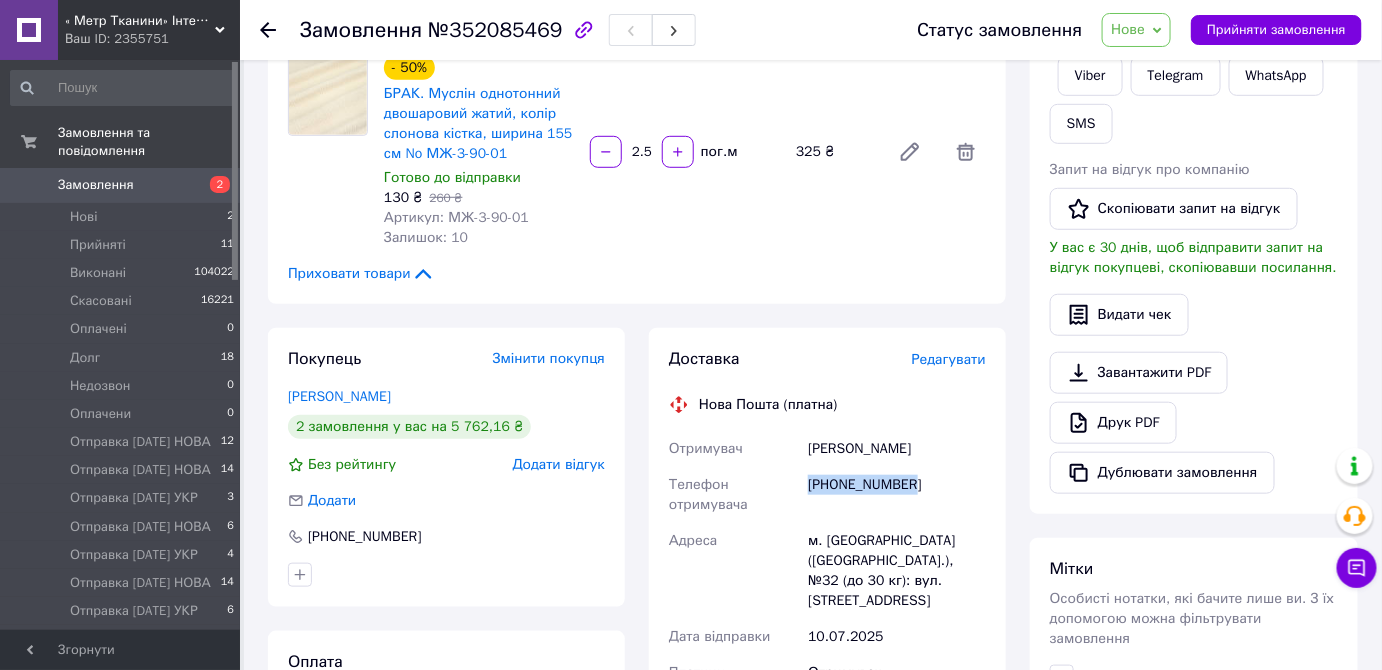scroll, scrollTop: 0, scrollLeft: 0, axis: both 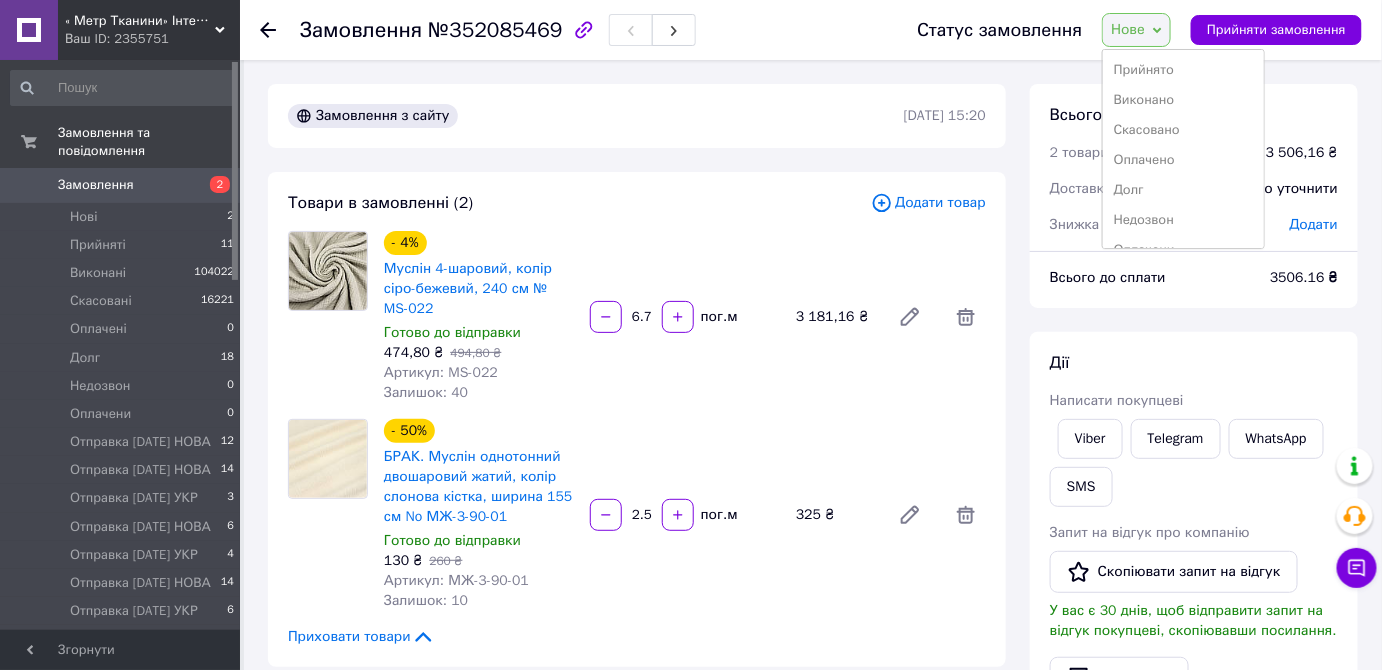 drag, startPoint x: 1136, startPoint y: 62, endPoint x: 1106, endPoint y: 106, distance: 53.25411 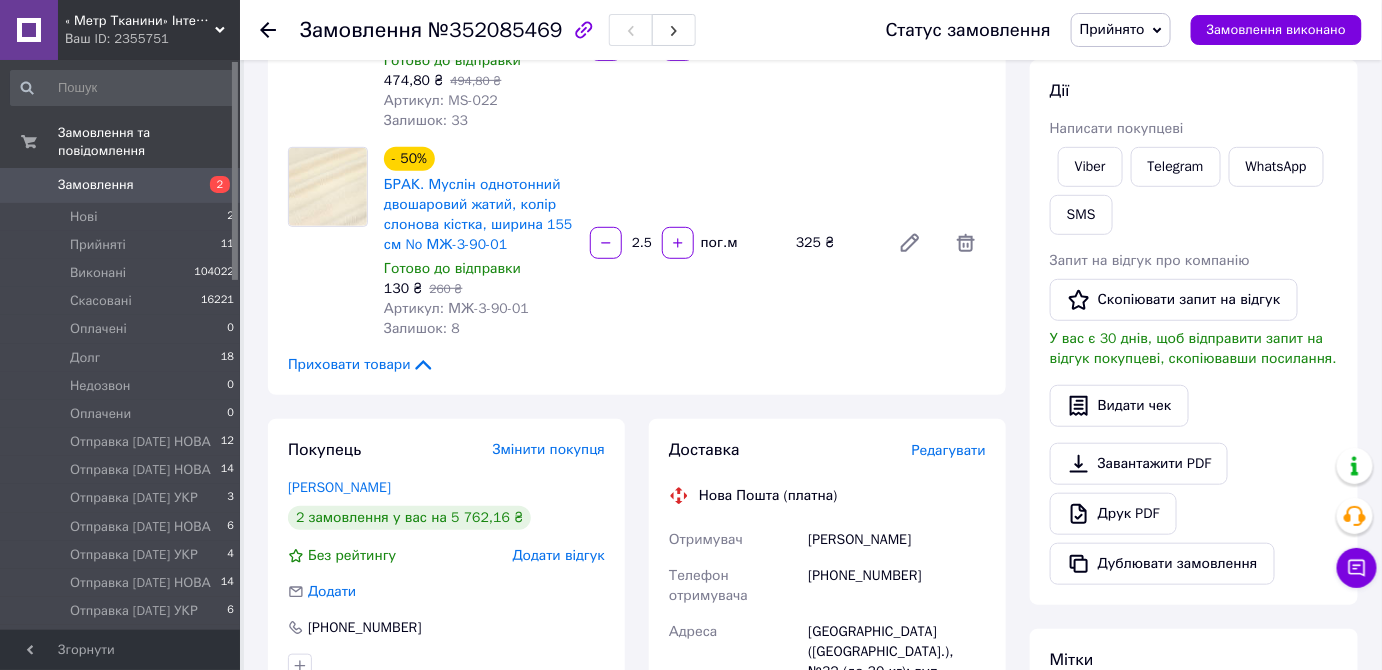 scroll, scrollTop: 545, scrollLeft: 0, axis: vertical 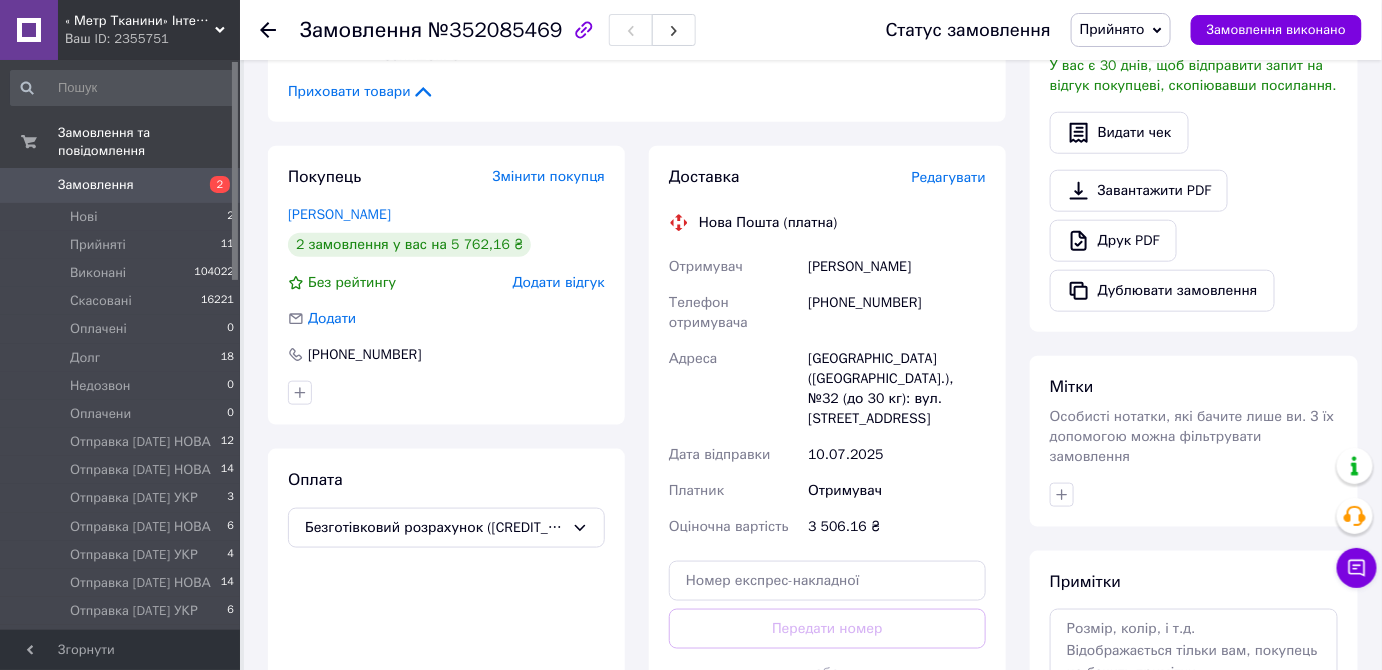 click 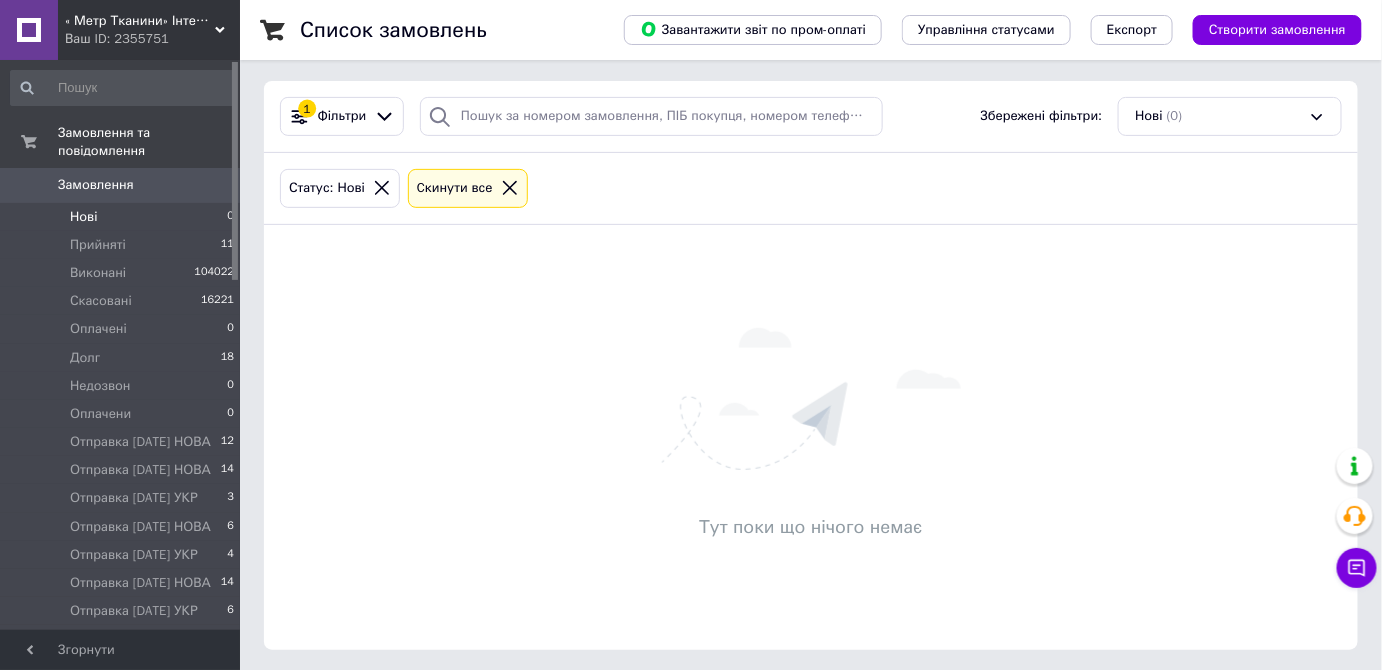 scroll, scrollTop: 163, scrollLeft: 0, axis: vertical 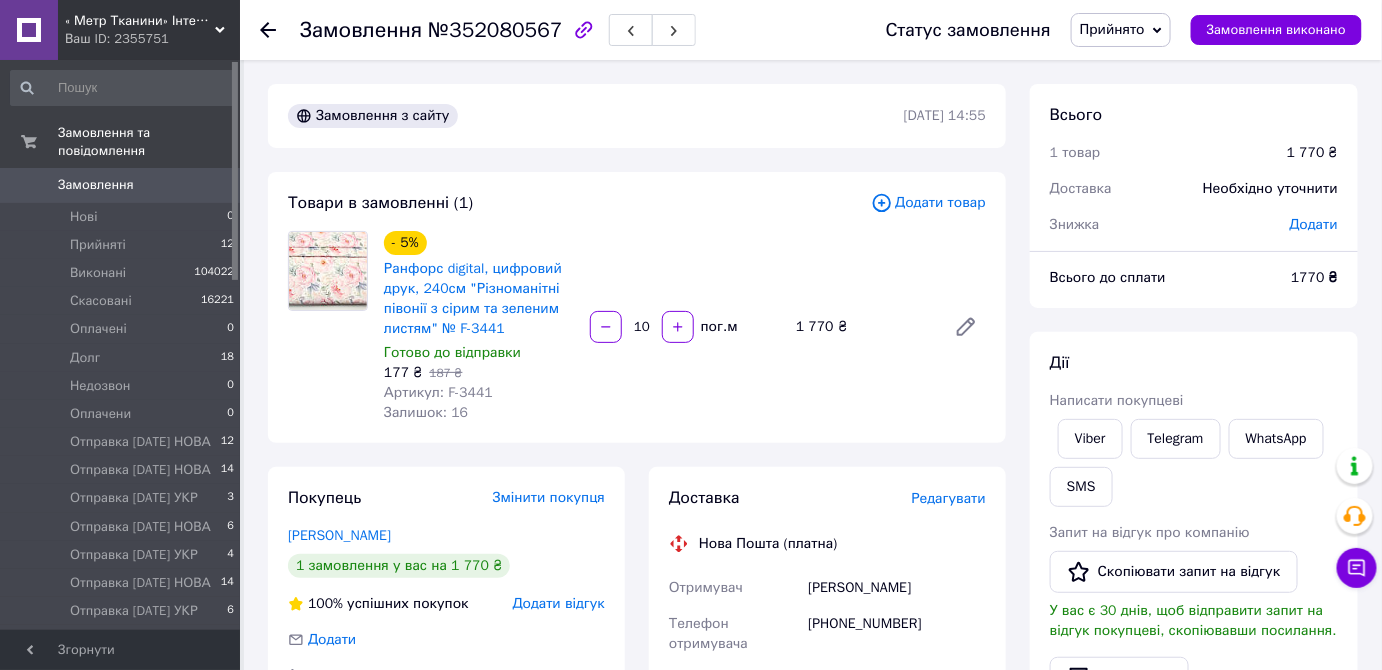 click on "Прийнято" at bounding box center (1112, 29) 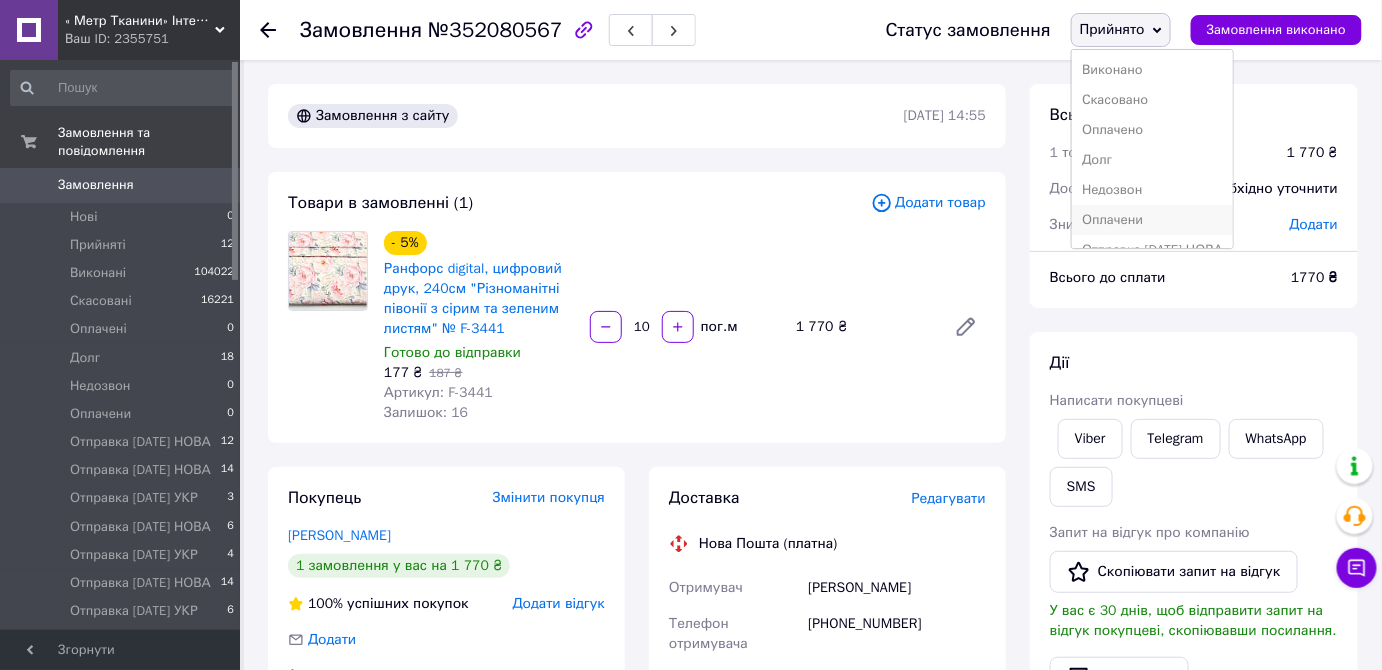 click on "Оплачени" at bounding box center (1152, 220) 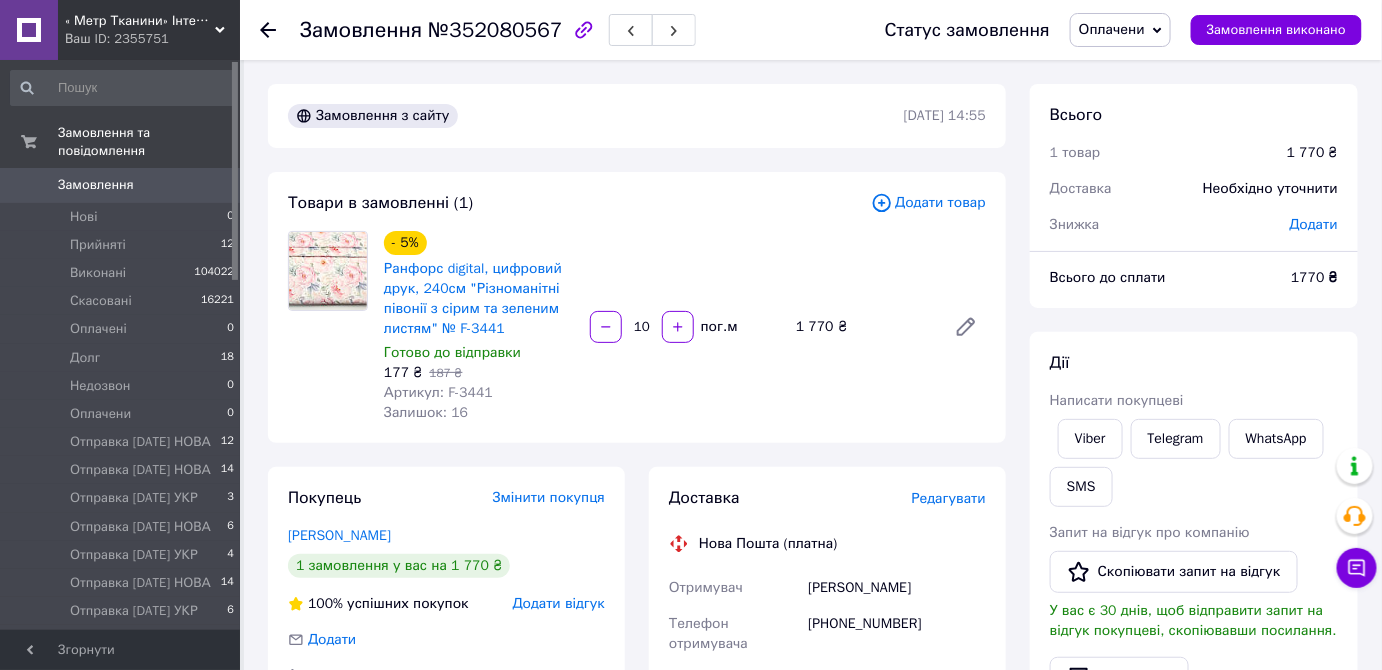 drag, startPoint x: 931, startPoint y: 508, endPoint x: 888, endPoint y: 491, distance: 46.238514 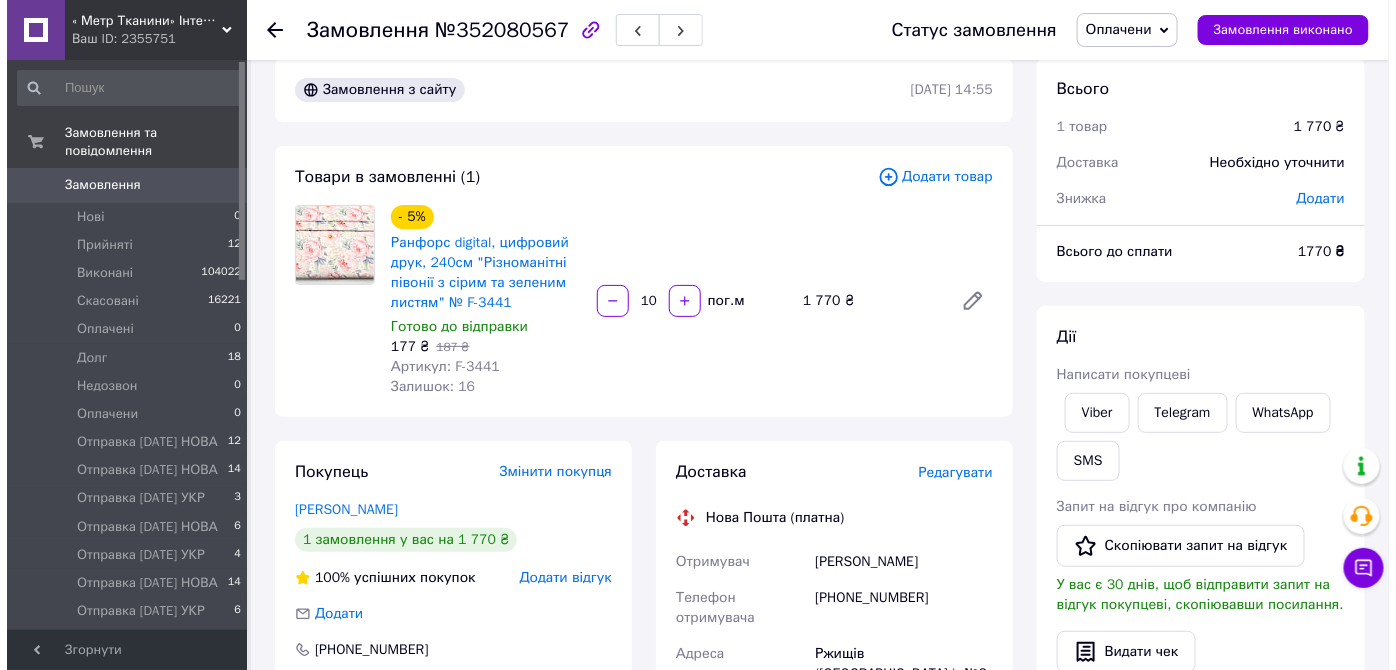 scroll, scrollTop: 0, scrollLeft: 0, axis: both 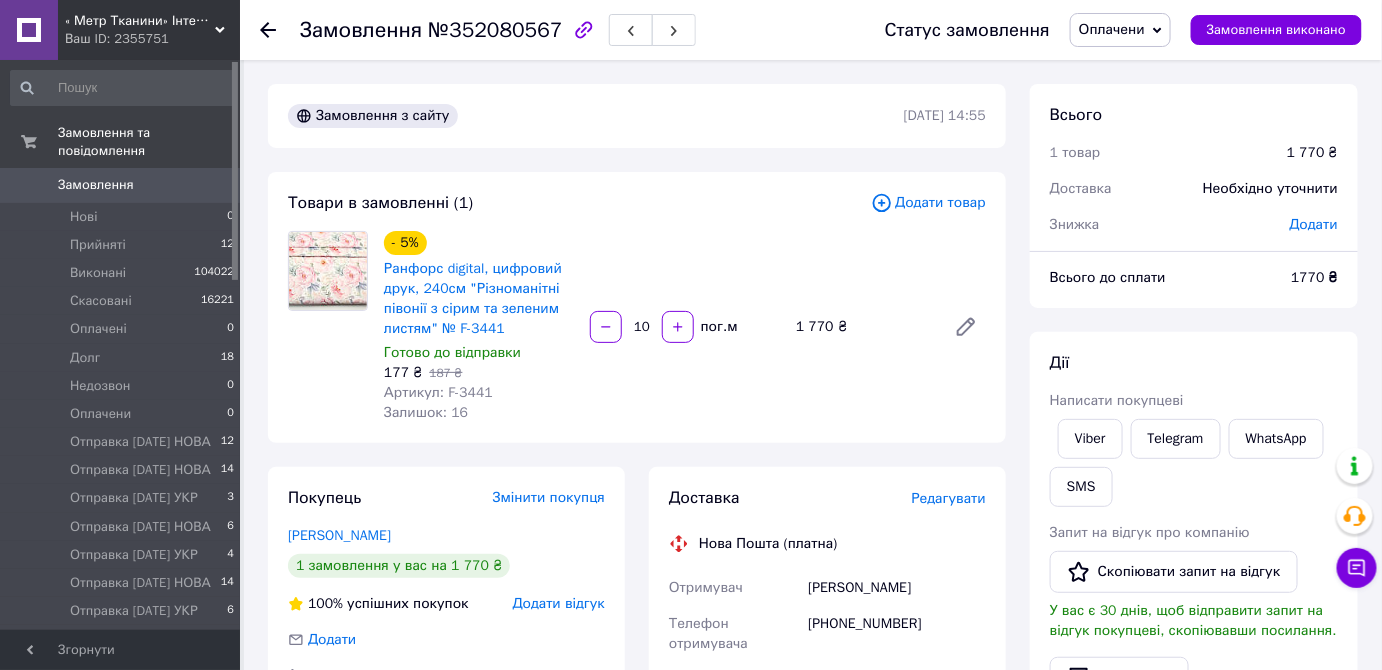 click on "Редагувати" at bounding box center (949, 498) 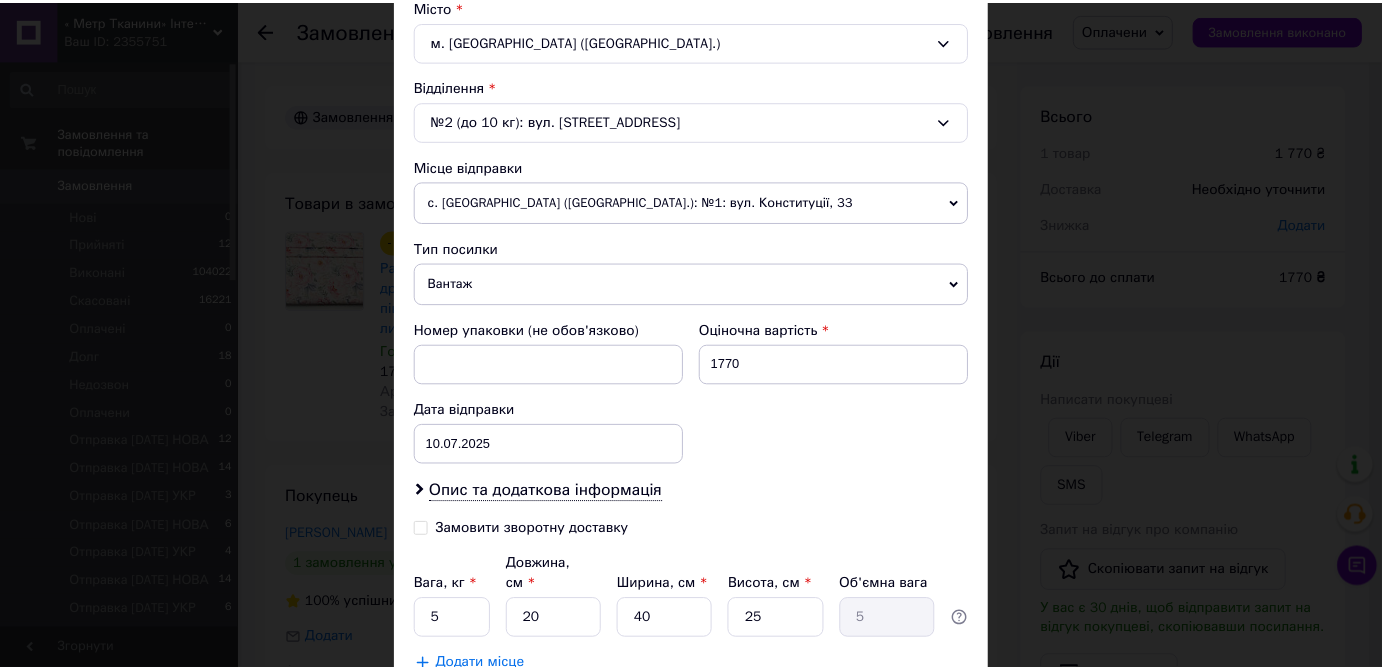 scroll, scrollTop: 686, scrollLeft: 0, axis: vertical 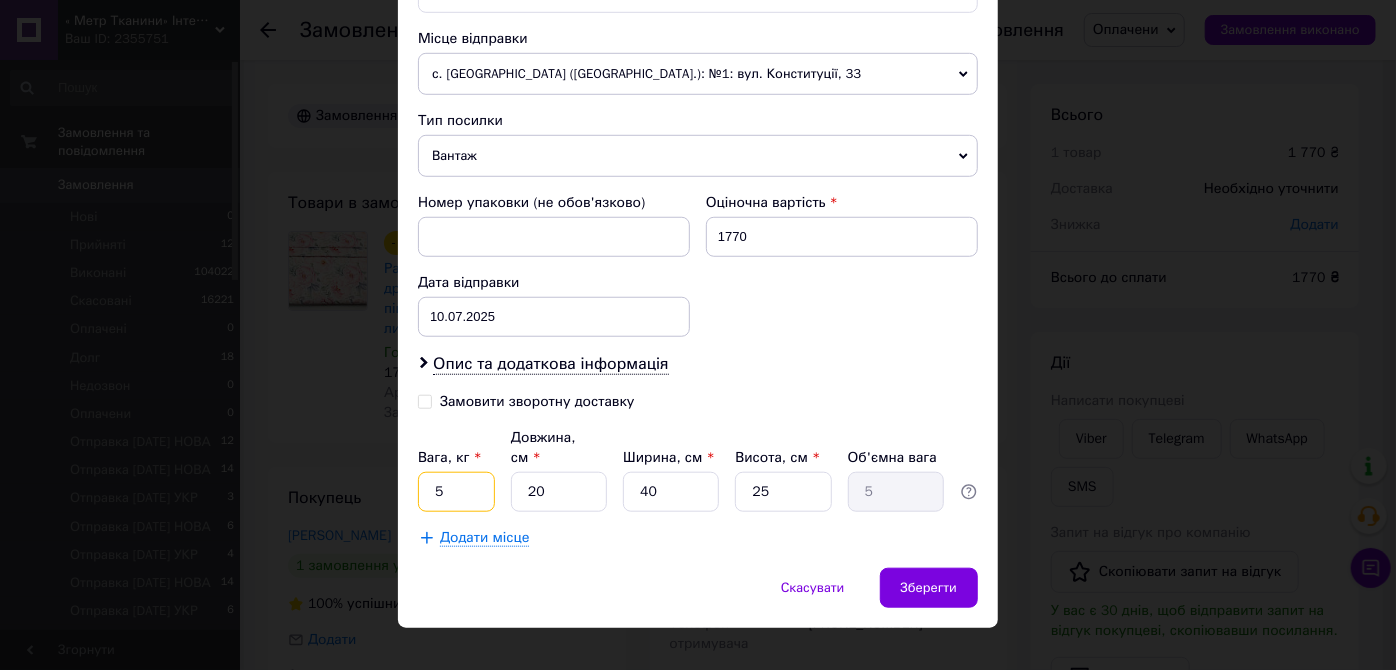 click on "5" at bounding box center [456, 492] 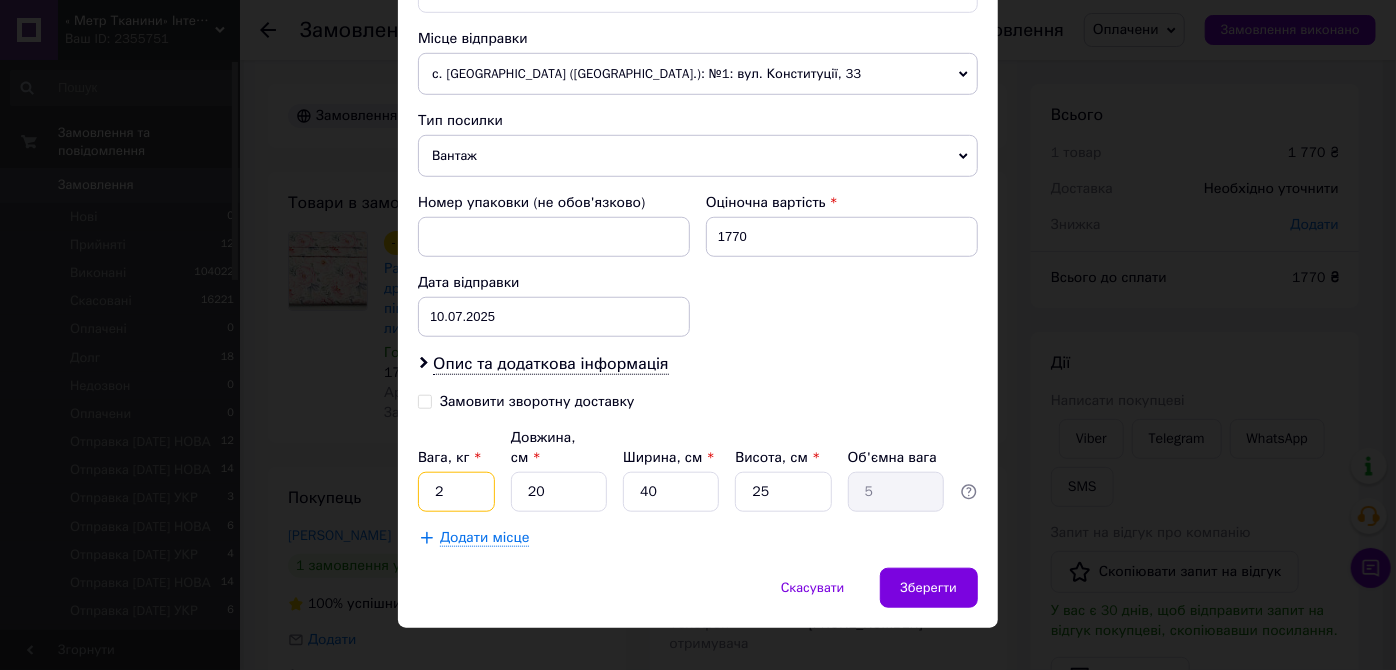 type on "2" 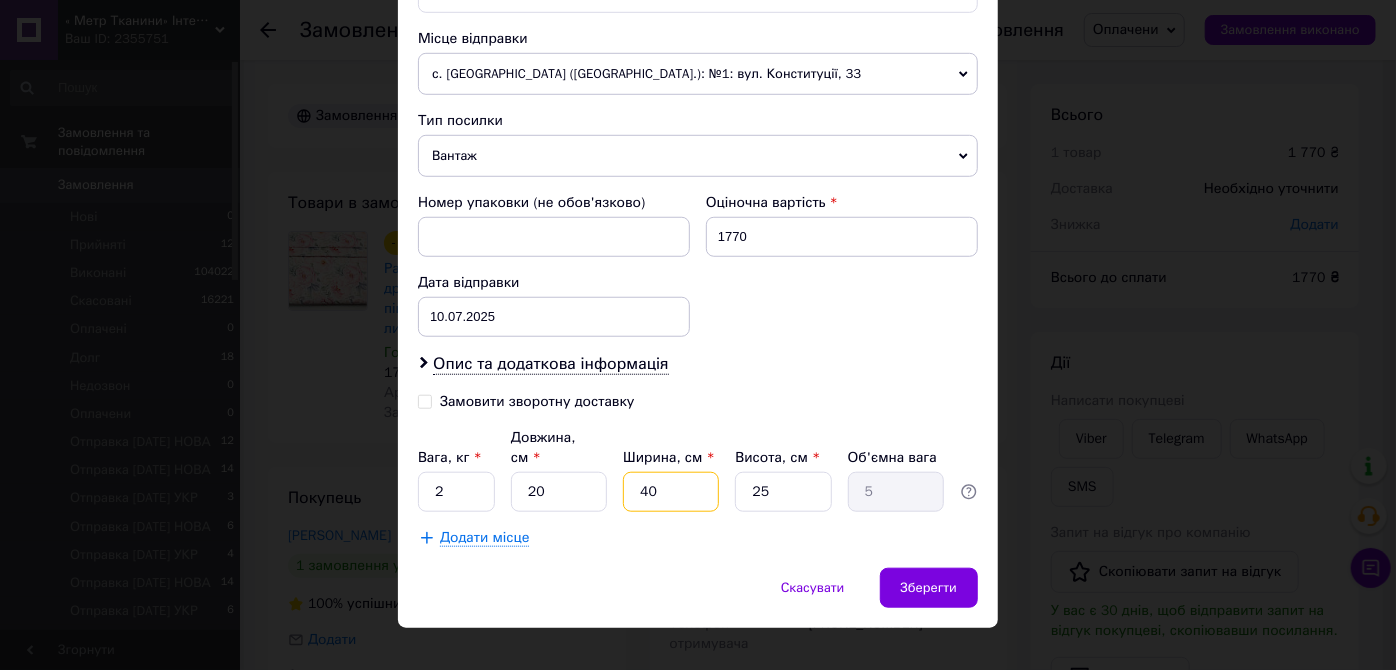 drag, startPoint x: 592, startPoint y: 469, endPoint x: 573, endPoint y: 468, distance: 19.026299 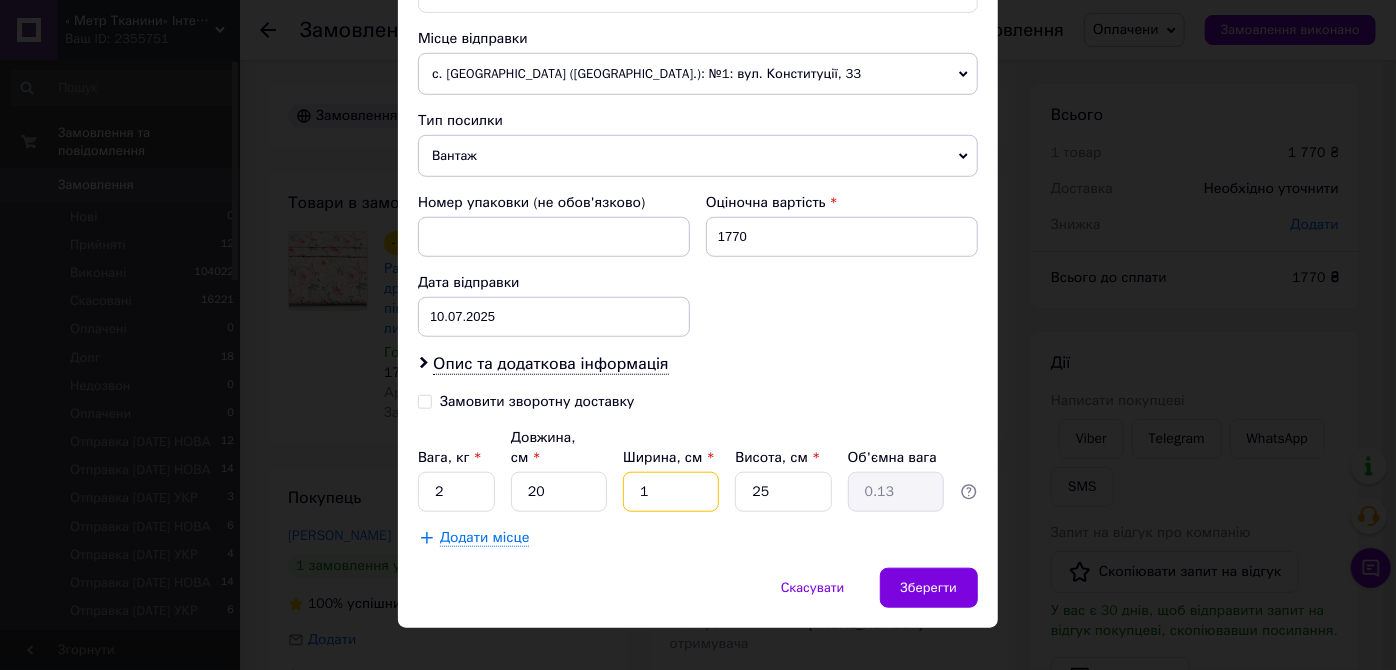 type on "16" 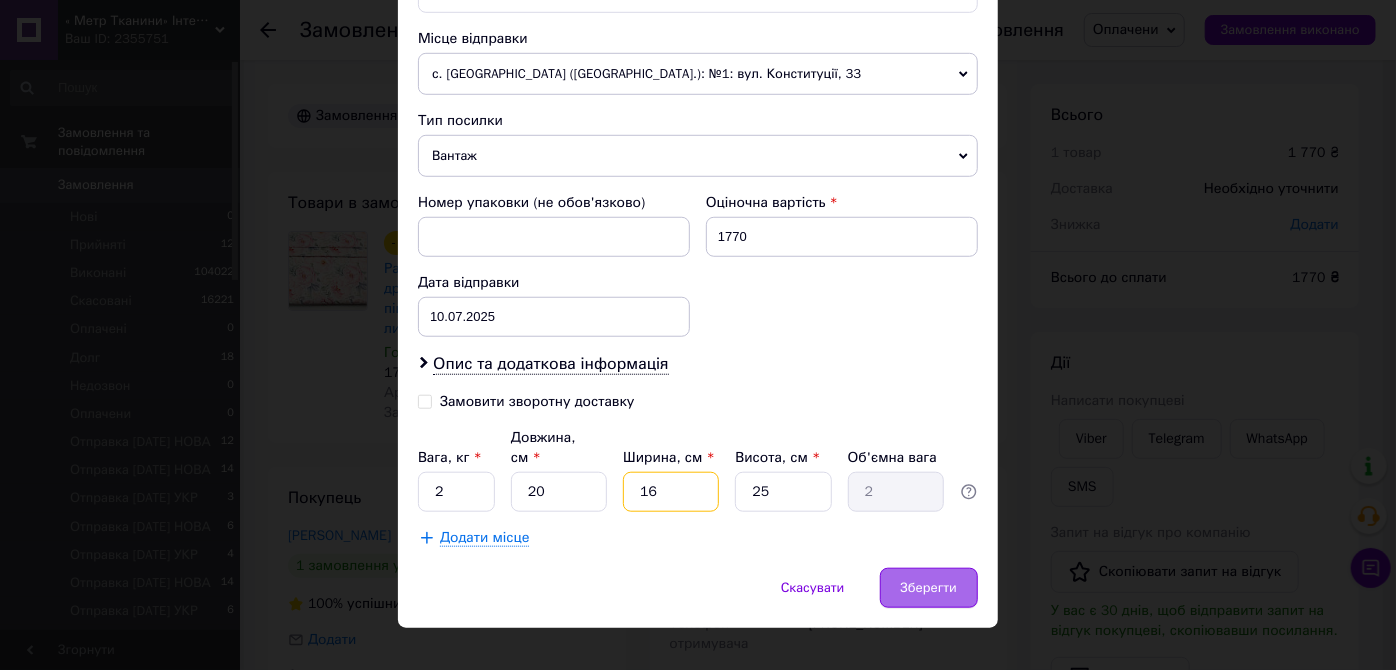 type on "16" 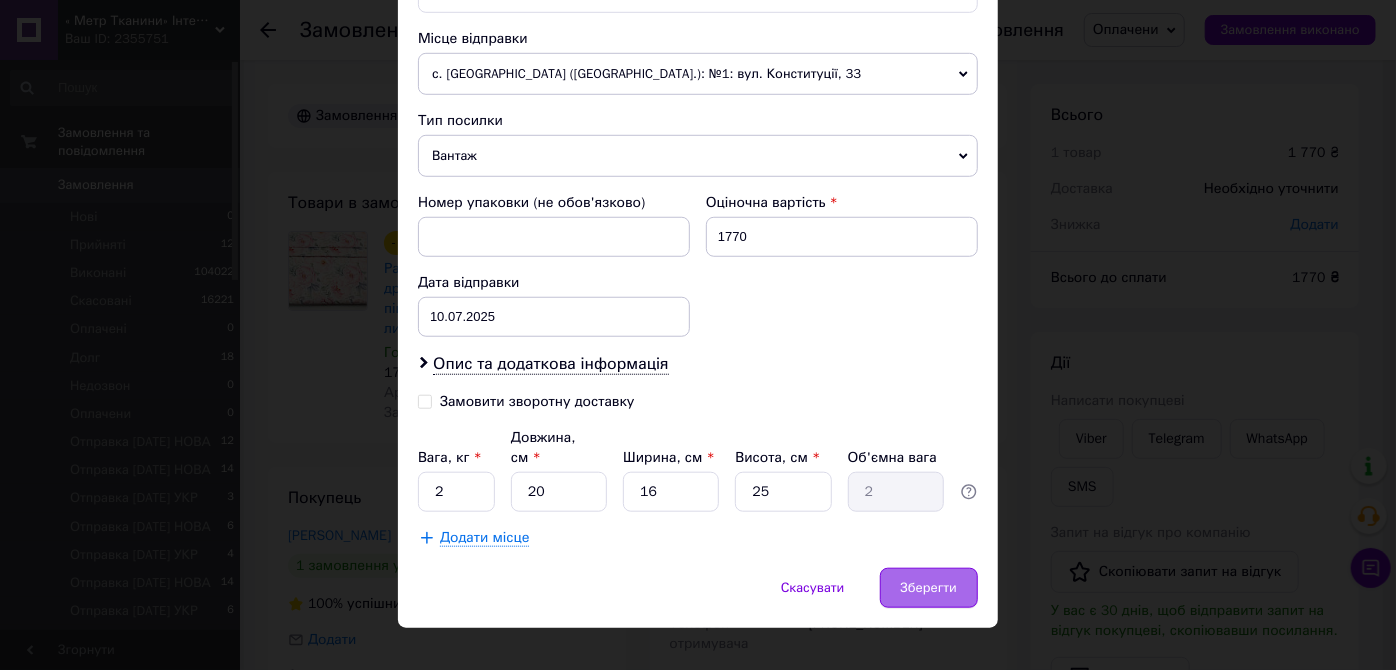 click on "Зберегти" at bounding box center [929, 588] 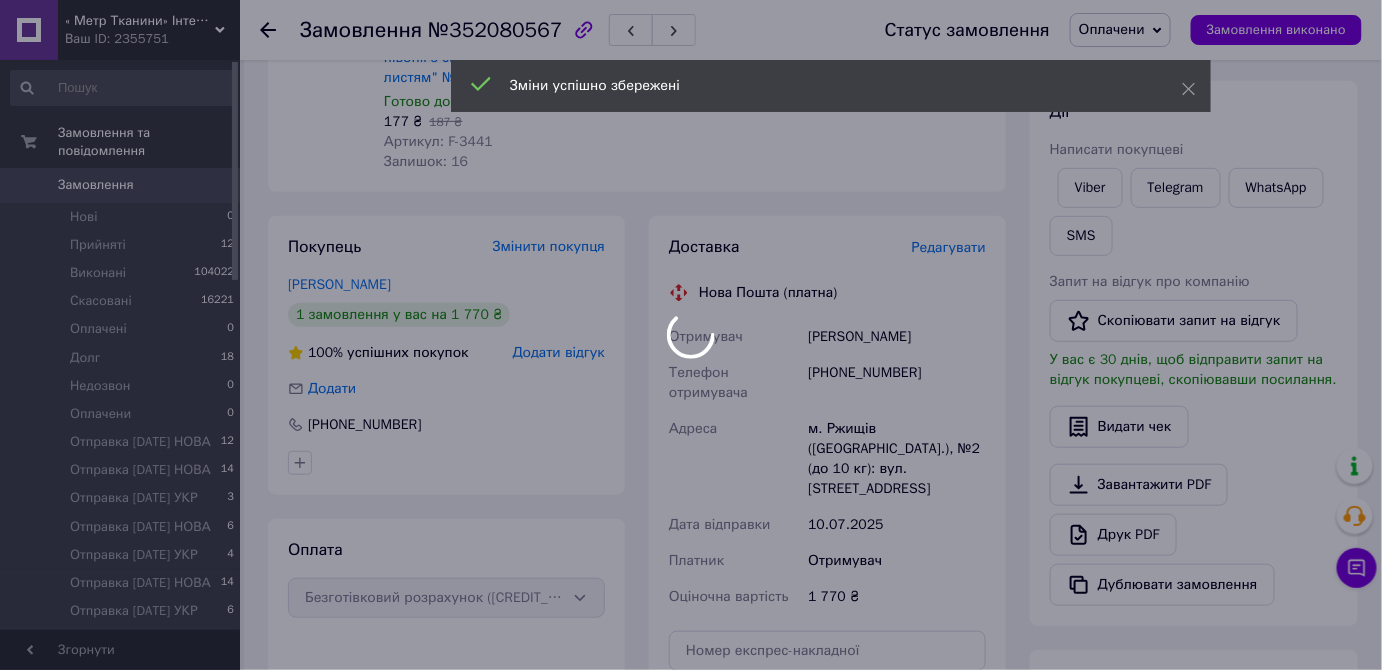 scroll, scrollTop: 454, scrollLeft: 0, axis: vertical 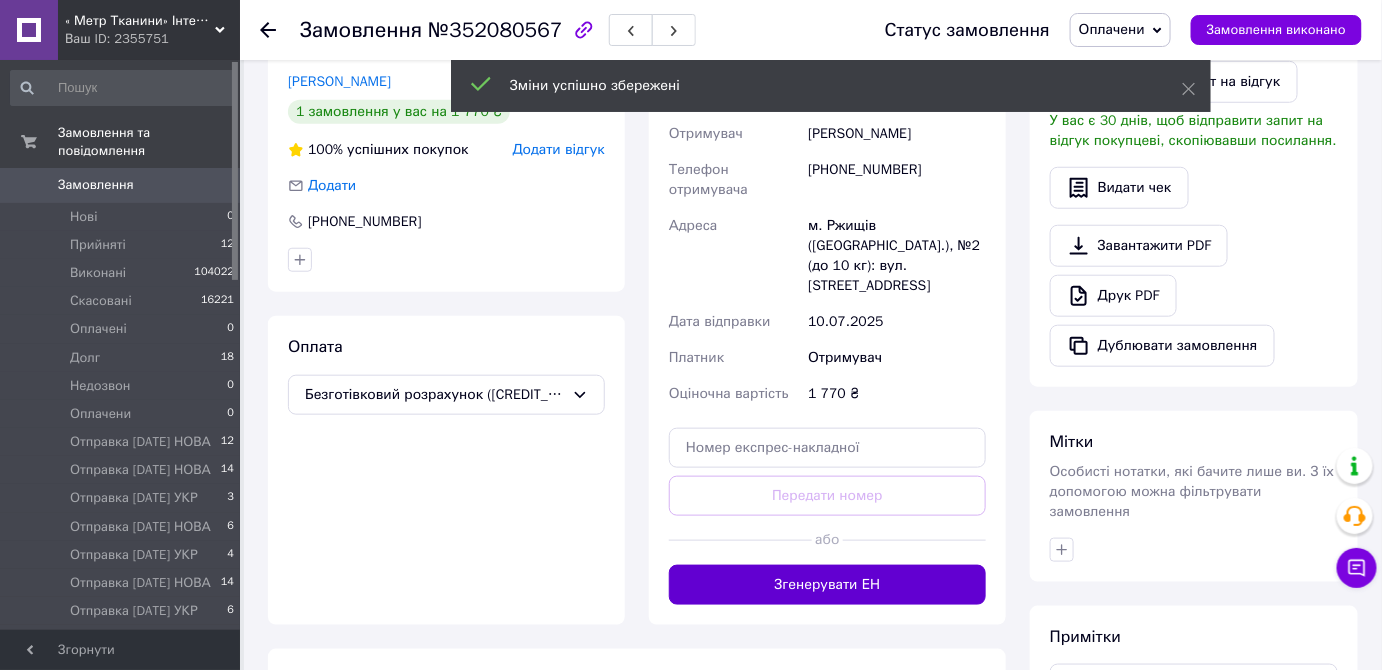 click on "Згенерувати ЕН" at bounding box center [827, 585] 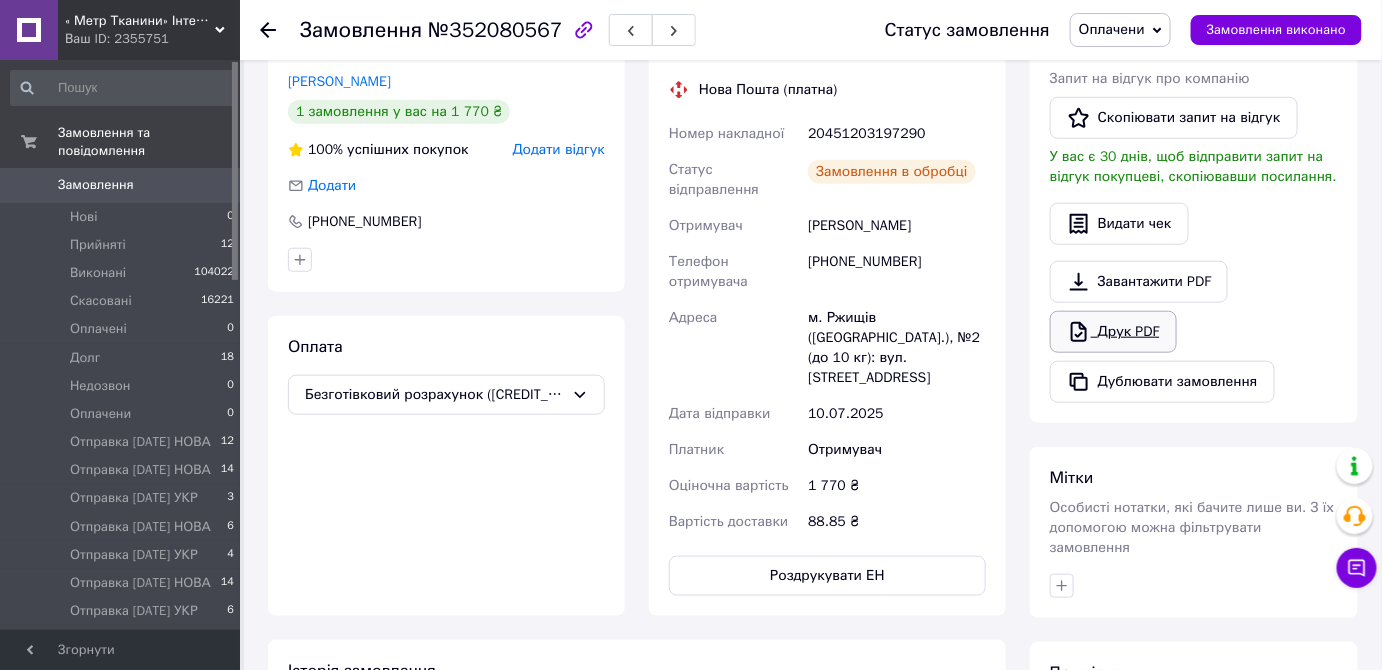 click on "Друк PDF" at bounding box center [1113, 332] 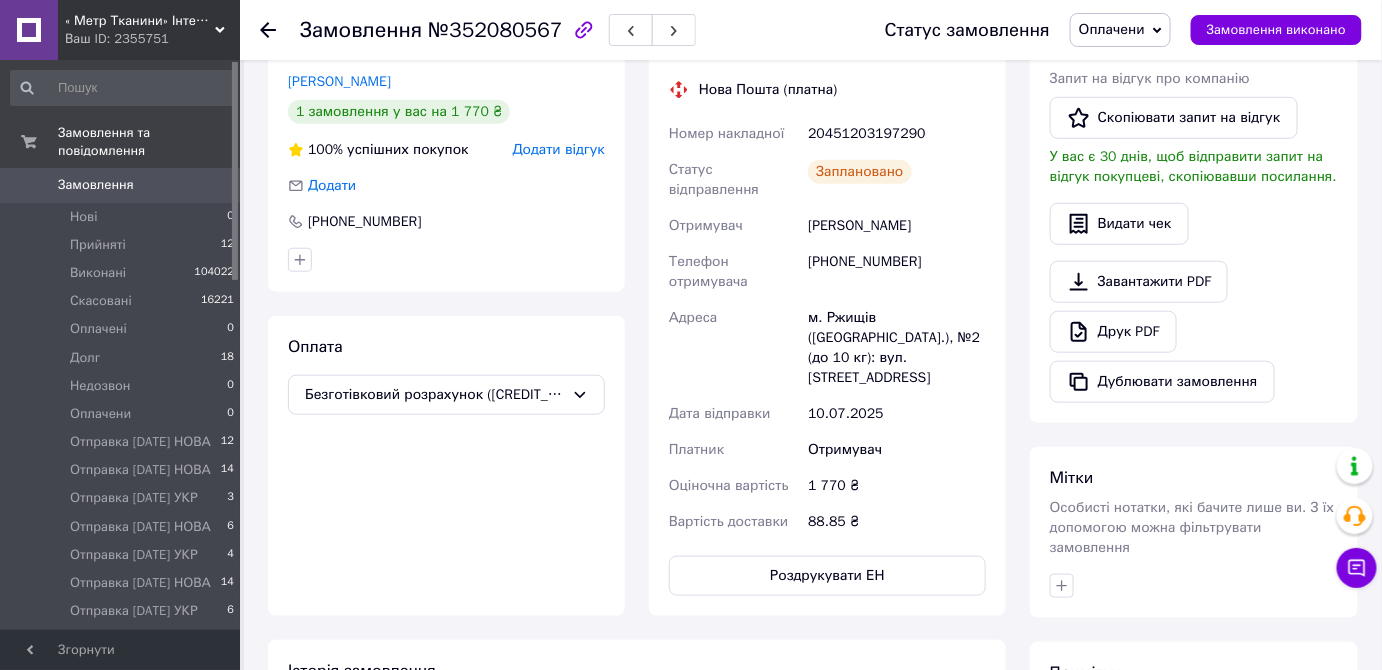 drag, startPoint x: 1112, startPoint y: 32, endPoint x: 1162, endPoint y: 69, distance: 62.201286 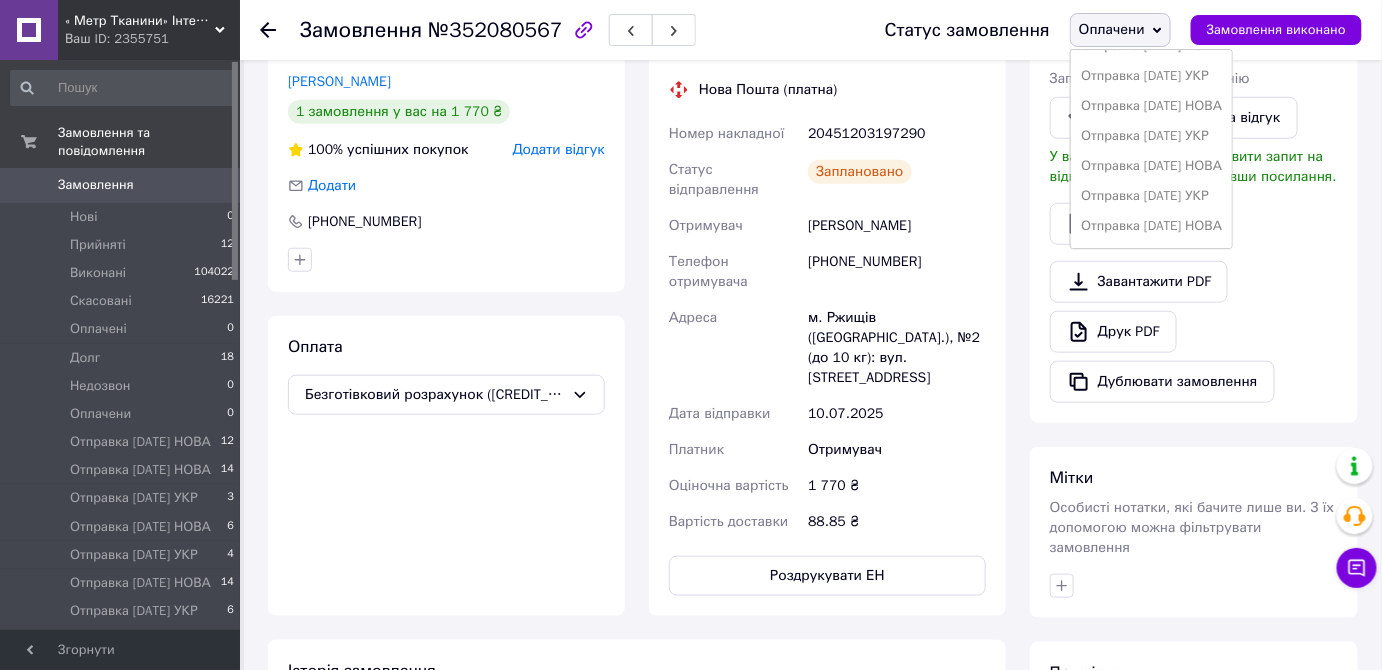 scroll, scrollTop: 411, scrollLeft: 0, axis: vertical 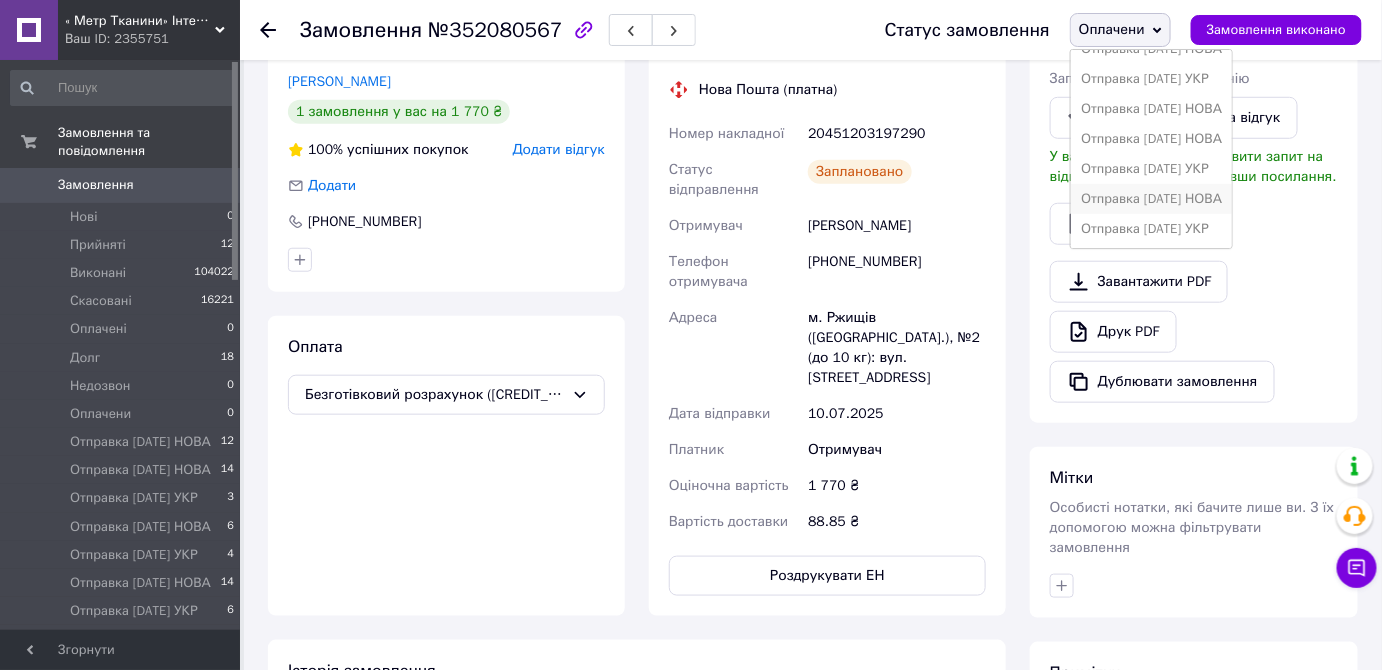 click on "Отправка [DATE] НОВА" at bounding box center [1151, 199] 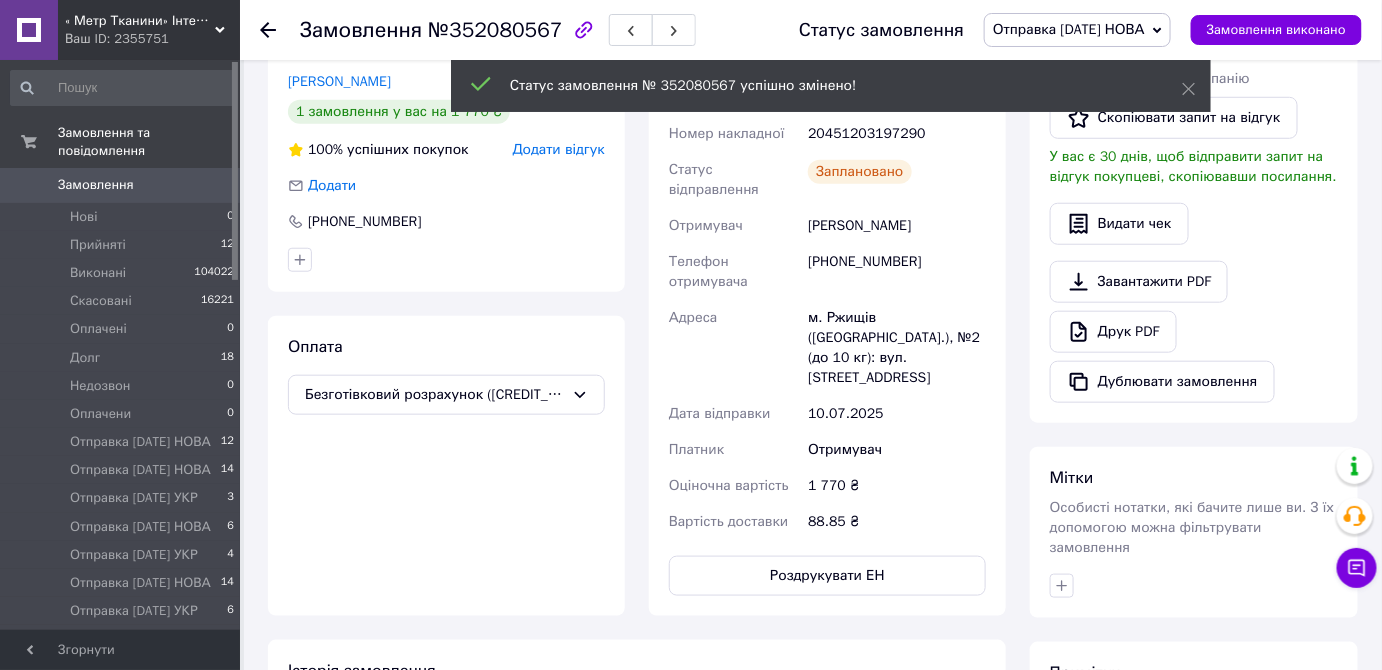 click 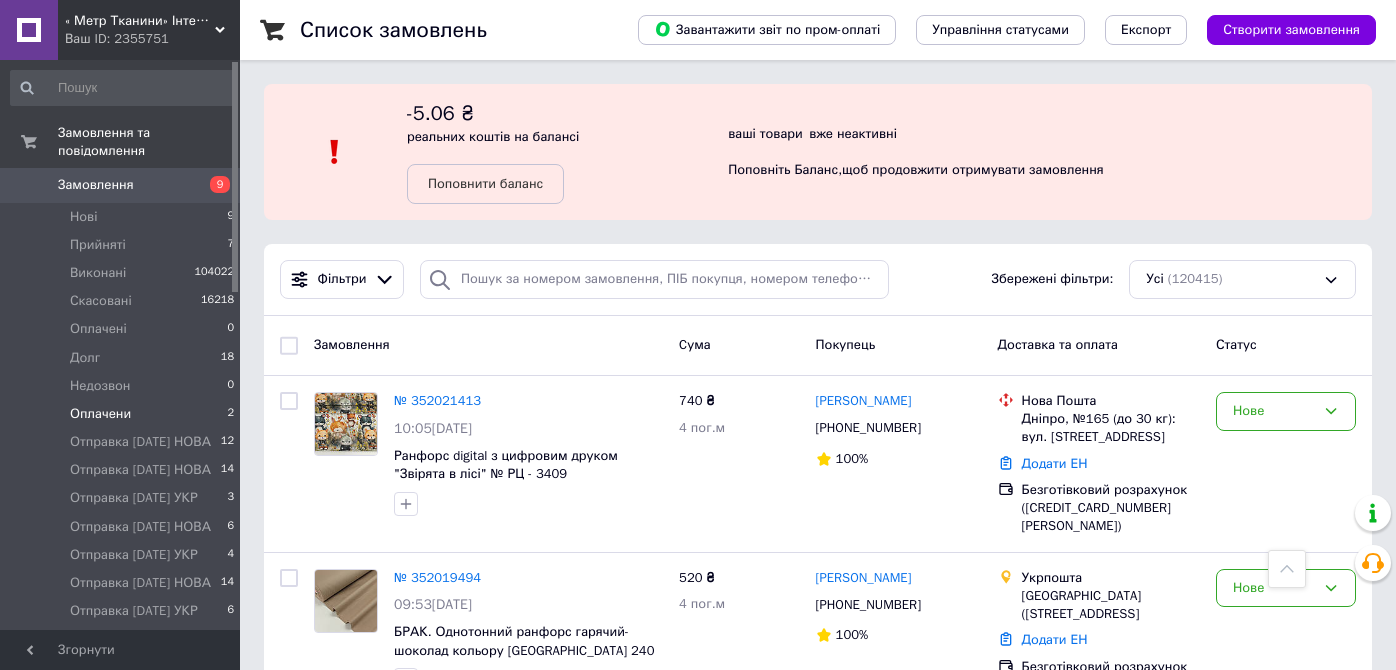 click on "Оплачени" at bounding box center (100, 414) 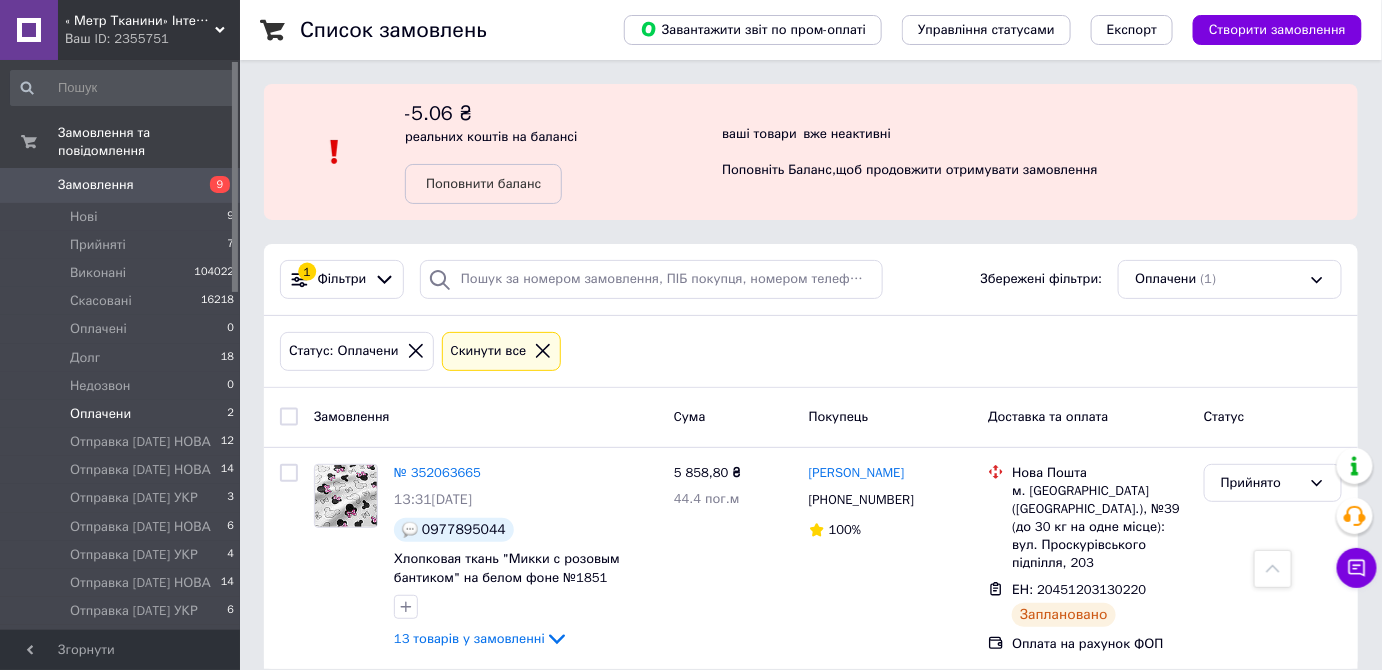 scroll, scrollTop: 21, scrollLeft: 0, axis: vertical 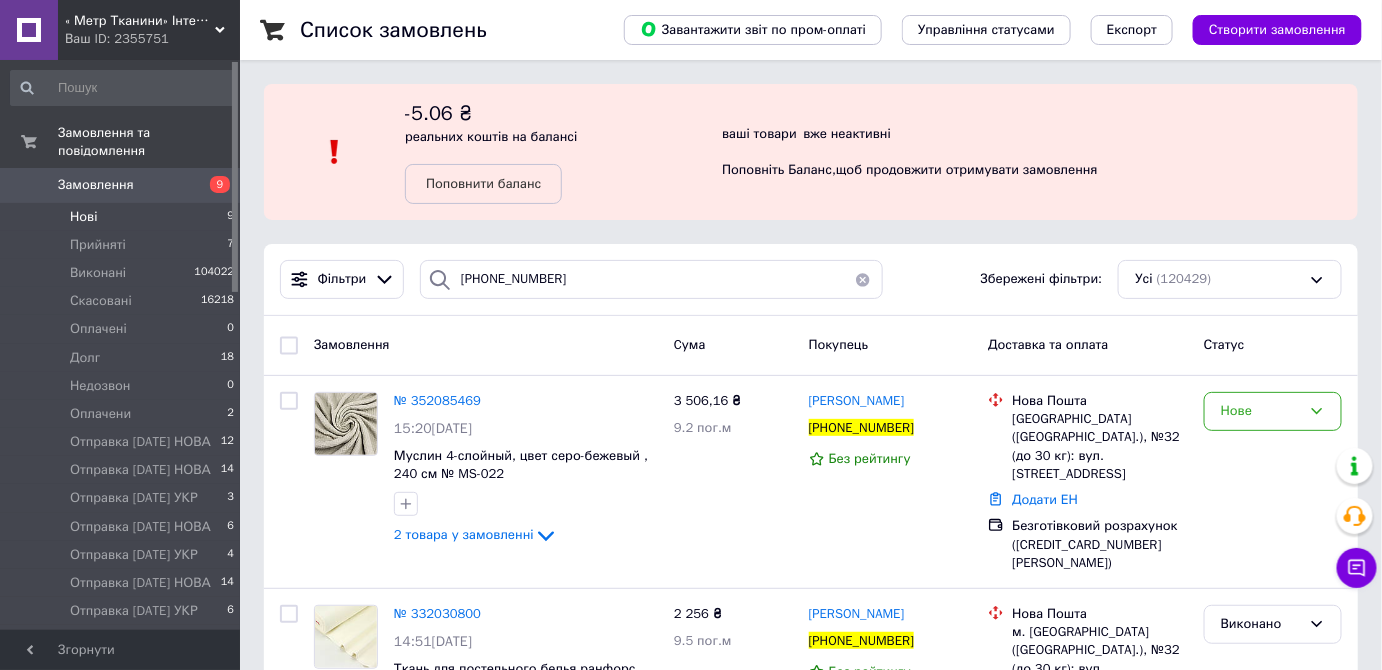 click on "Нові 9" at bounding box center (123, 217) 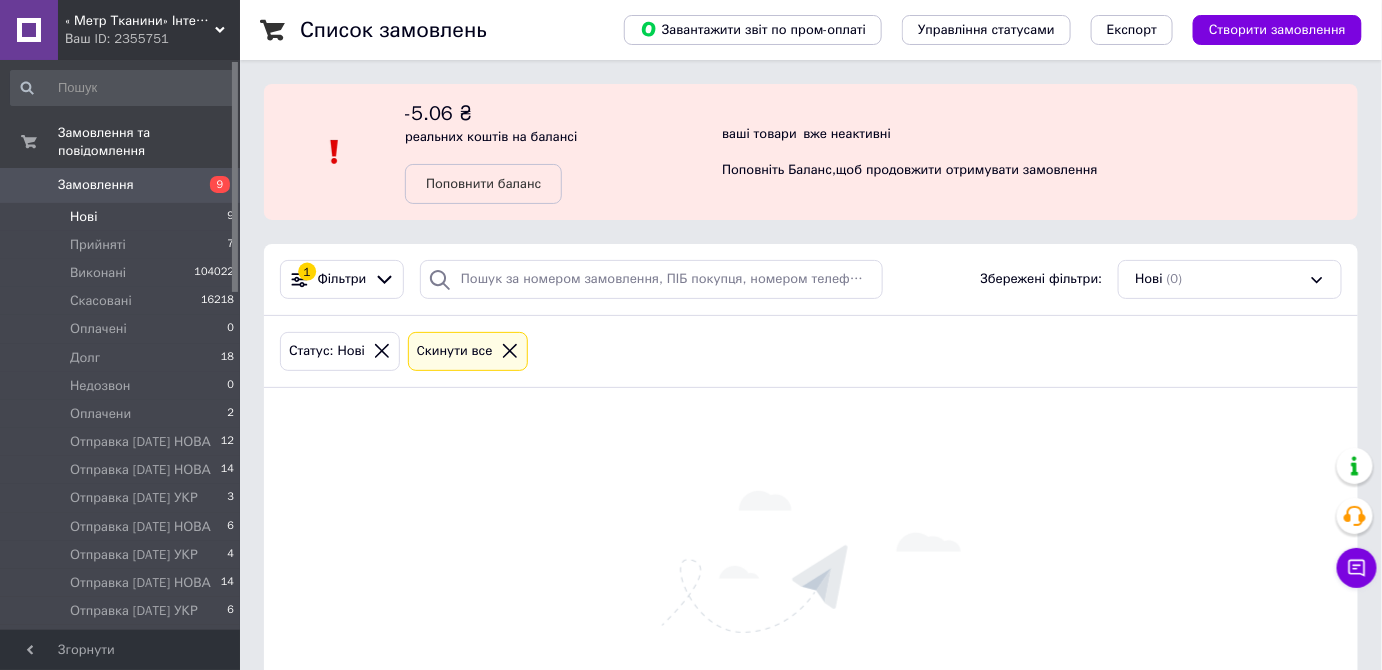 click on "Нові 9" at bounding box center [123, 217] 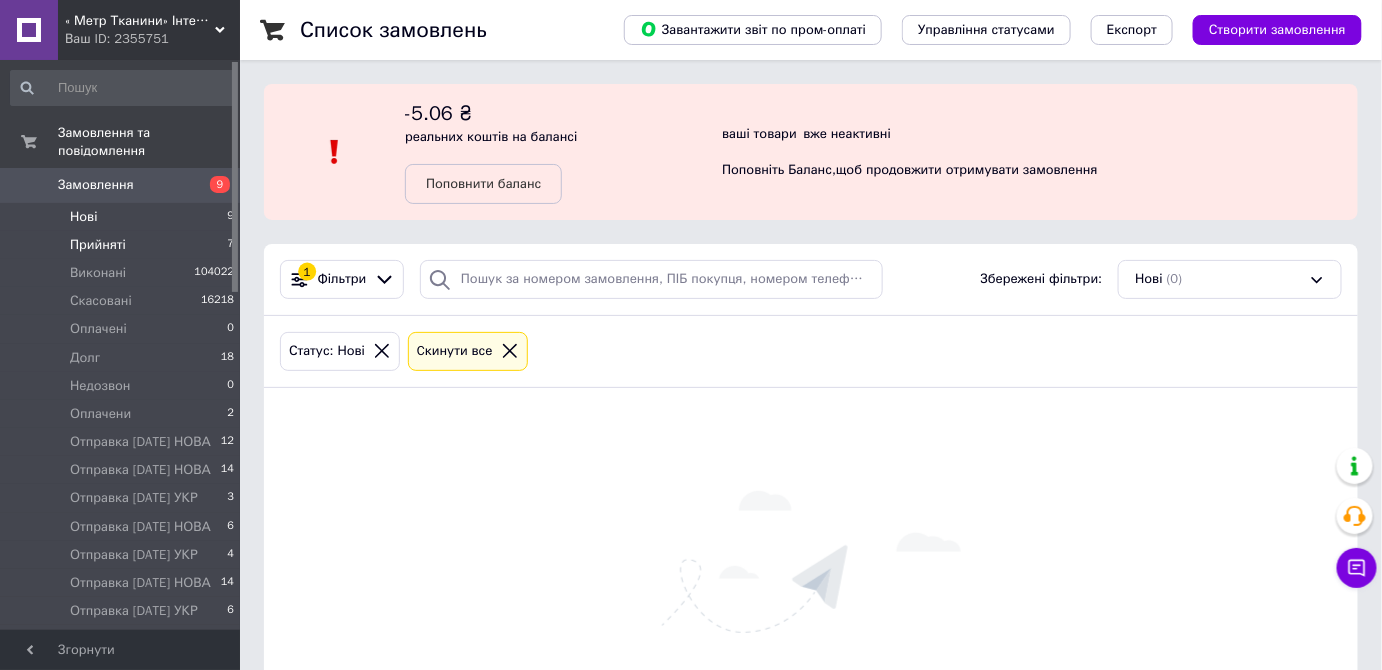 click on "Прийняті" at bounding box center [98, 245] 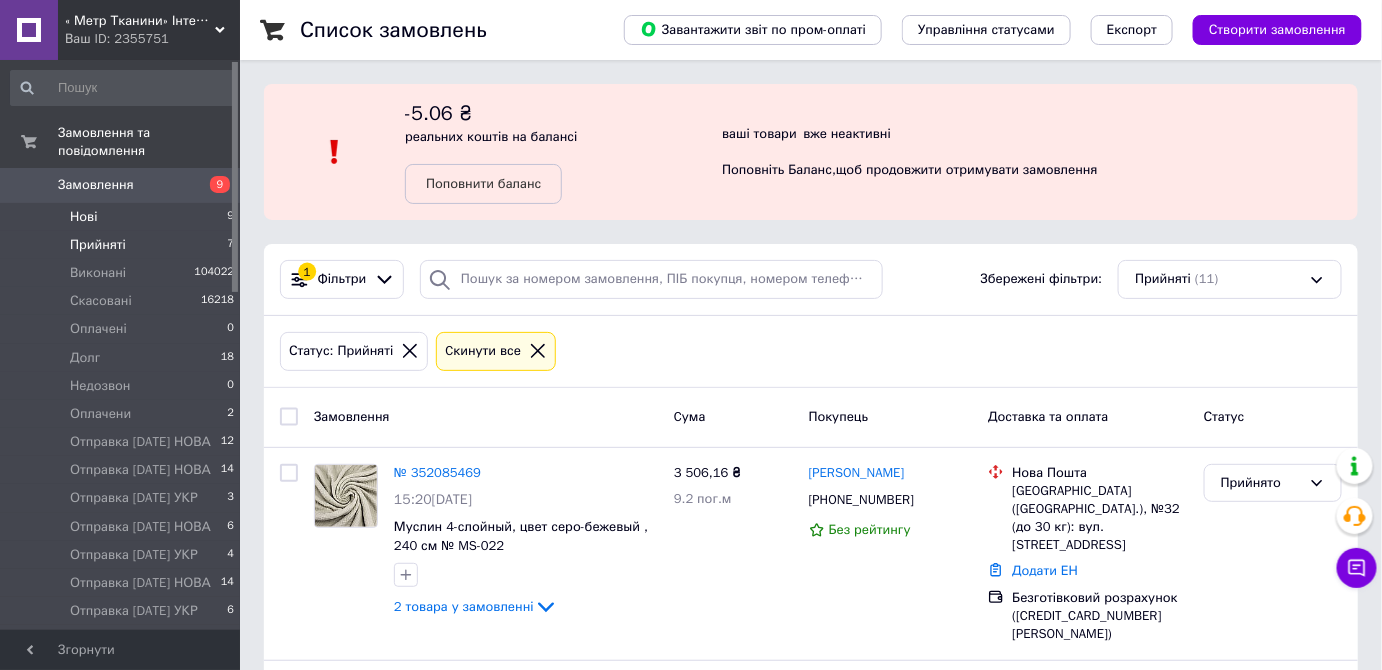 click on "Нові 9" at bounding box center (123, 217) 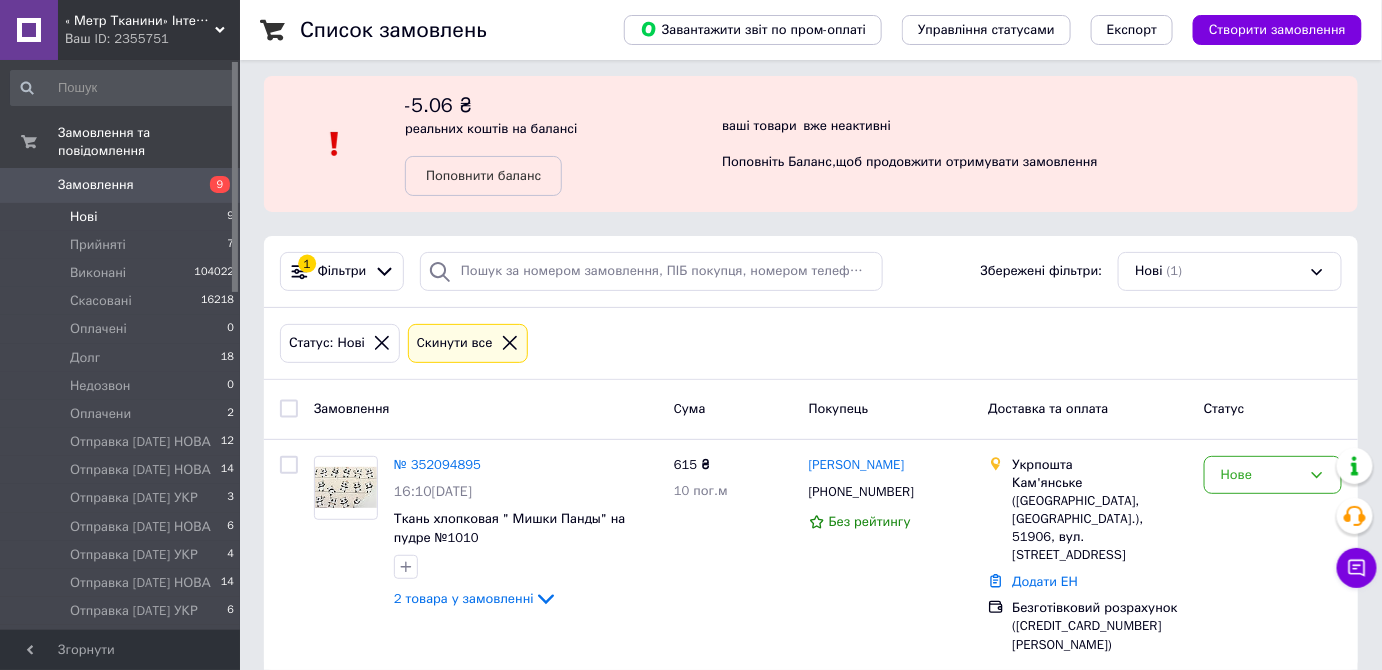 scroll, scrollTop: 11, scrollLeft: 0, axis: vertical 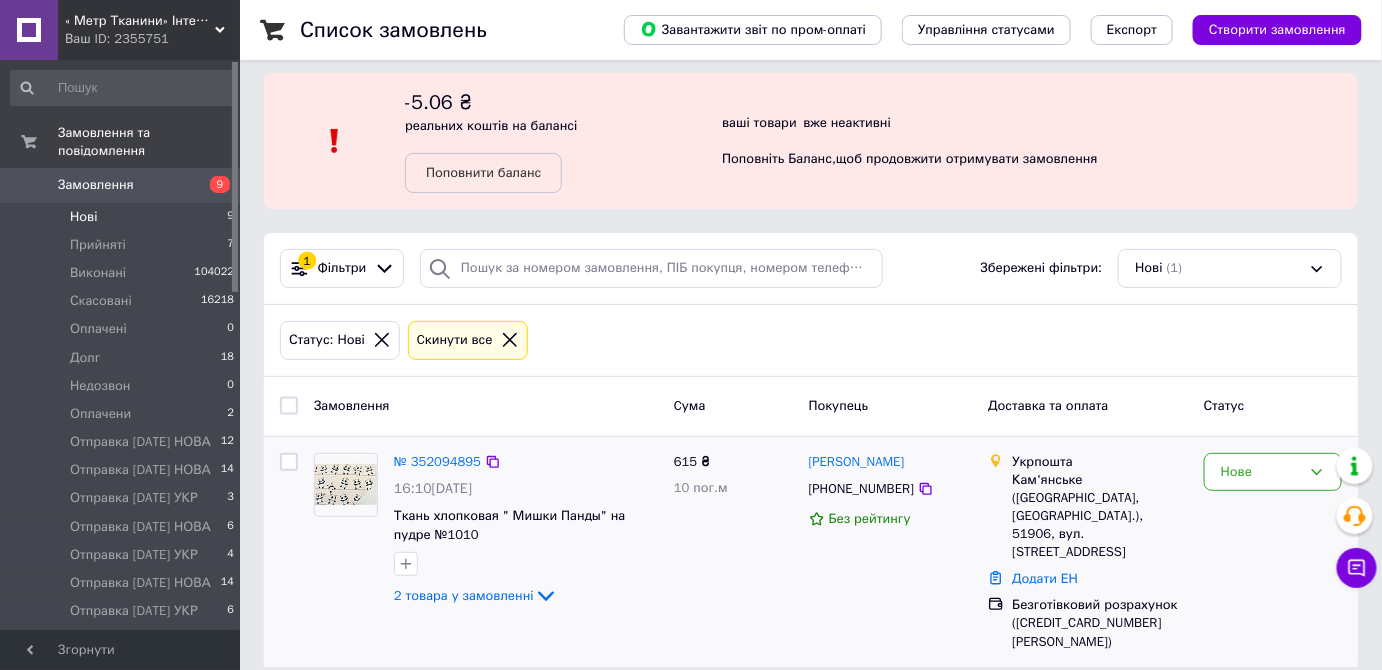 click at bounding box center [346, 484] 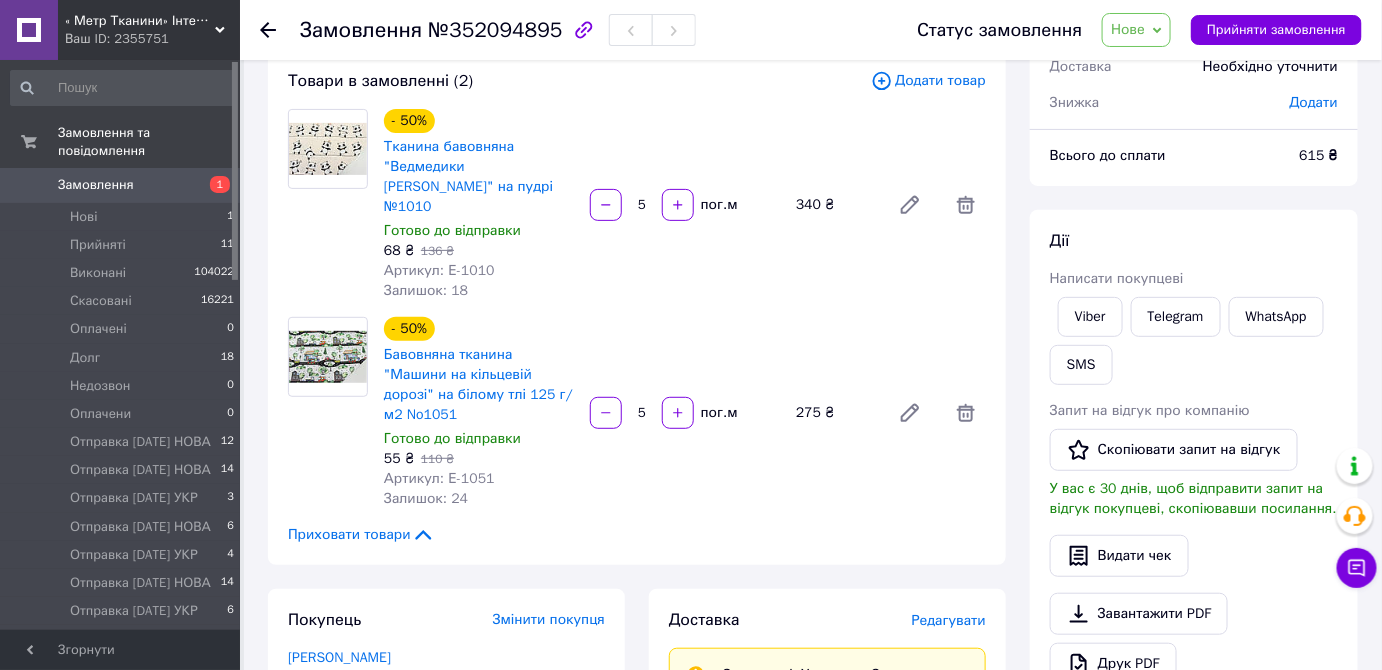 scroll, scrollTop: 272, scrollLeft: 0, axis: vertical 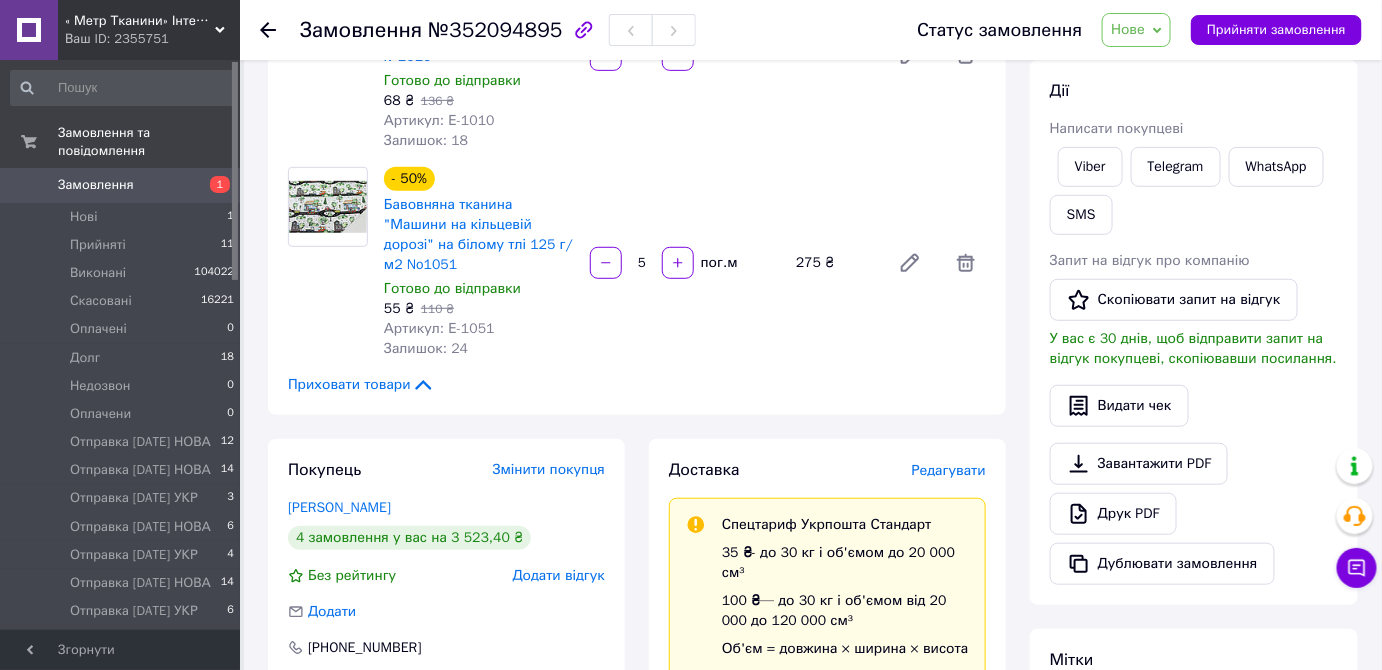click on "Нове" at bounding box center (1128, 29) 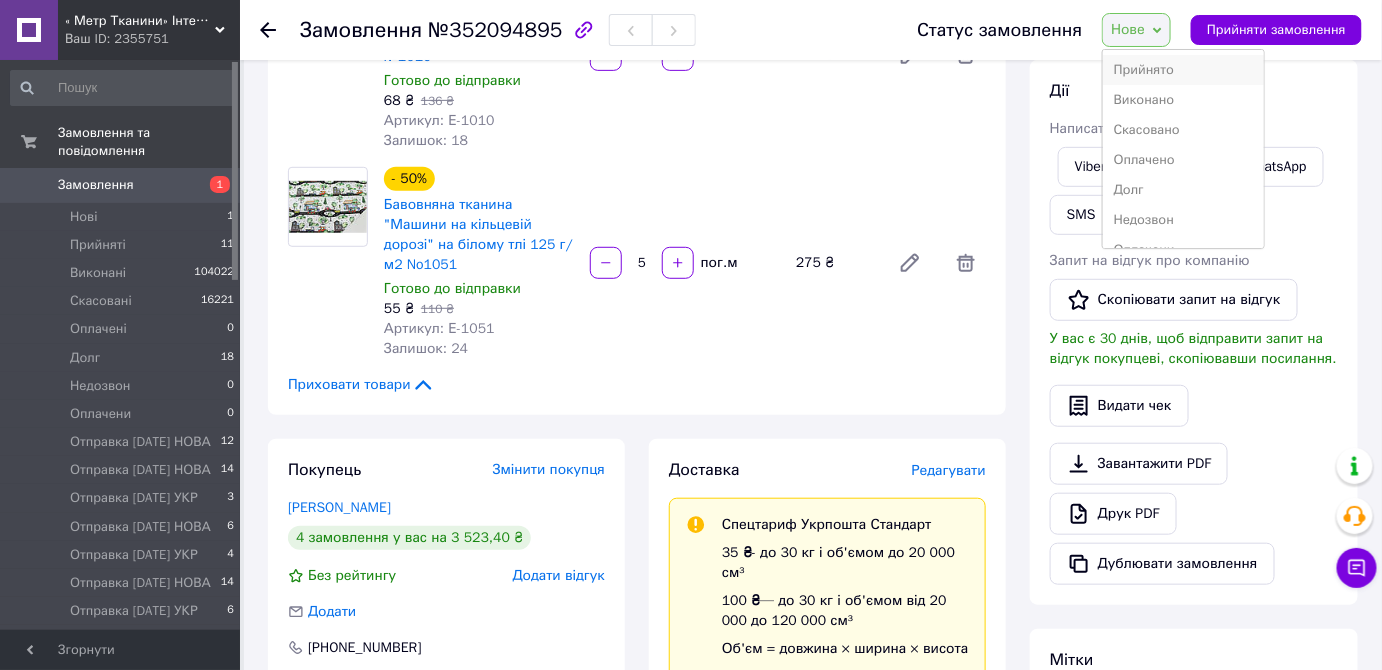 click on "Прийнято" at bounding box center [1183, 70] 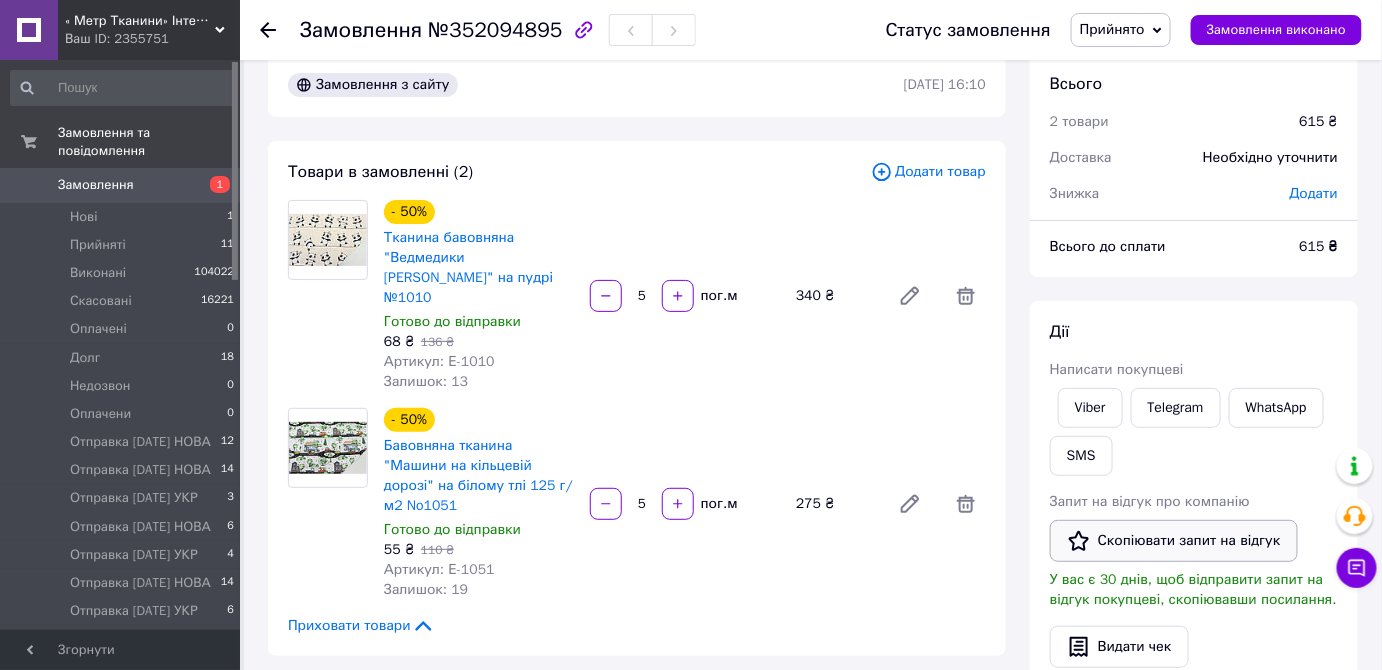 scroll, scrollTop: 0, scrollLeft: 0, axis: both 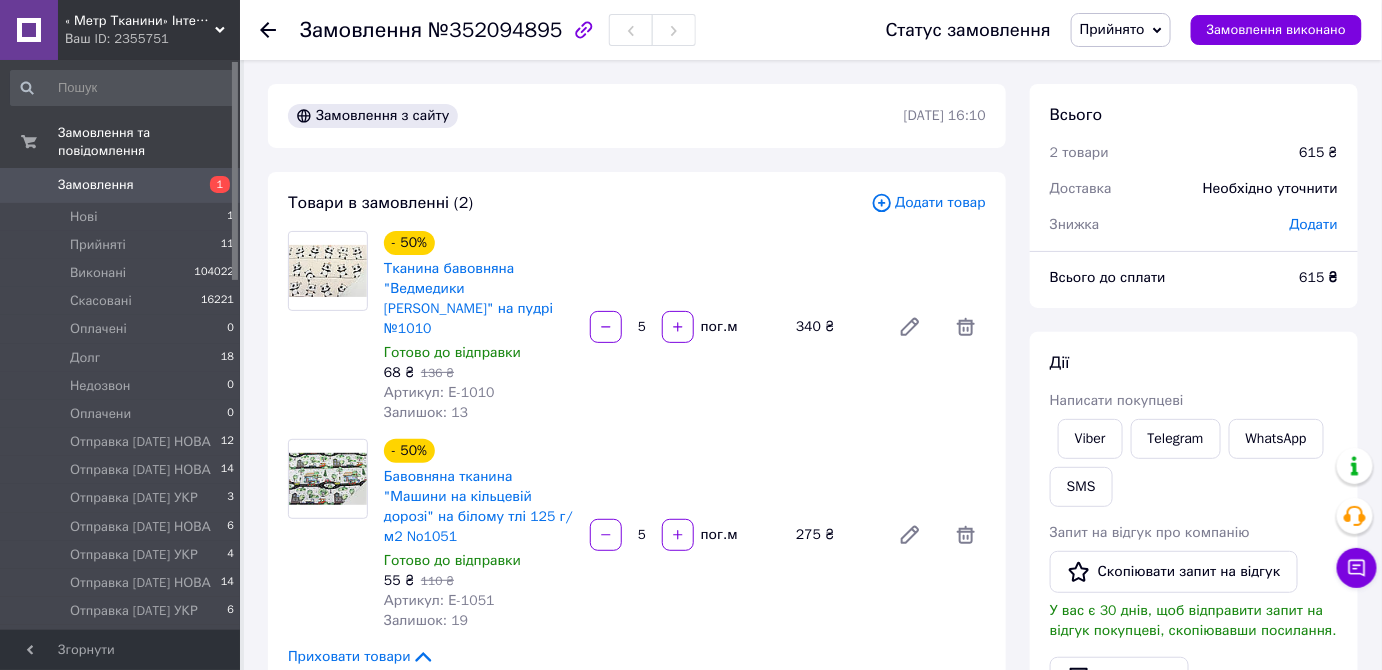 click 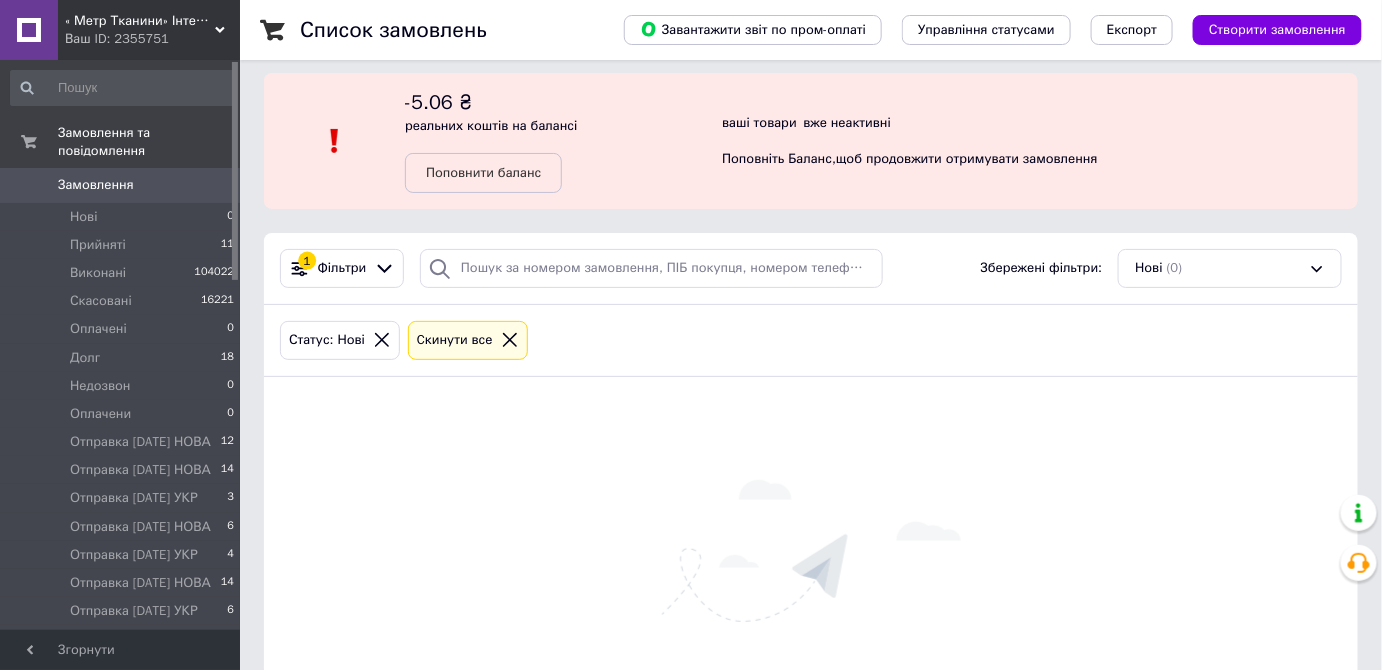 scroll, scrollTop: 11, scrollLeft: 0, axis: vertical 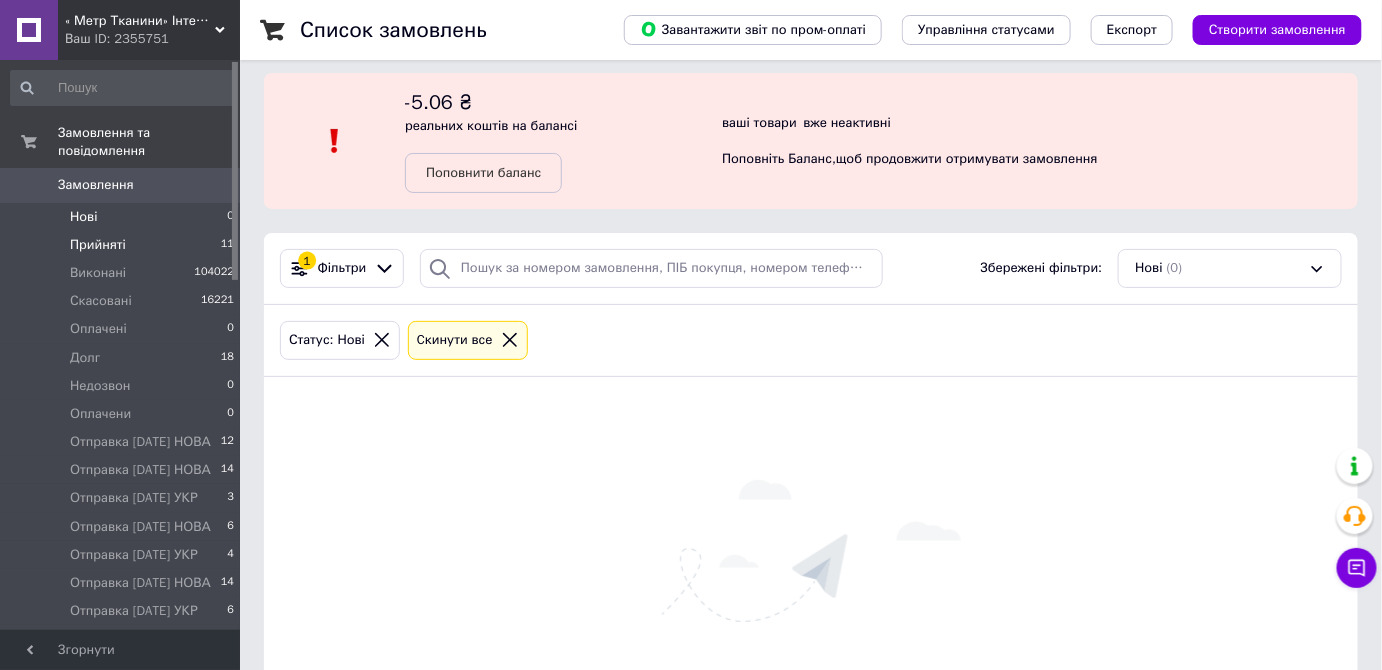 click on "Прийняті" at bounding box center (98, 245) 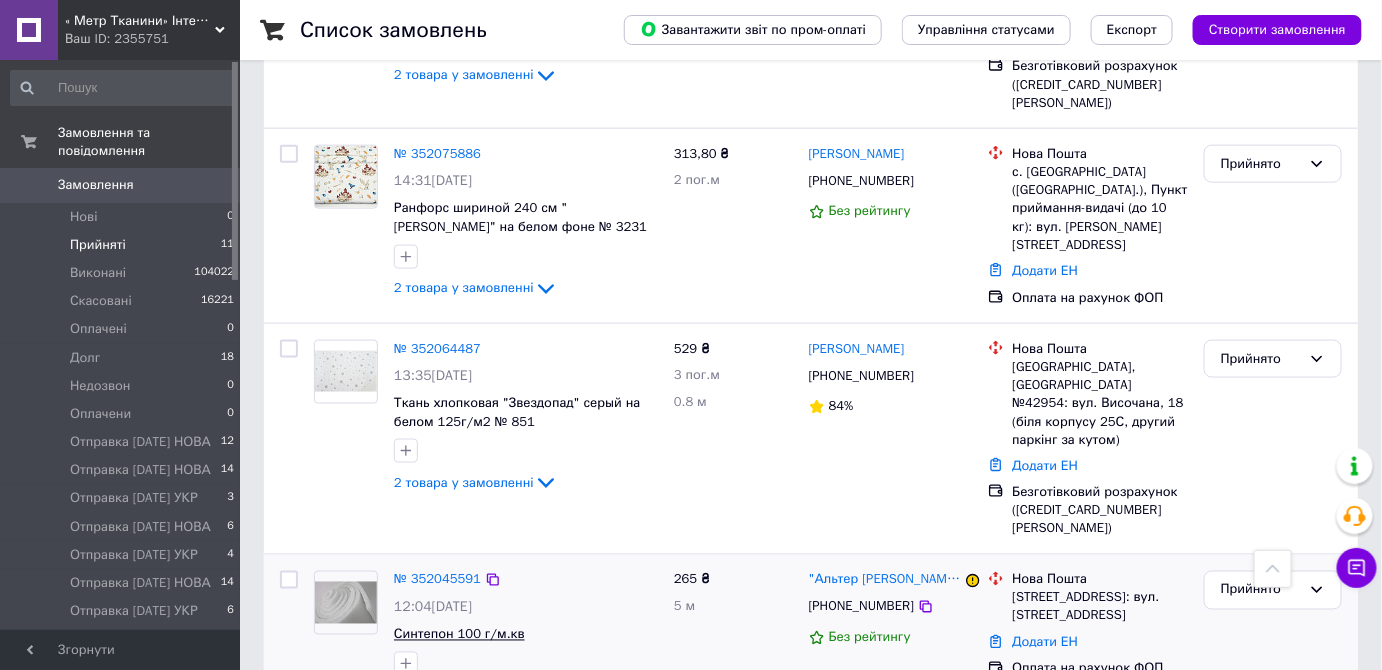 scroll, scrollTop: 909, scrollLeft: 0, axis: vertical 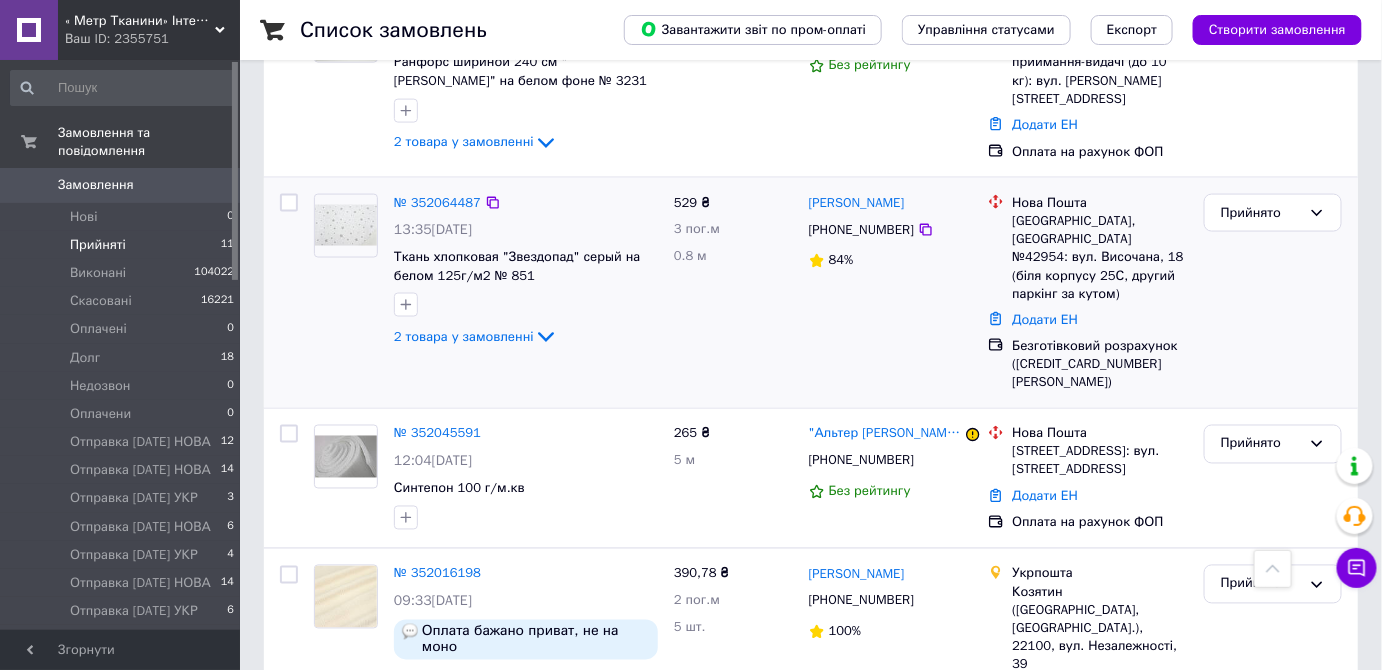 click at bounding box center (346, 225) 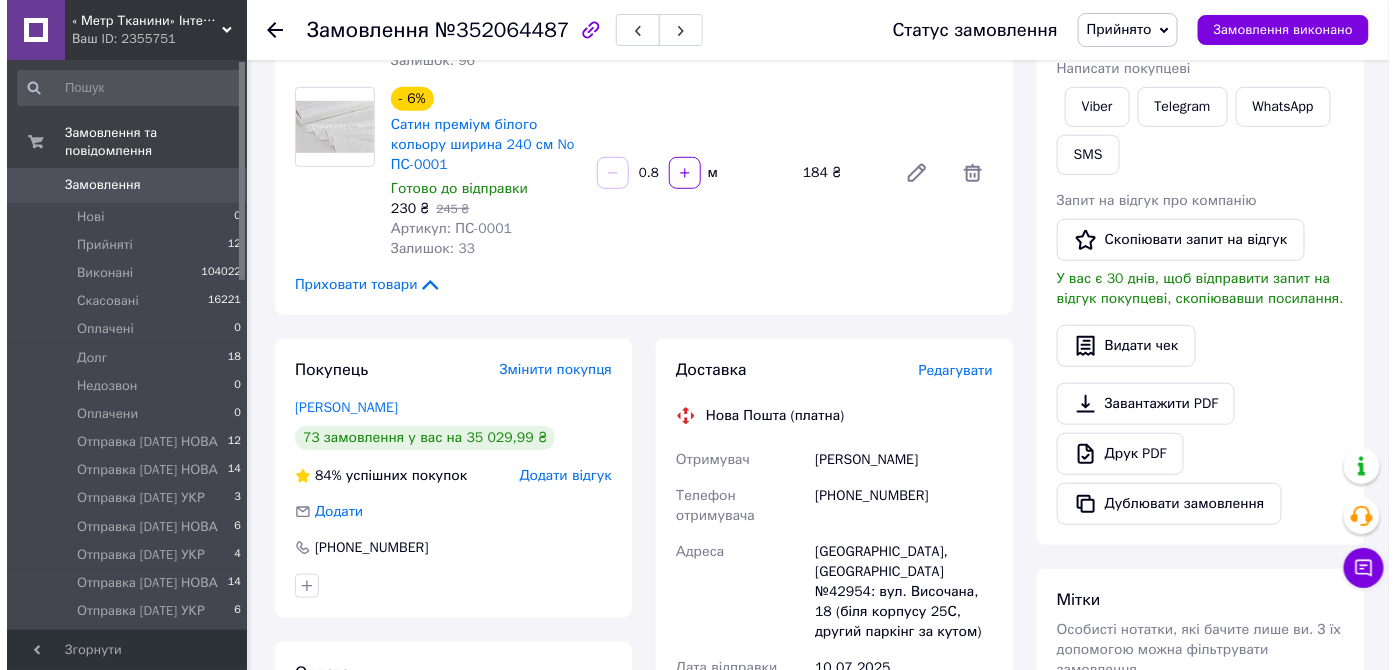 scroll, scrollTop: 363, scrollLeft: 0, axis: vertical 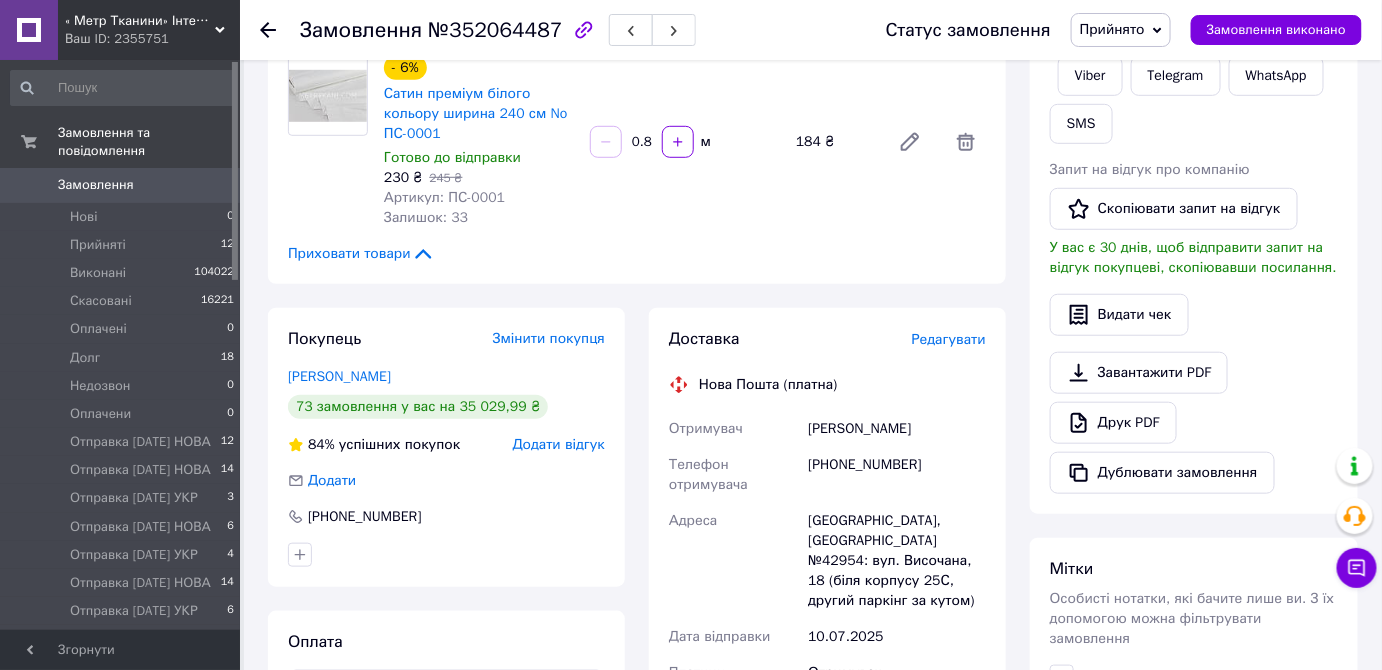 drag, startPoint x: 1114, startPoint y: 27, endPoint x: 1191, endPoint y: 161, distance: 154.54773 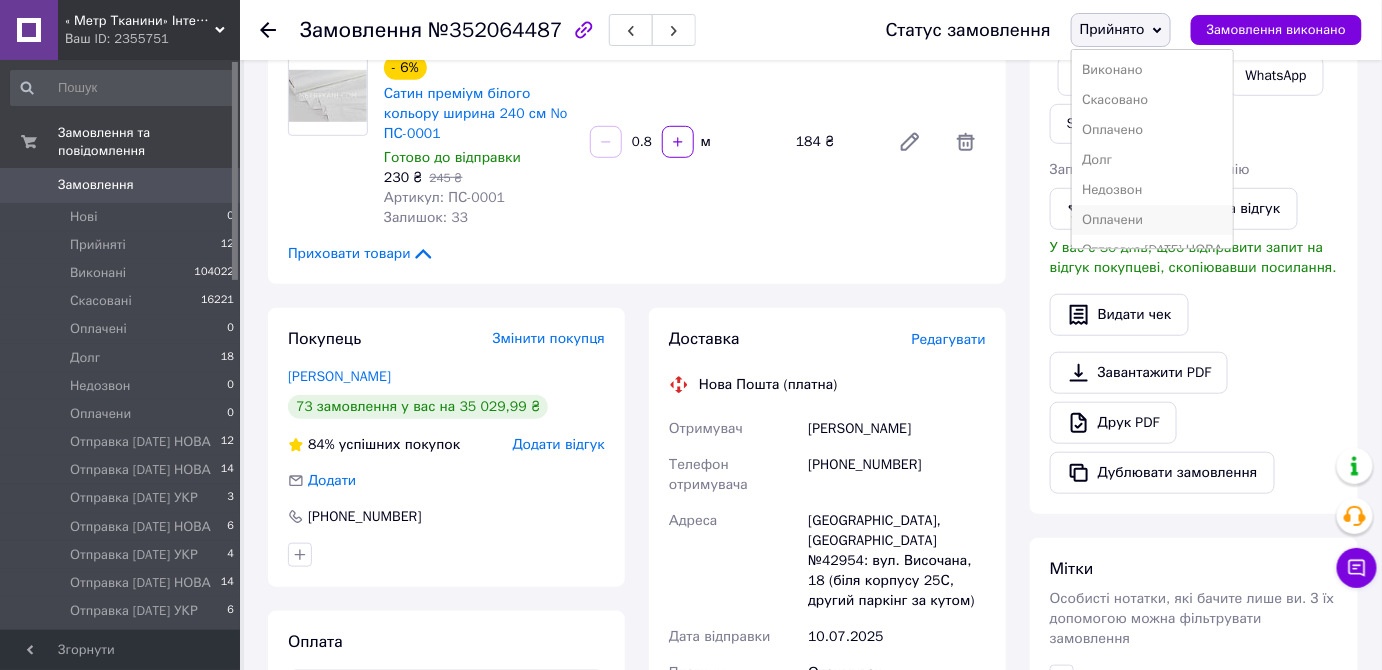click on "Оплачени" at bounding box center [1152, 220] 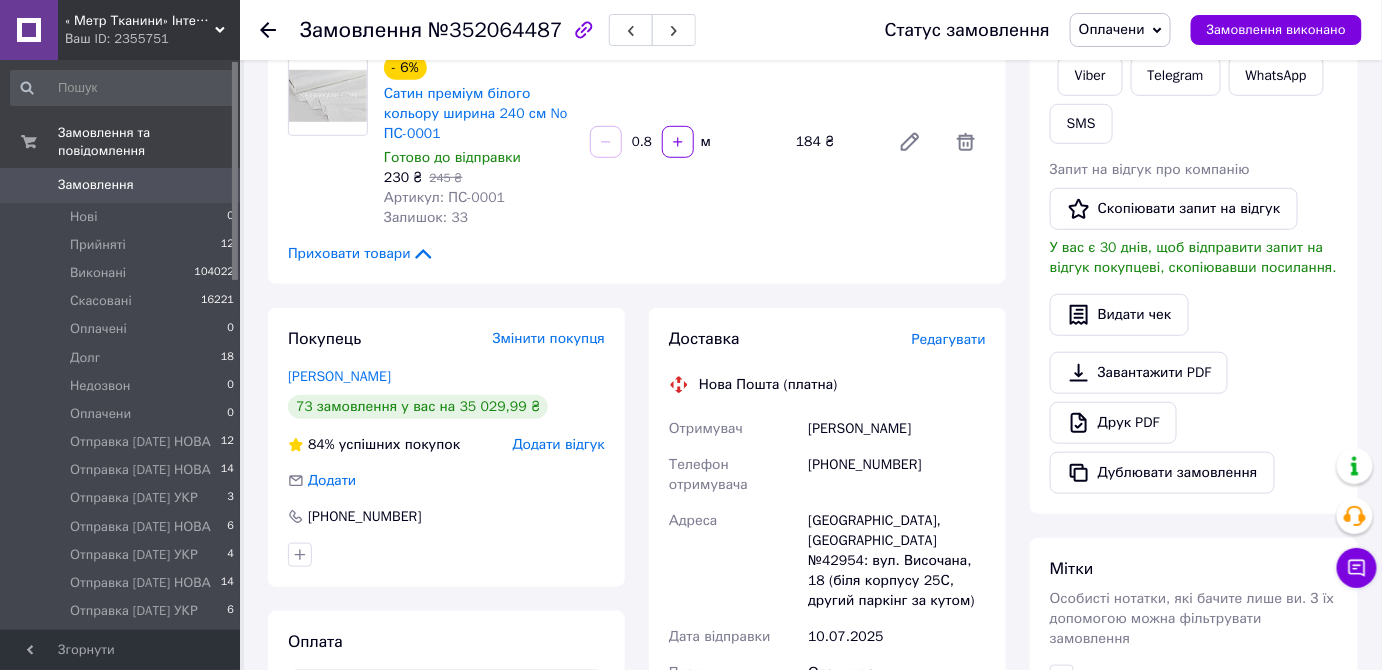 click on "Редагувати" at bounding box center [949, 339] 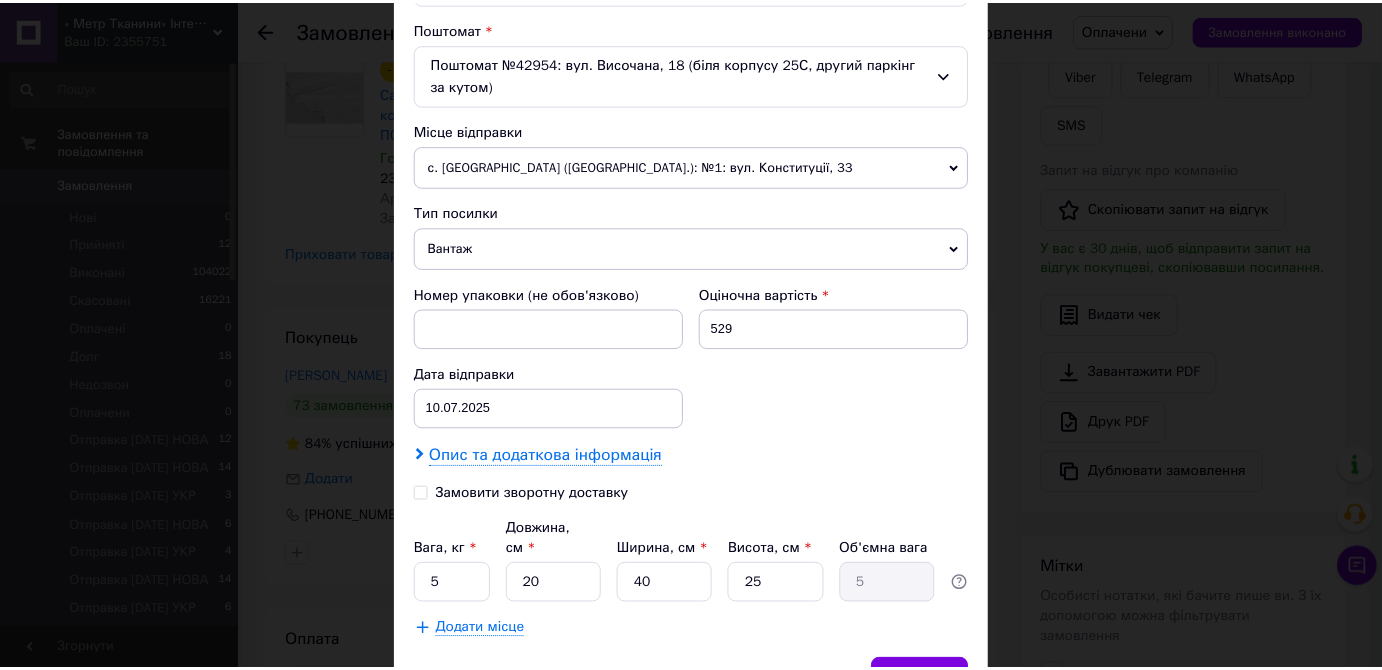 scroll, scrollTop: 708, scrollLeft: 0, axis: vertical 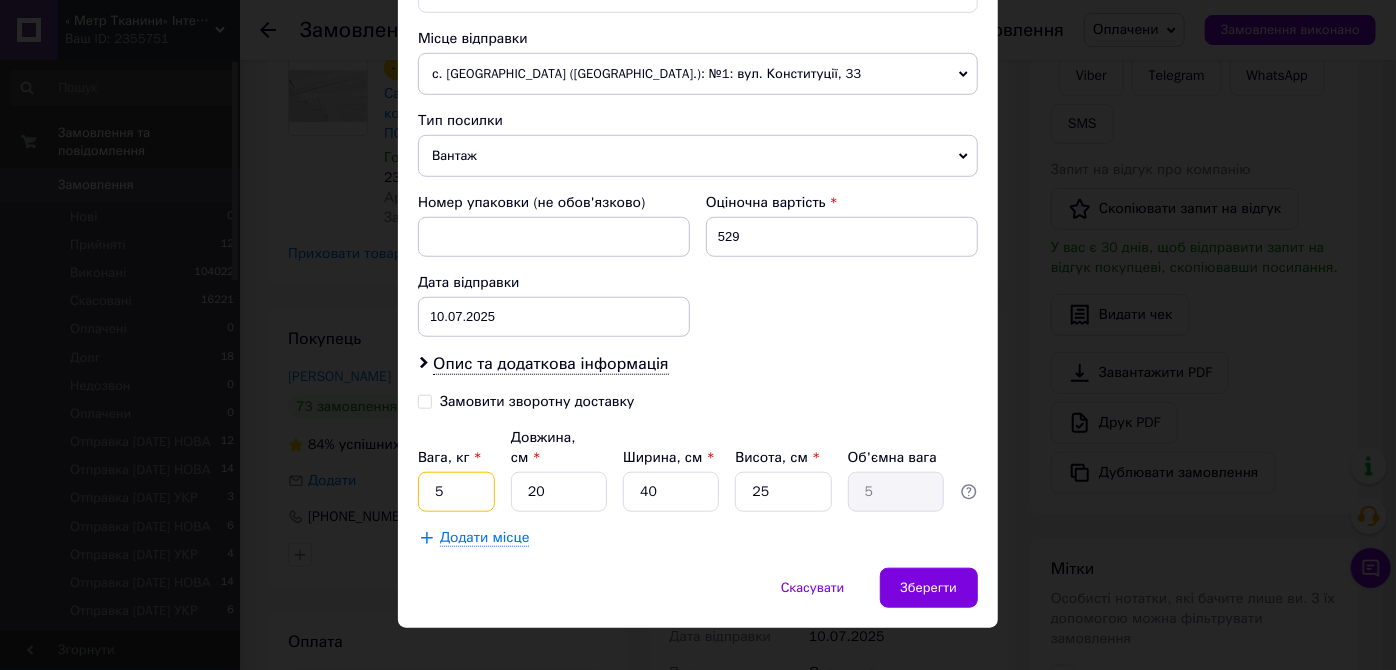 click on "5" at bounding box center (456, 492) 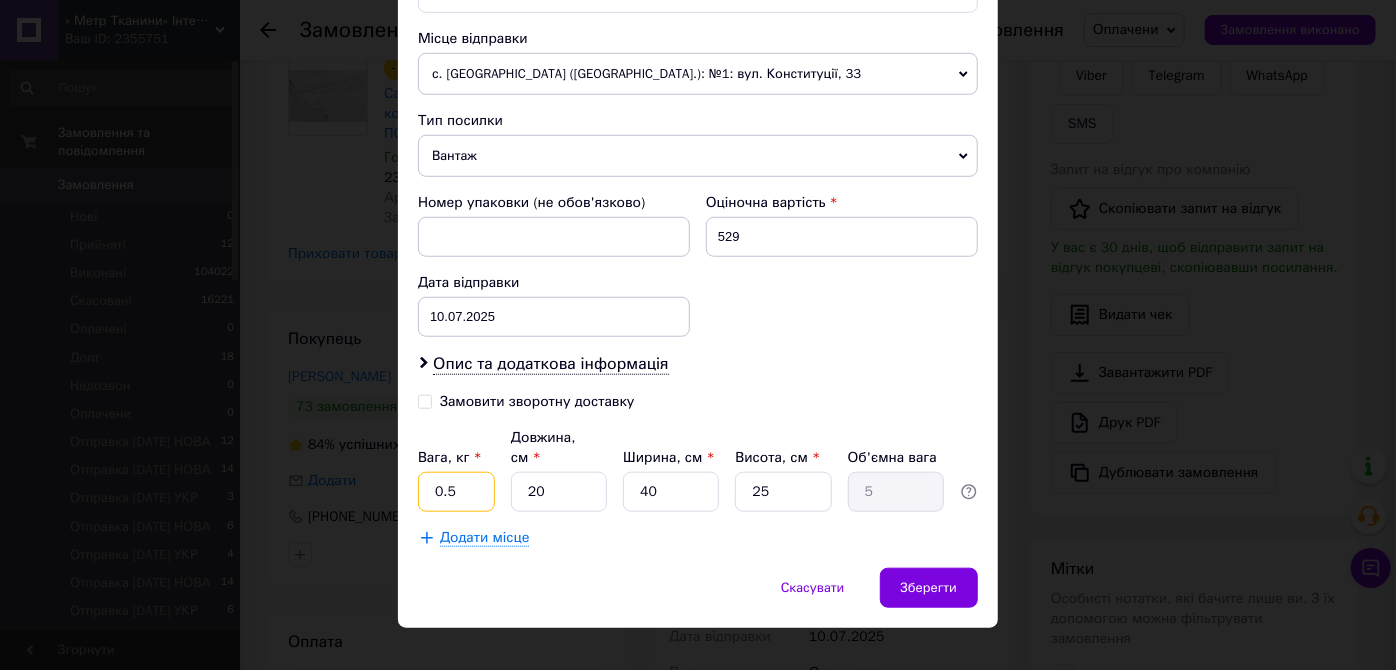 type on "0.5" 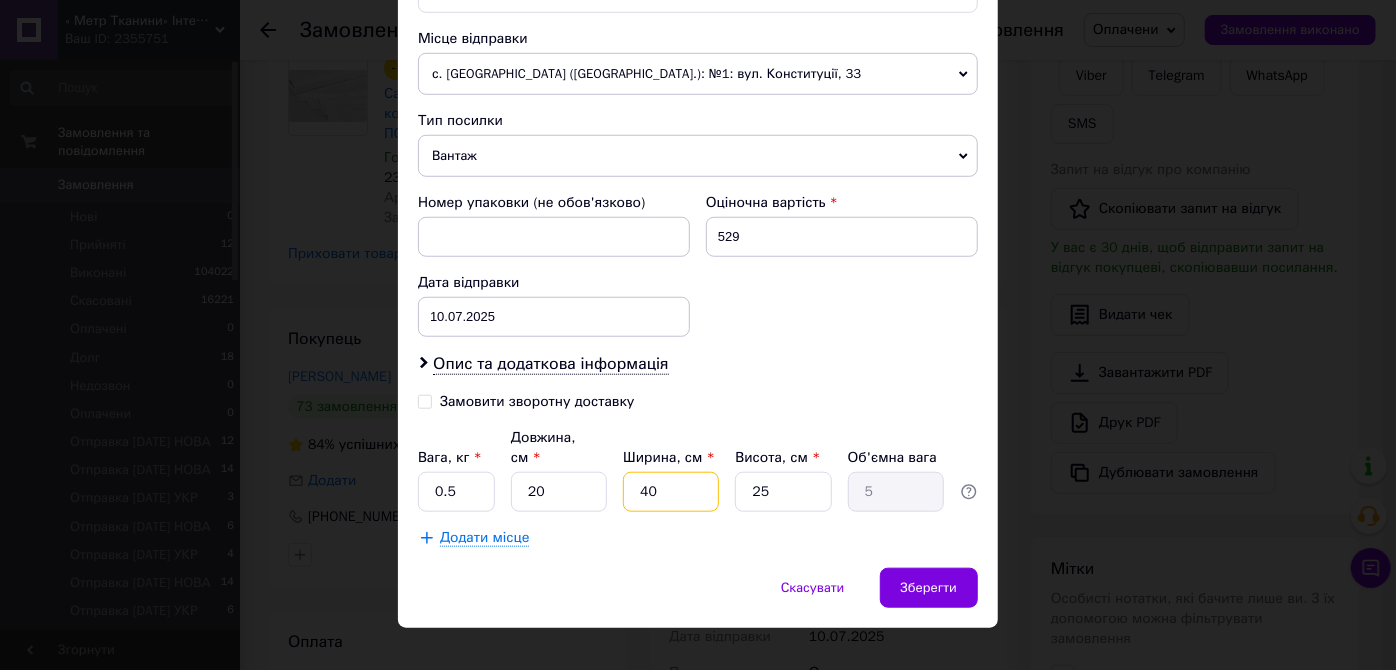 click on "40" at bounding box center (671, 492) 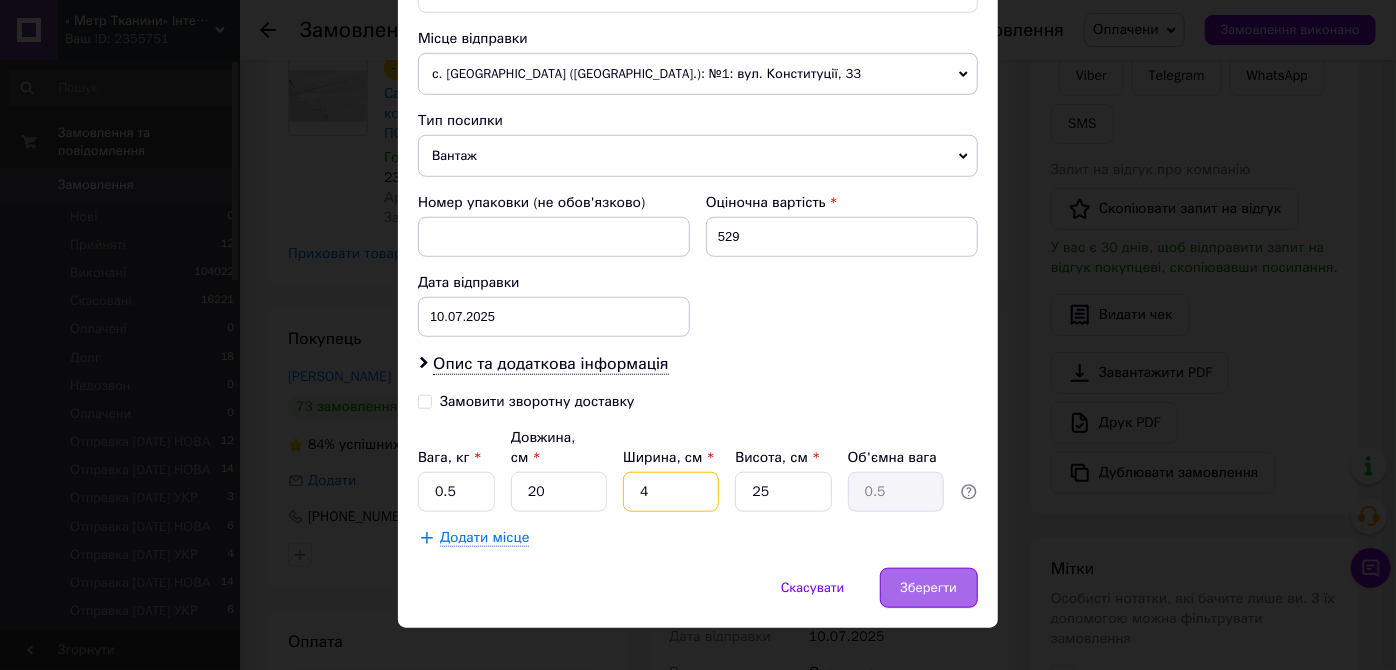 type on "4" 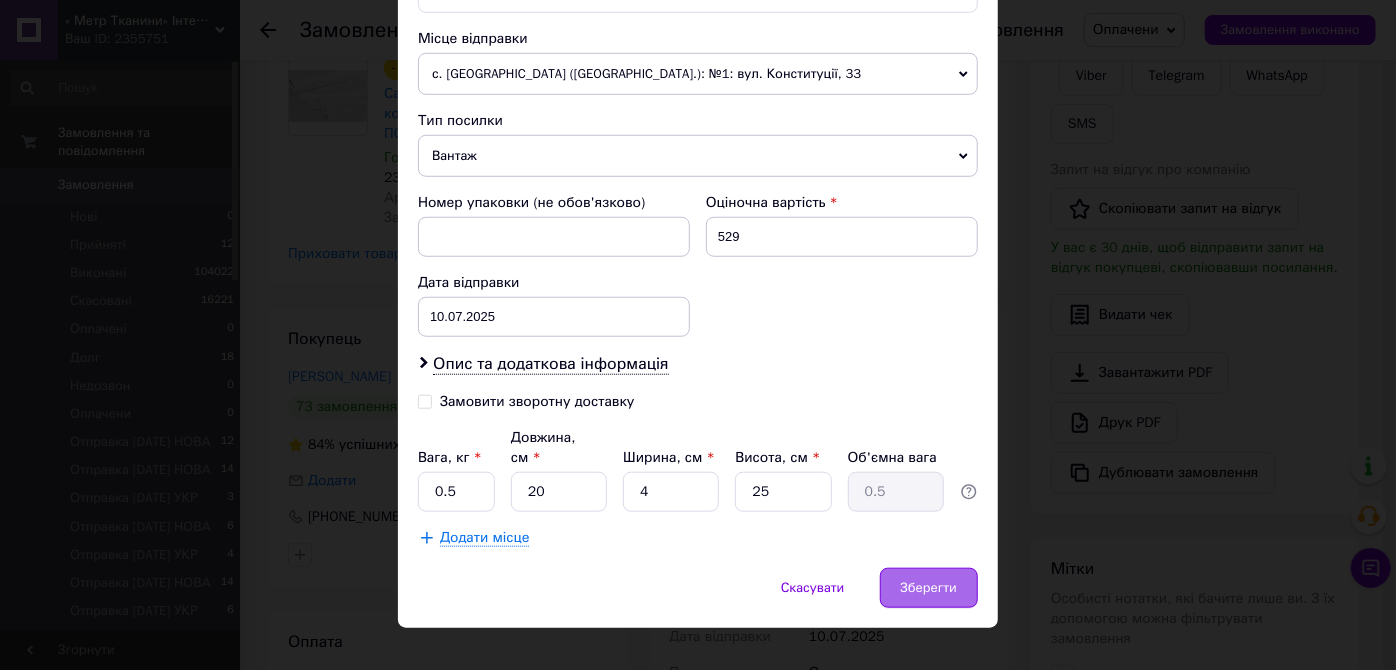 click on "Зберегти" at bounding box center [929, 588] 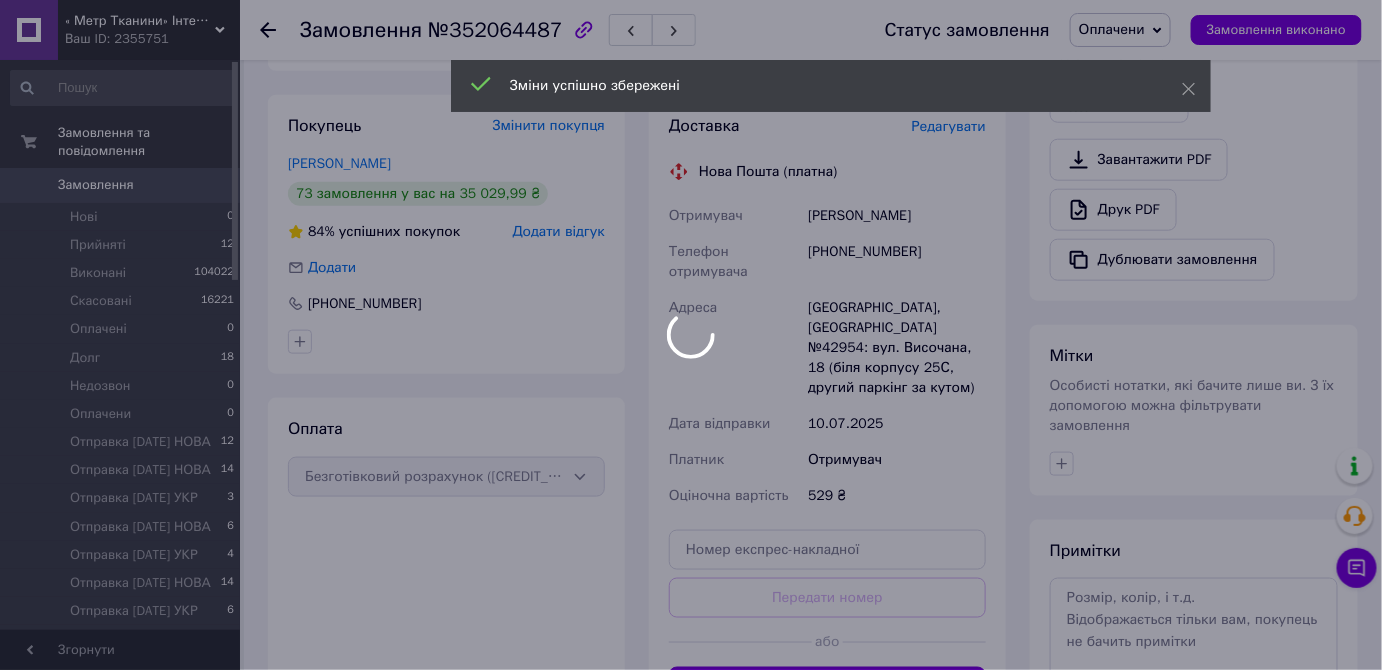 scroll, scrollTop: 727, scrollLeft: 0, axis: vertical 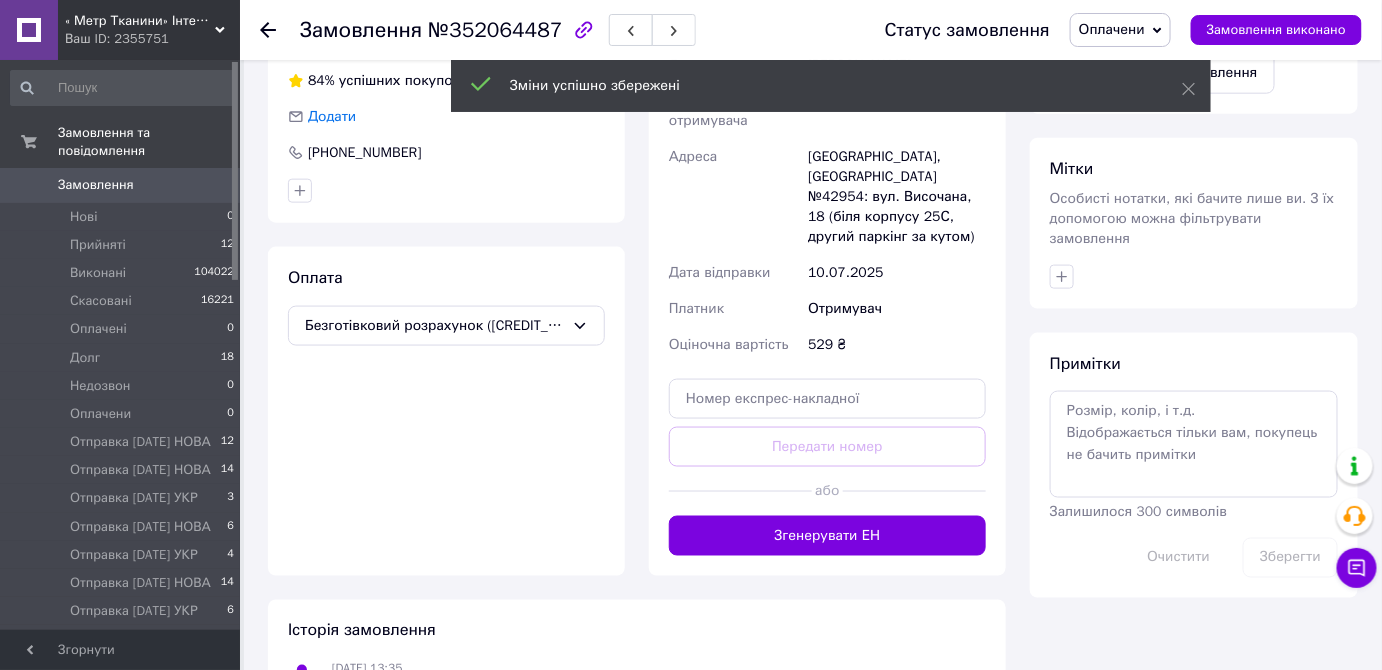 click on "Згенерувати ЕН" at bounding box center (827, 536) 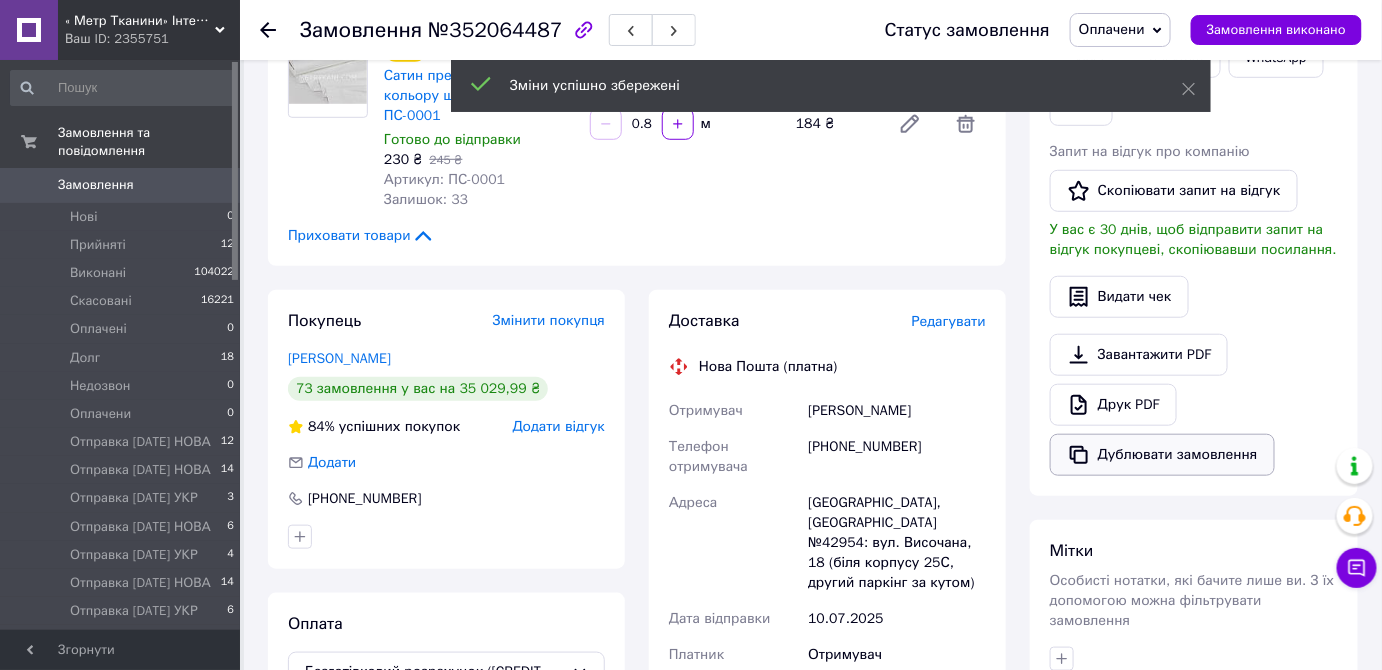 scroll, scrollTop: 636, scrollLeft: 0, axis: vertical 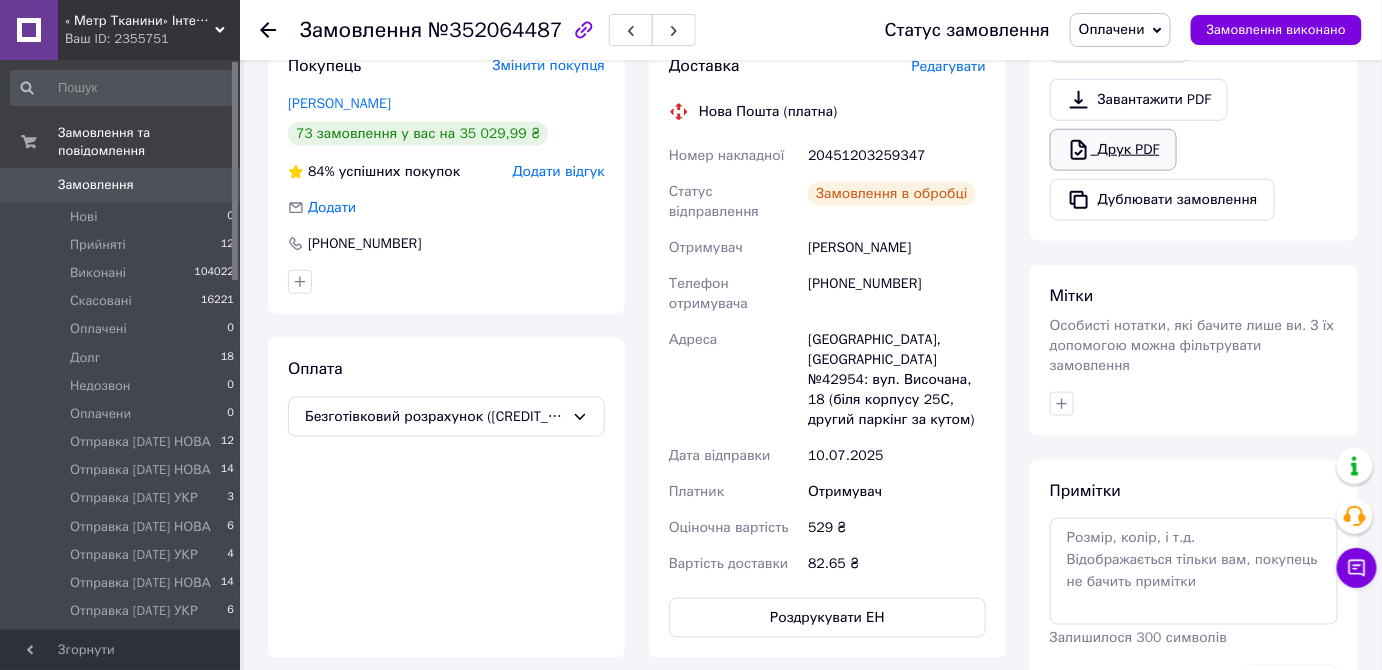 click on "Друк PDF" at bounding box center [1113, 150] 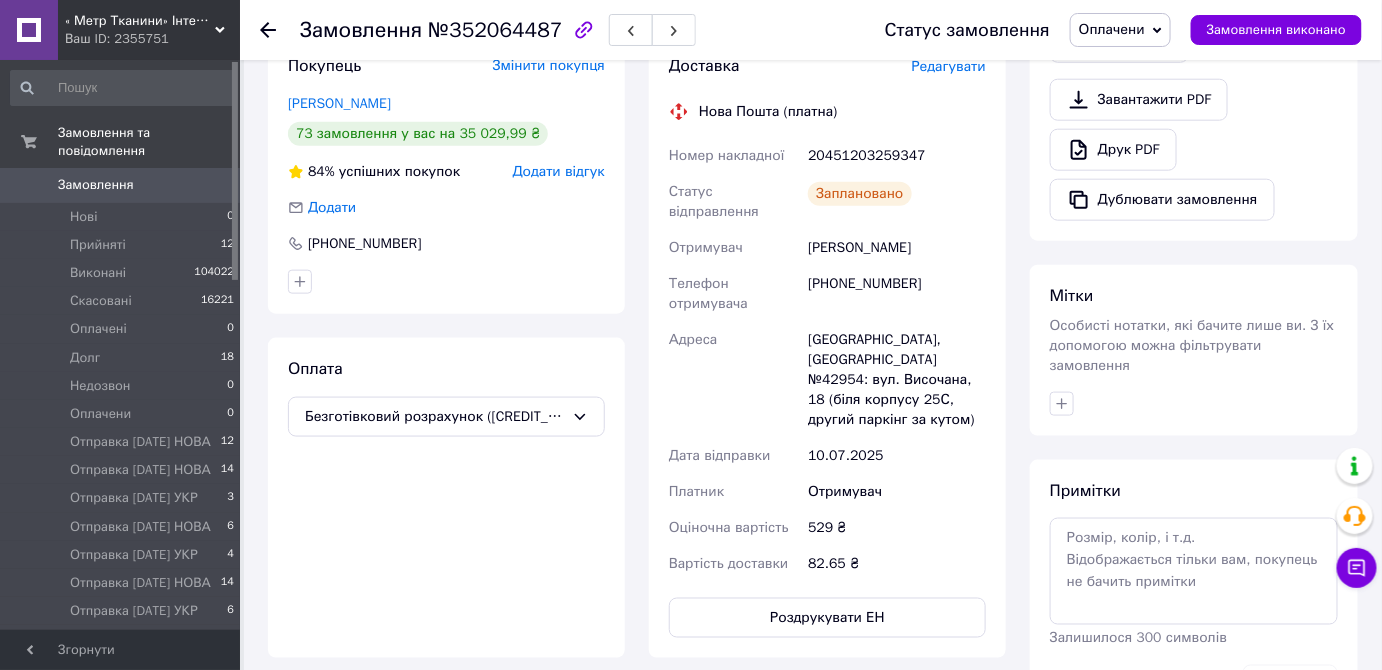 drag, startPoint x: 1141, startPoint y: 17, endPoint x: 1165, endPoint y: 72, distance: 60.00833 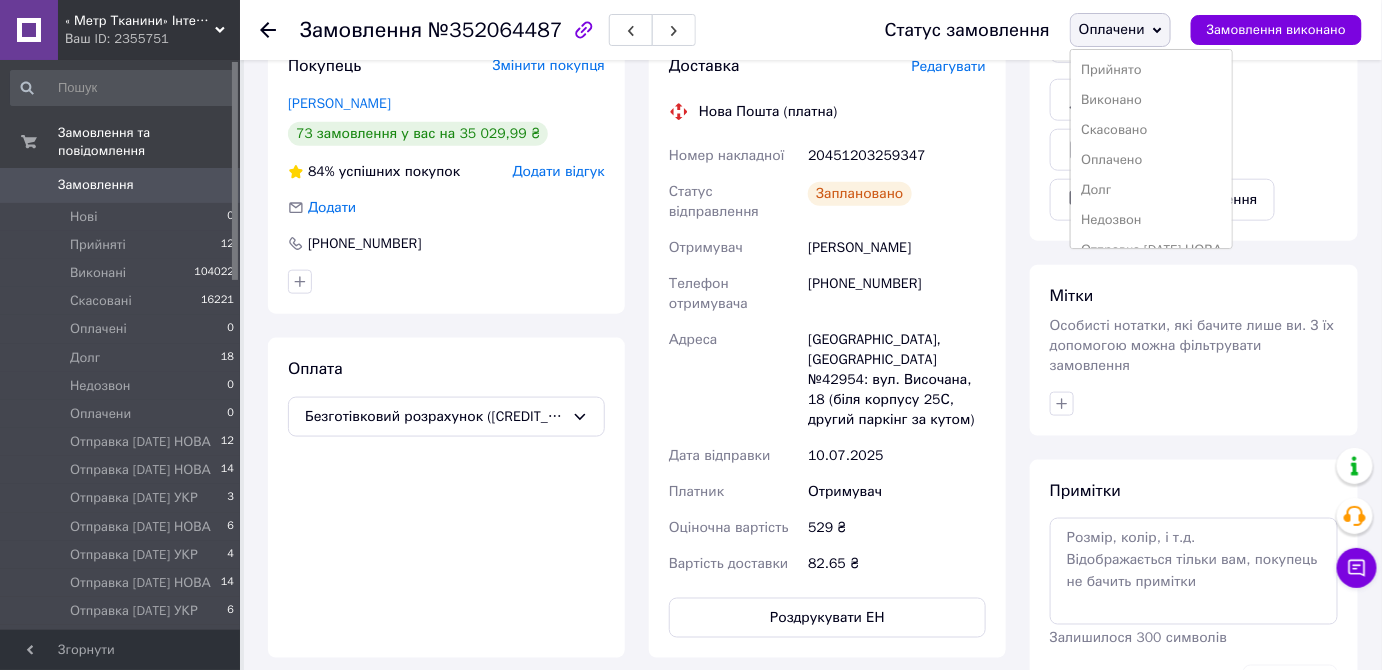 scroll, scrollTop: 411, scrollLeft: 0, axis: vertical 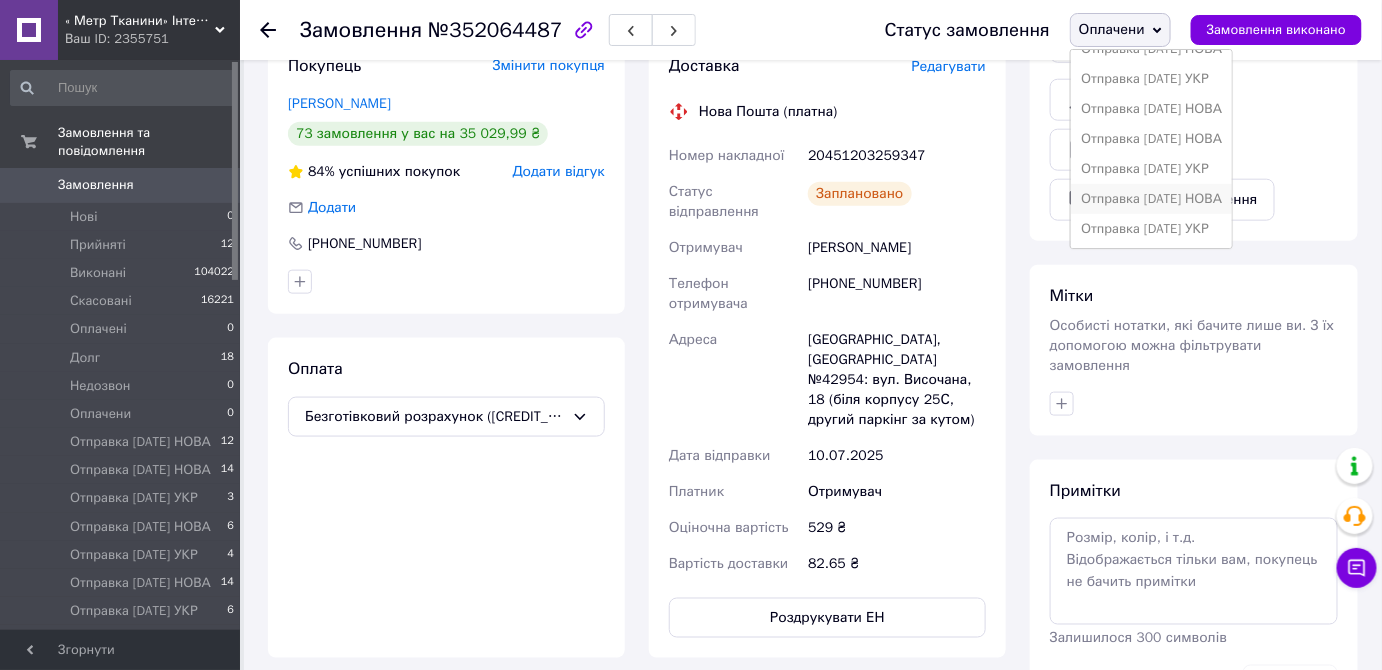 click on "Отправка [DATE] НОВА" at bounding box center (1151, 199) 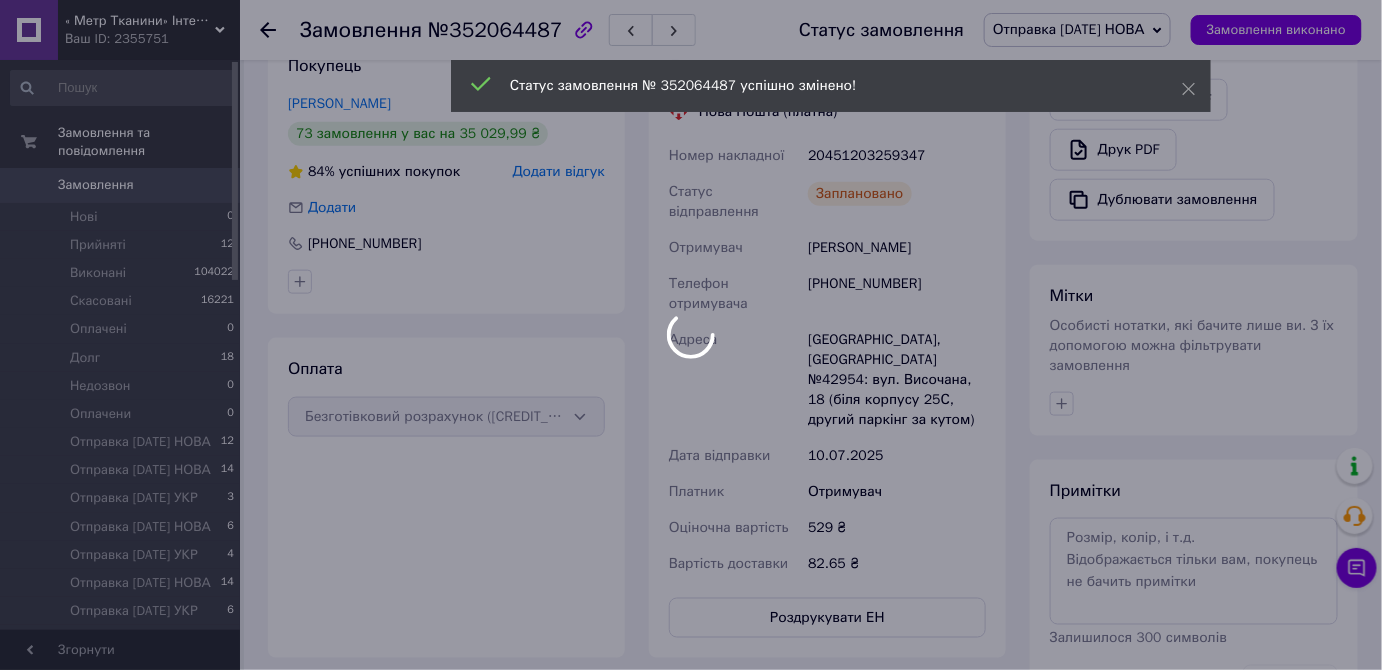 click at bounding box center (691, 335) 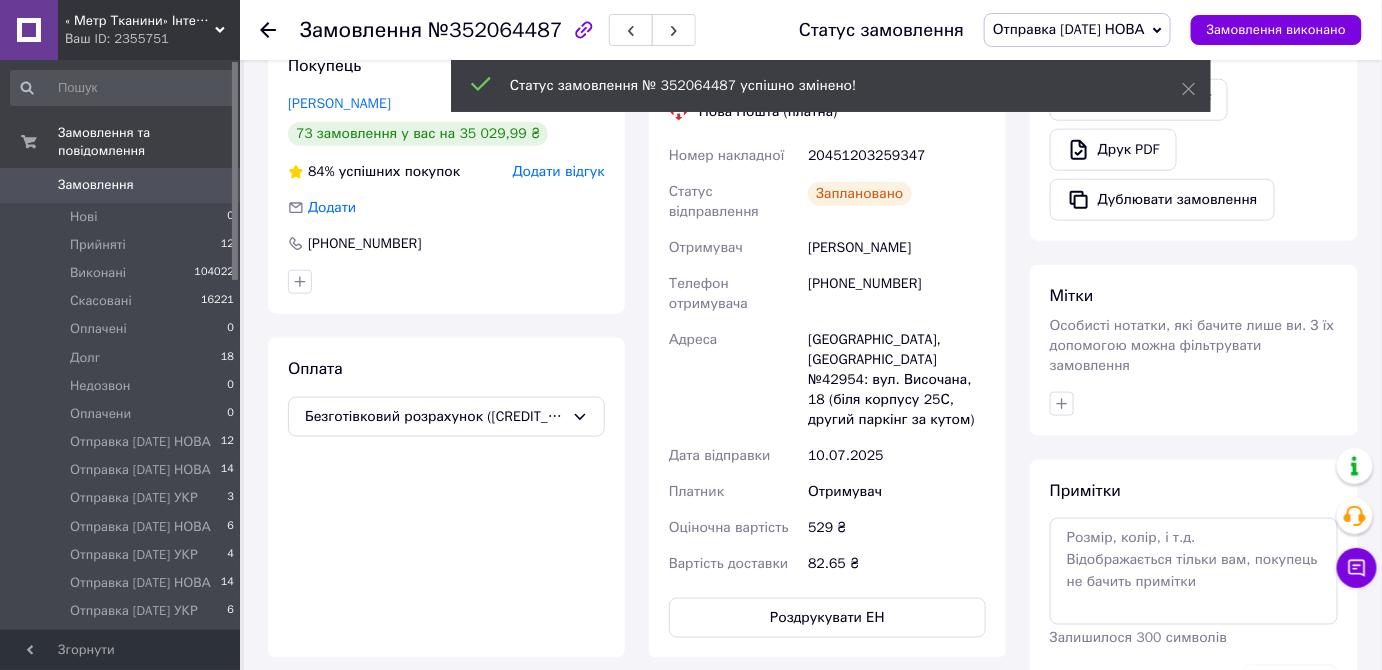 click 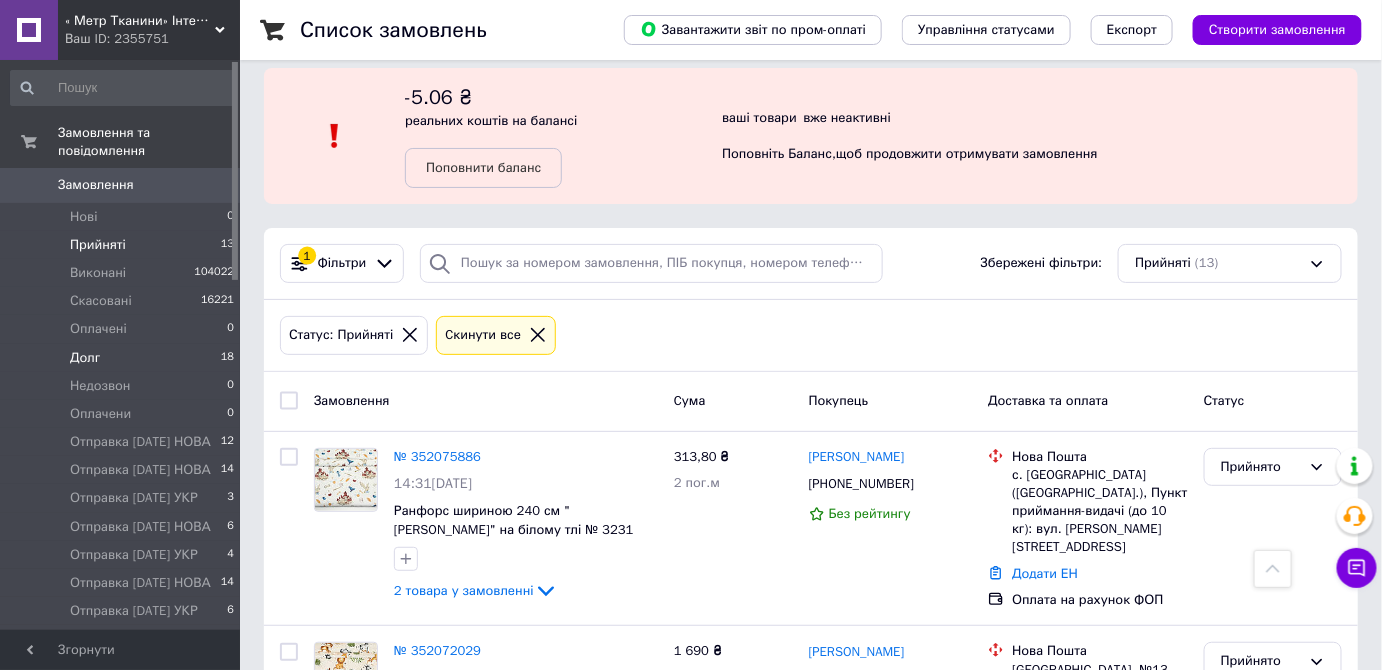 scroll, scrollTop: 0, scrollLeft: 0, axis: both 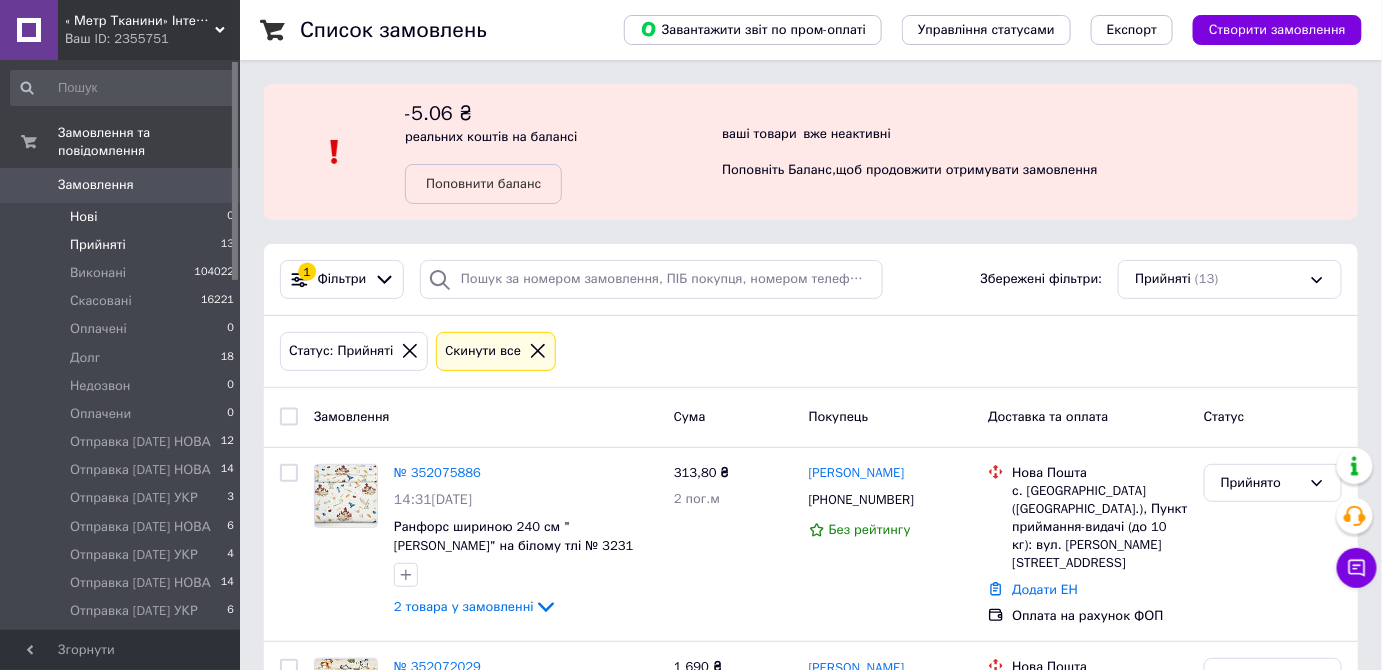 click on "Нові 0" at bounding box center (123, 217) 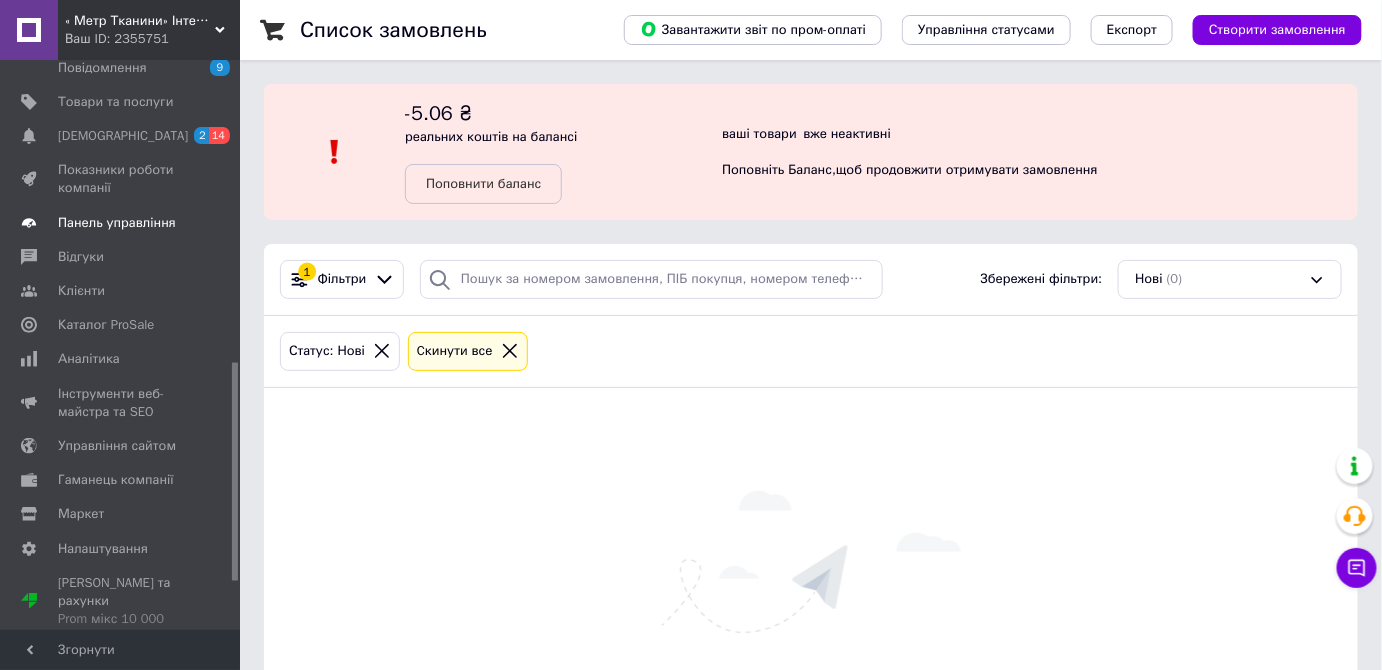 scroll, scrollTop: 642, scrollLeft: 0, axis: vertical 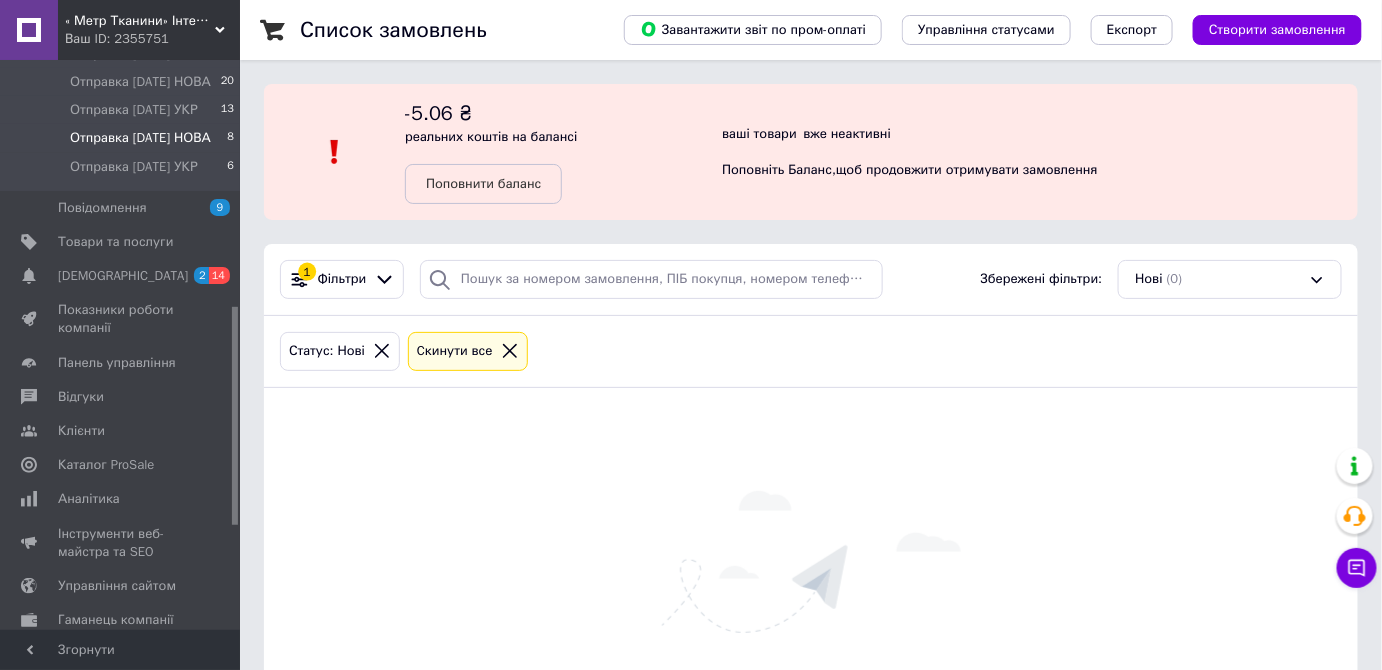 click on "Отправка [DATE] НОВА" at bounding box center [140, 138] 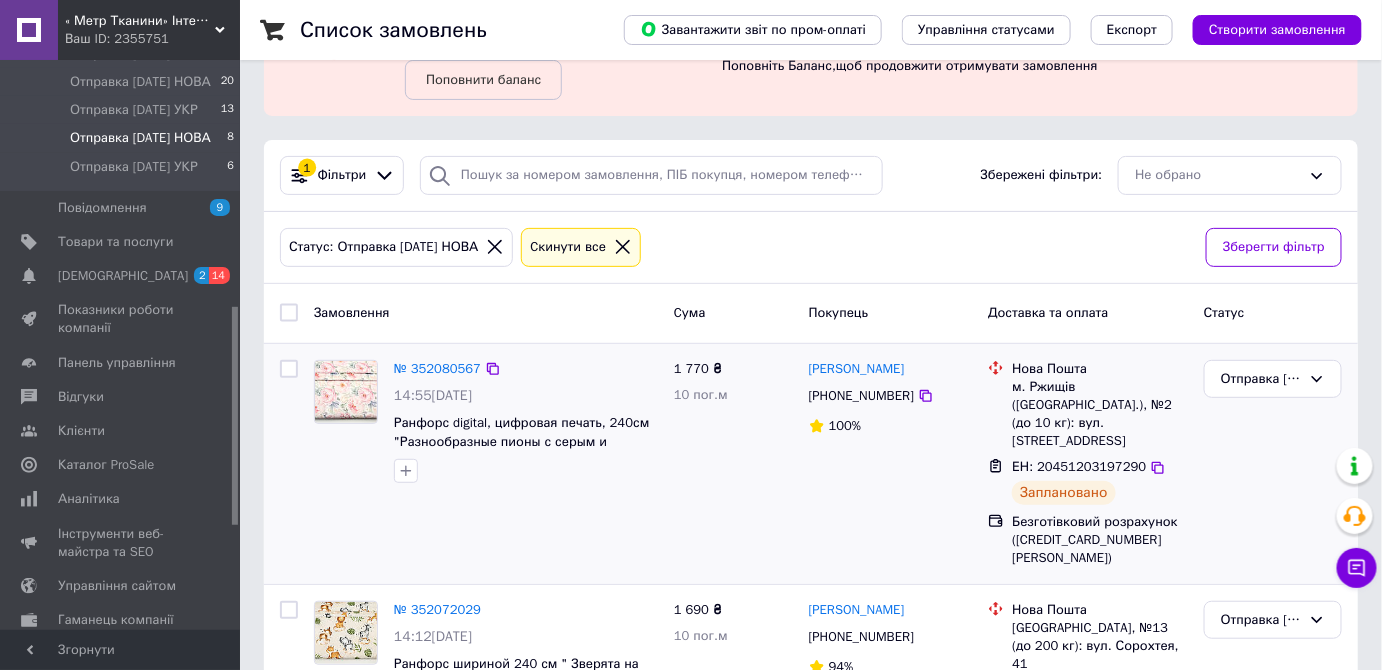 scroll, scrollTop: 181, scrollLeft: 0, axis: vertical 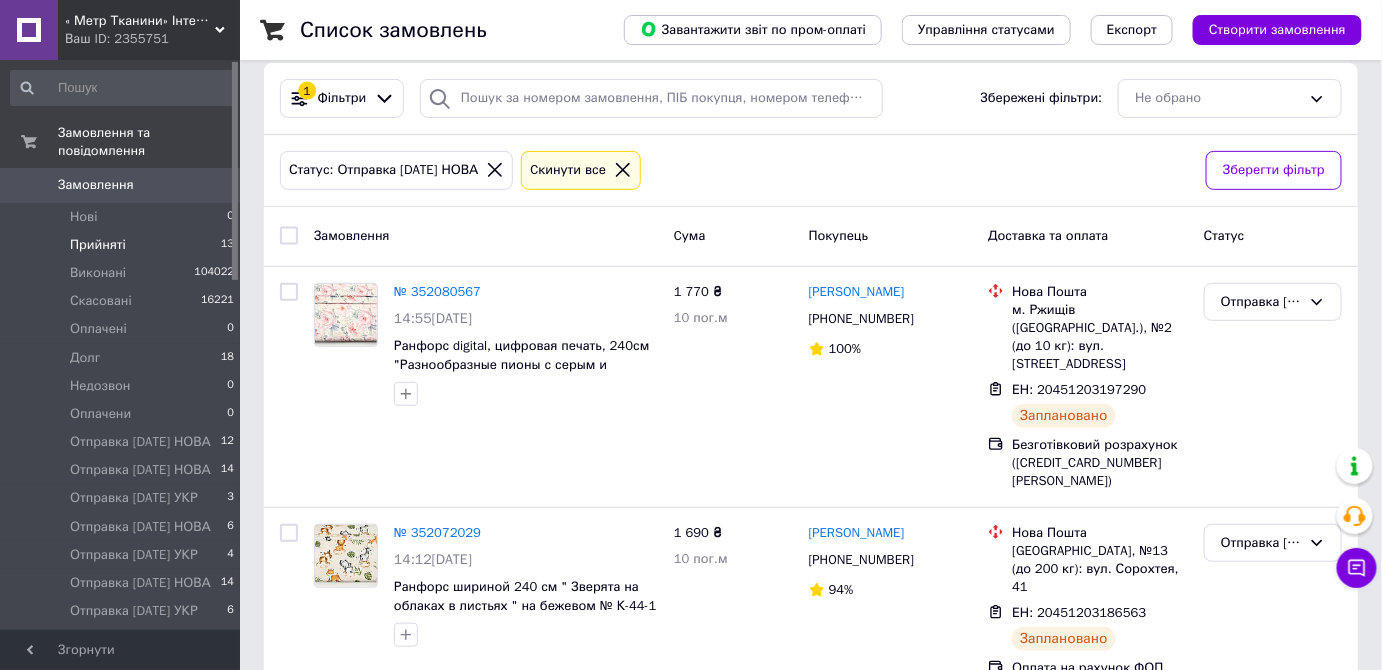 click on "Прийняті" at bounding box center (98, 245) 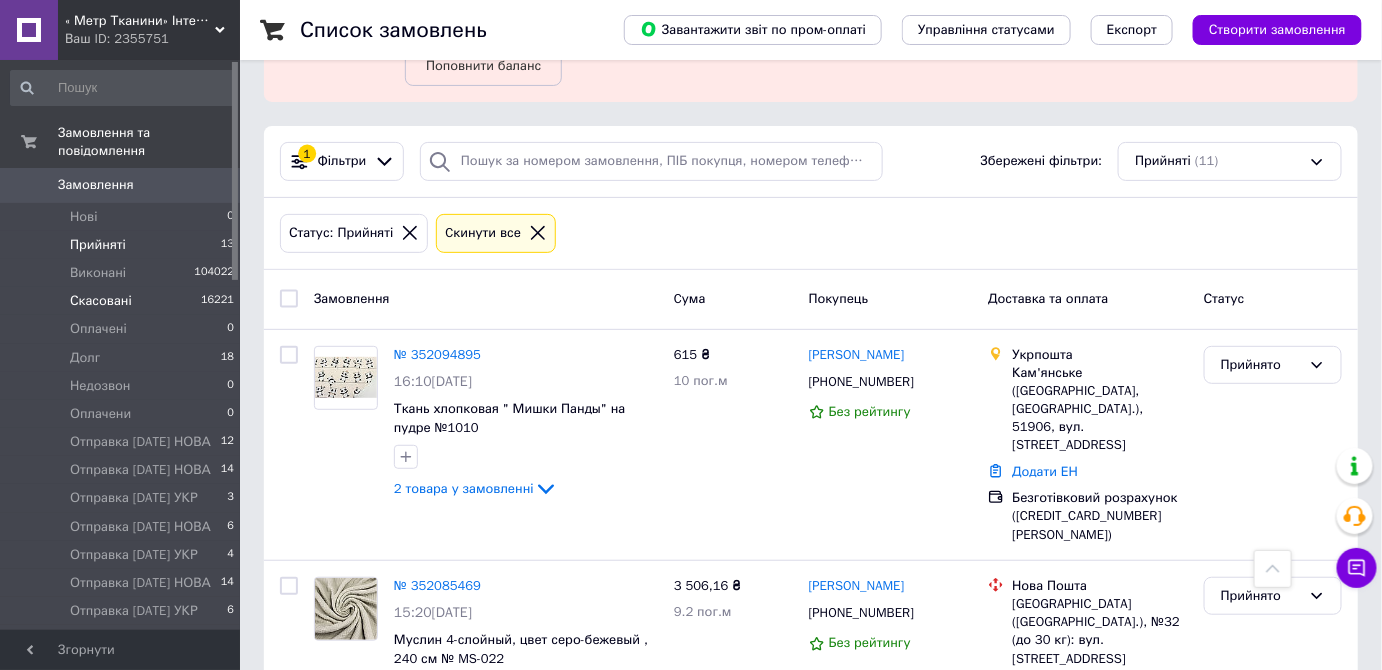 scroll, scrollTop: 49, scrollLeft: 0, axis: vertical 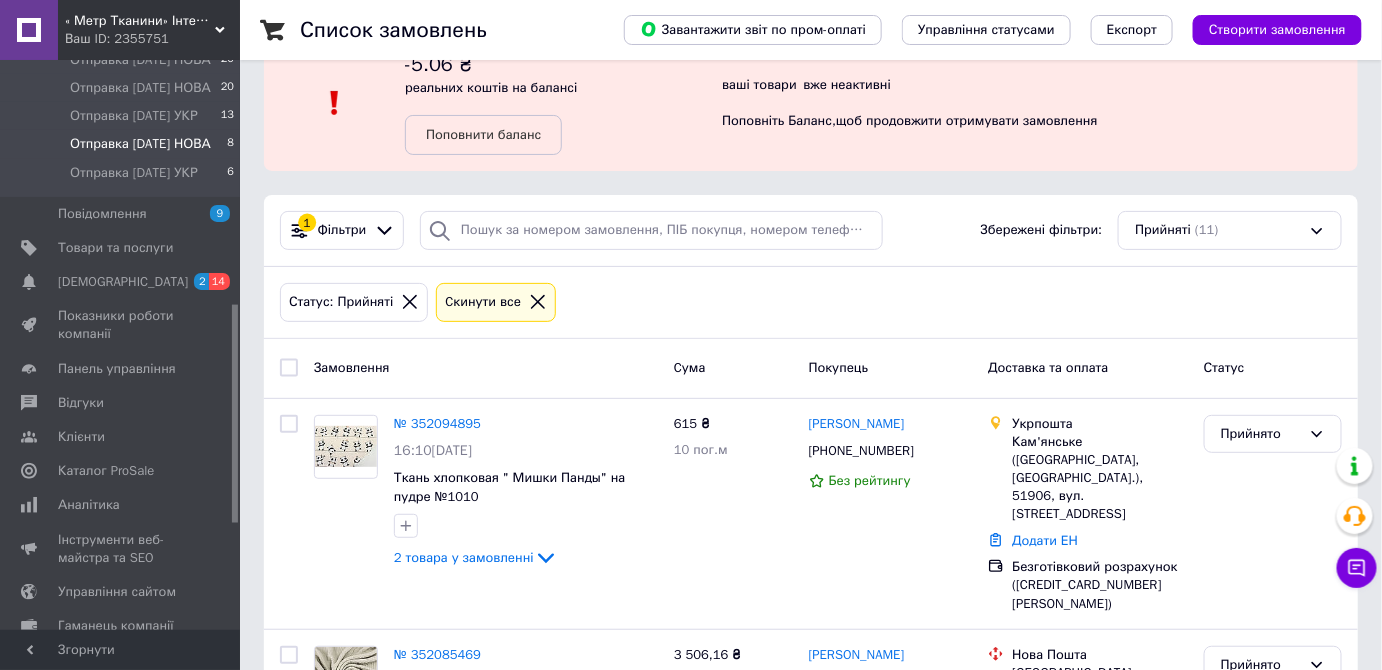 click on "Отправка [DATE] НОВА" at bounding box center (140, 144) 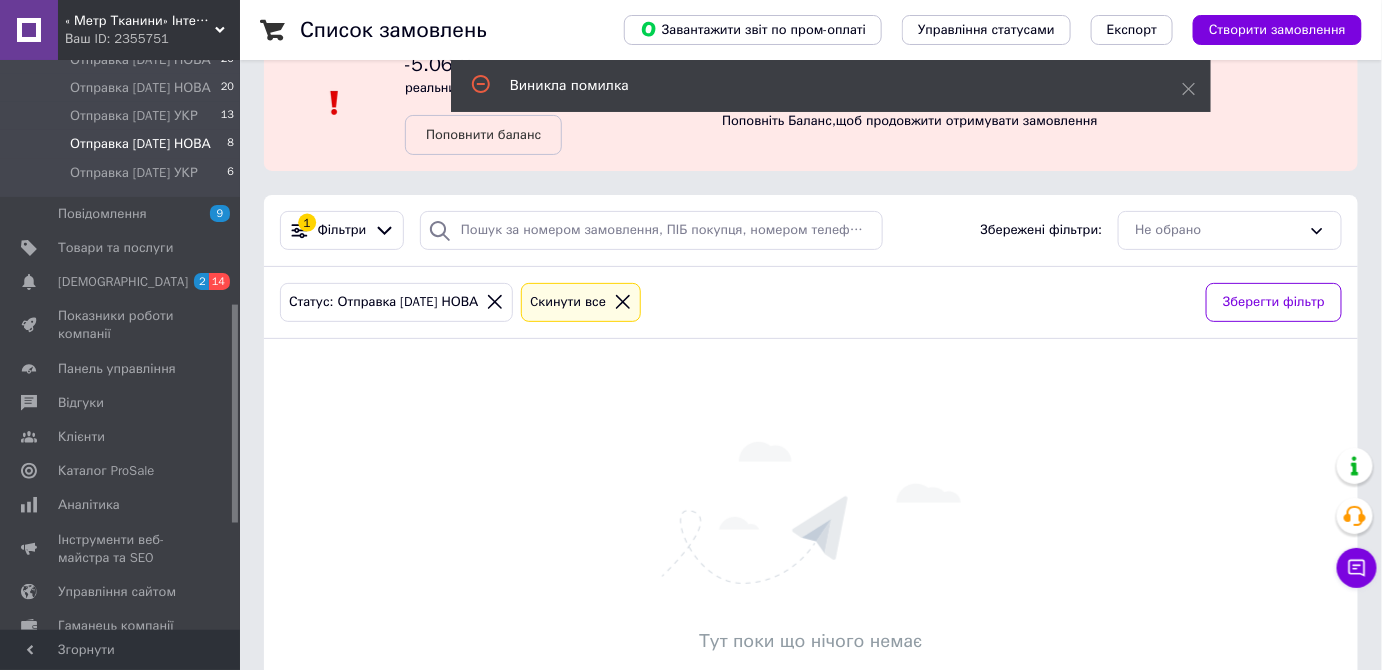 scroll, scrollTop: 0, scrollLeft: 0, axis: both 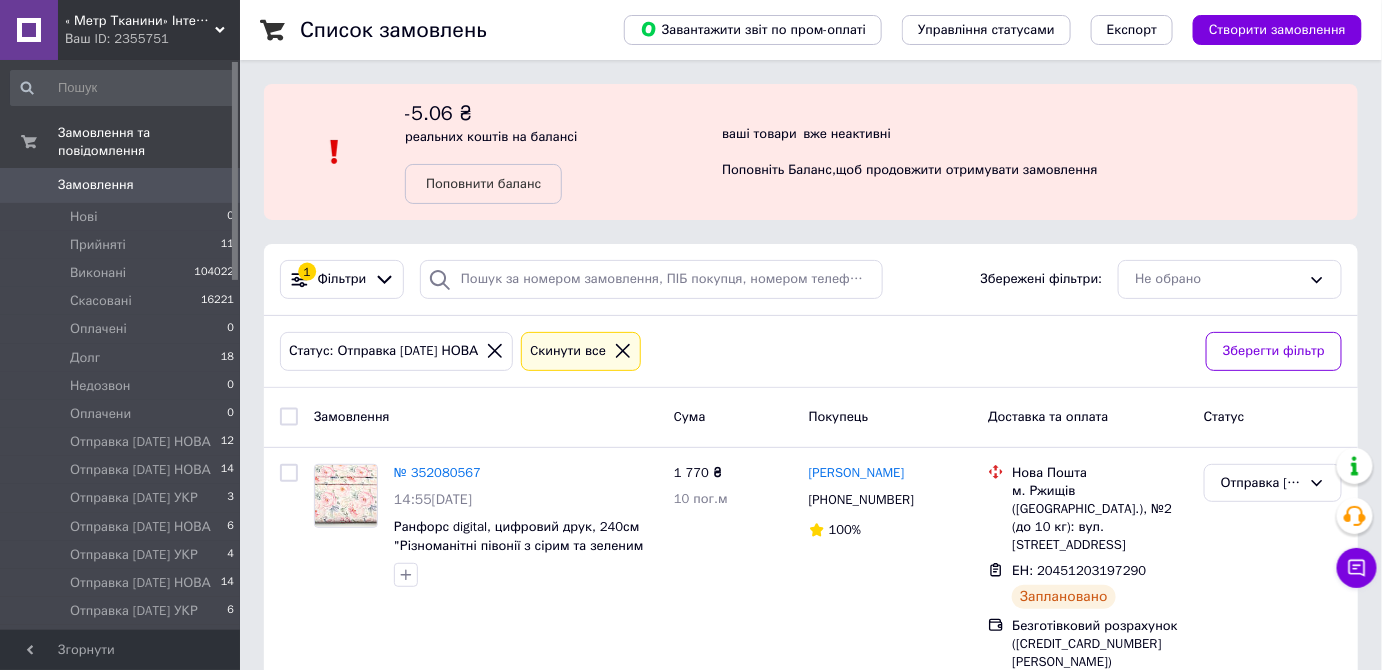 click at bounding box center (289, 417) 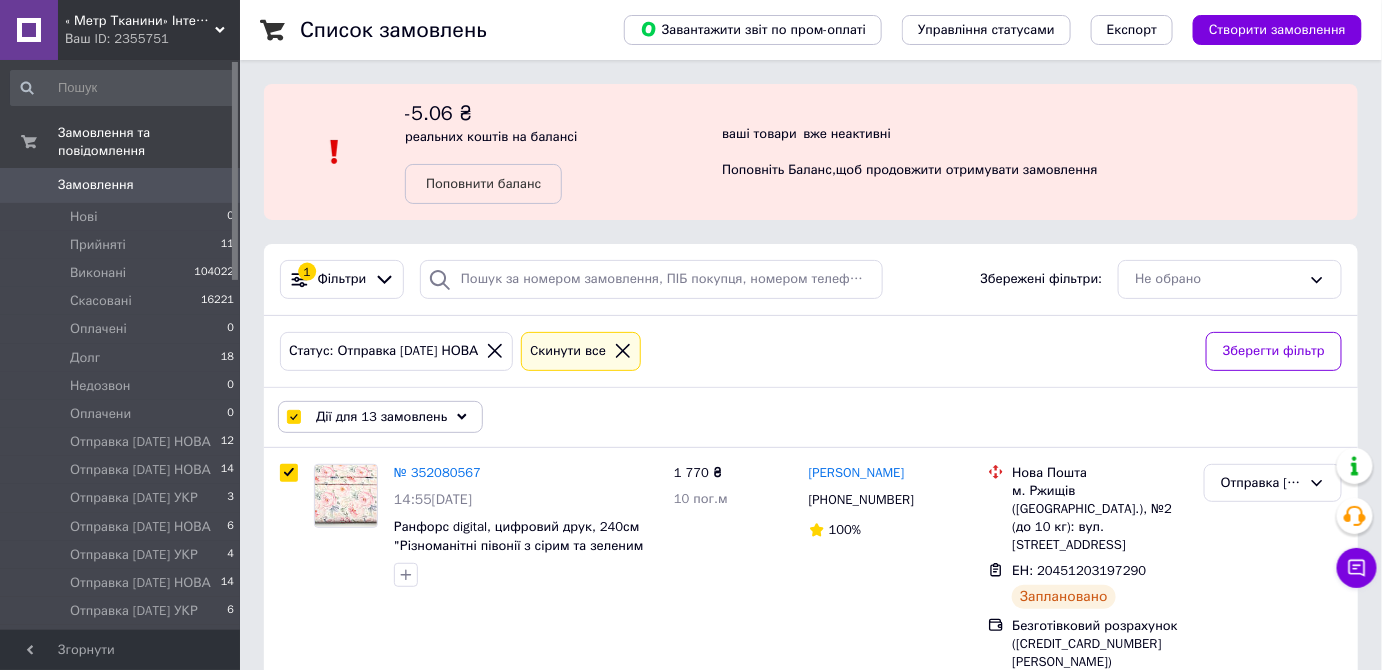 checkbox on "true" 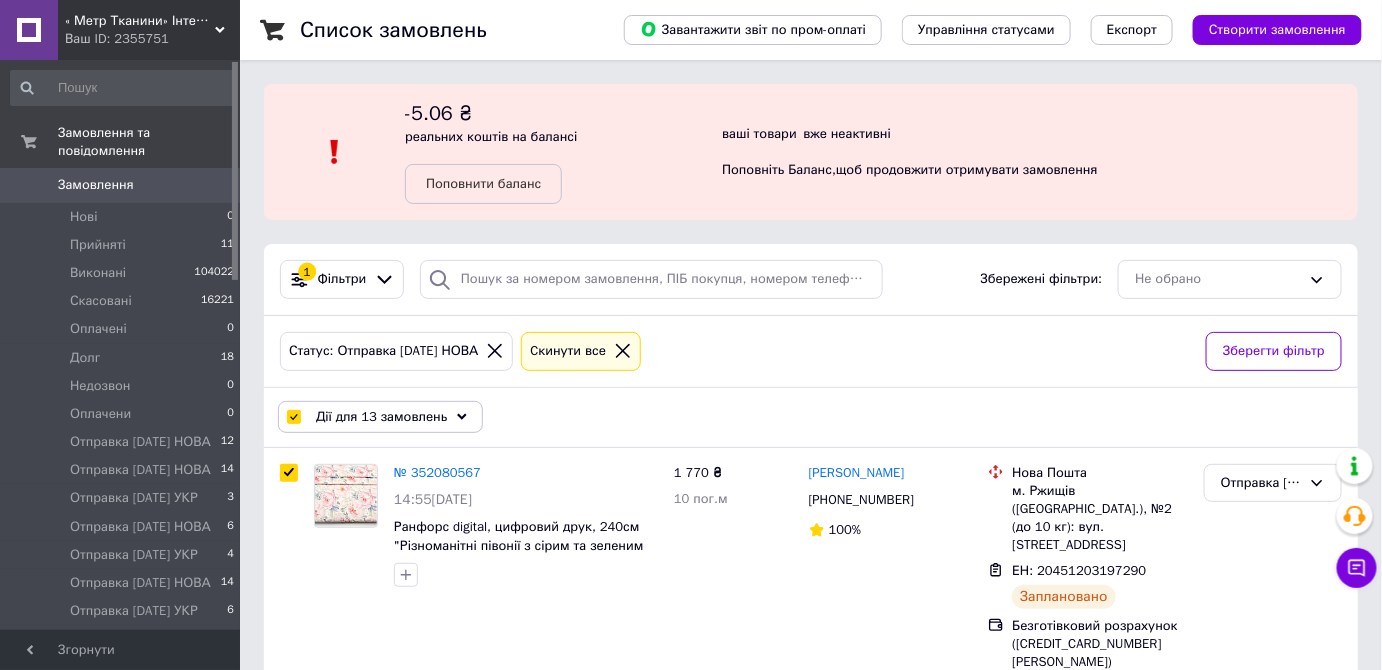 click at bounding box center [293, 417] 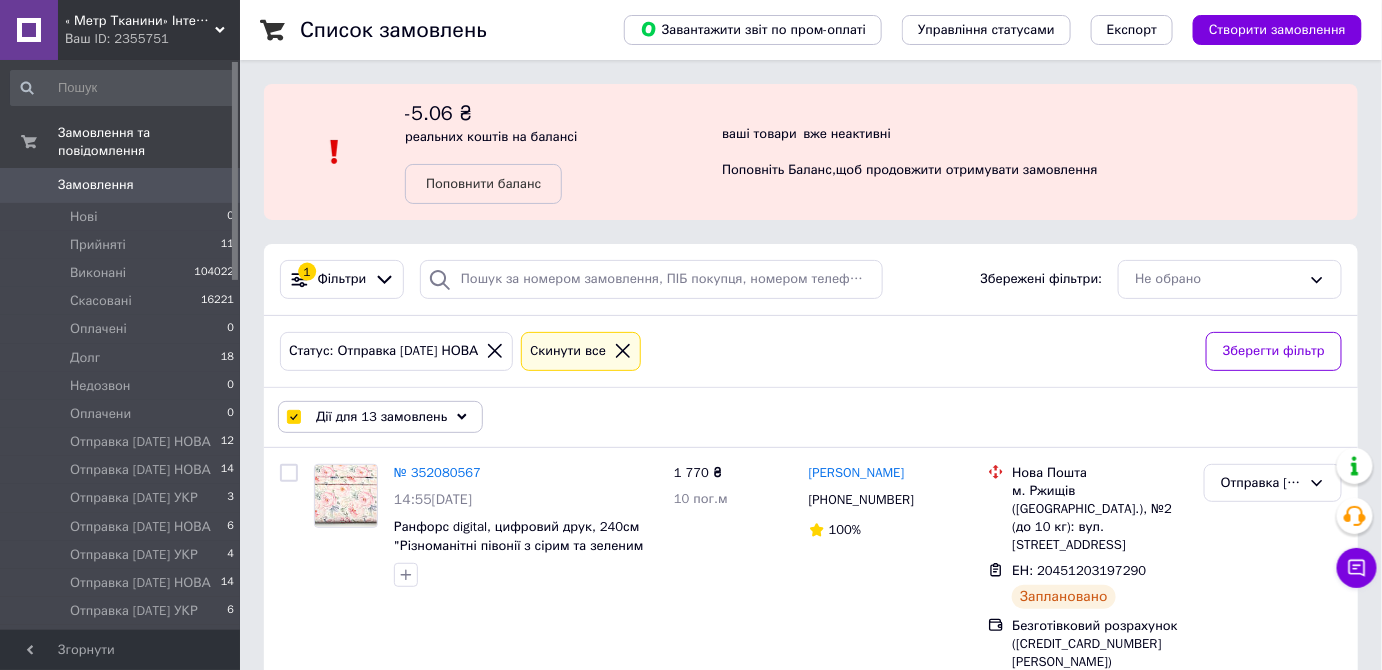 checkbox on "false" 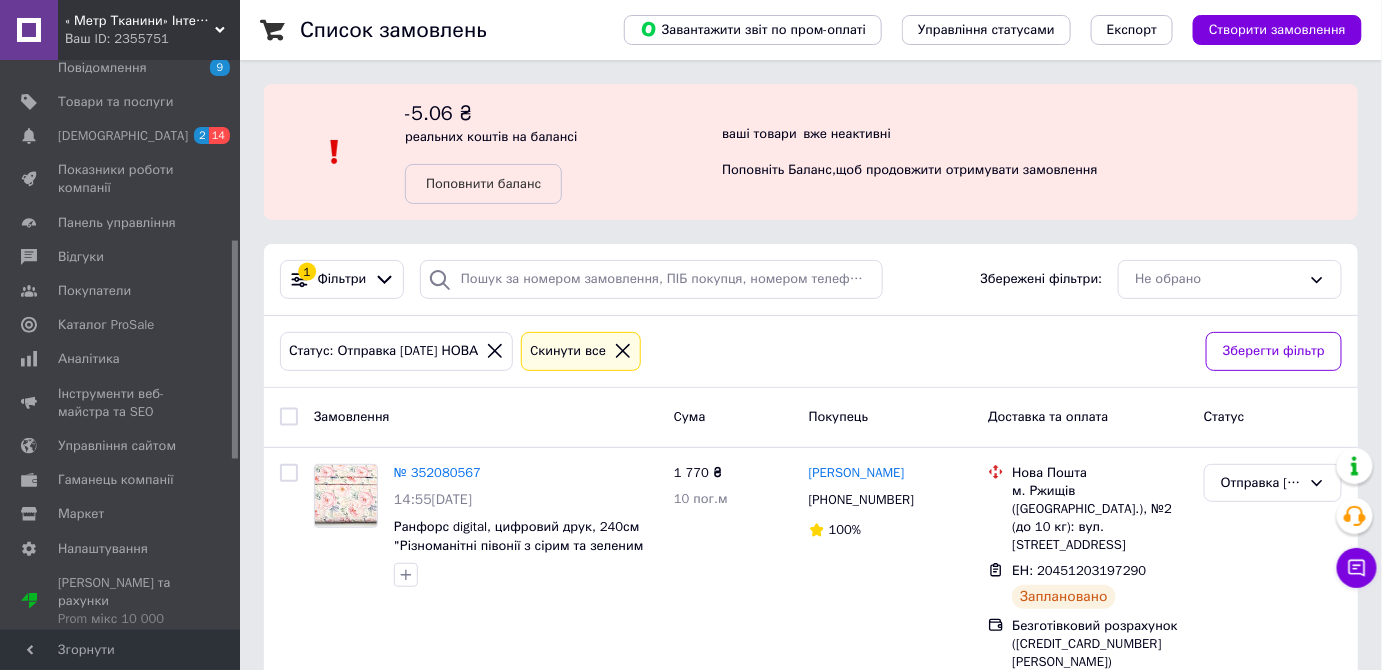 scroll, scrollTop: 460, scrollLeft: 0, axis: vertical 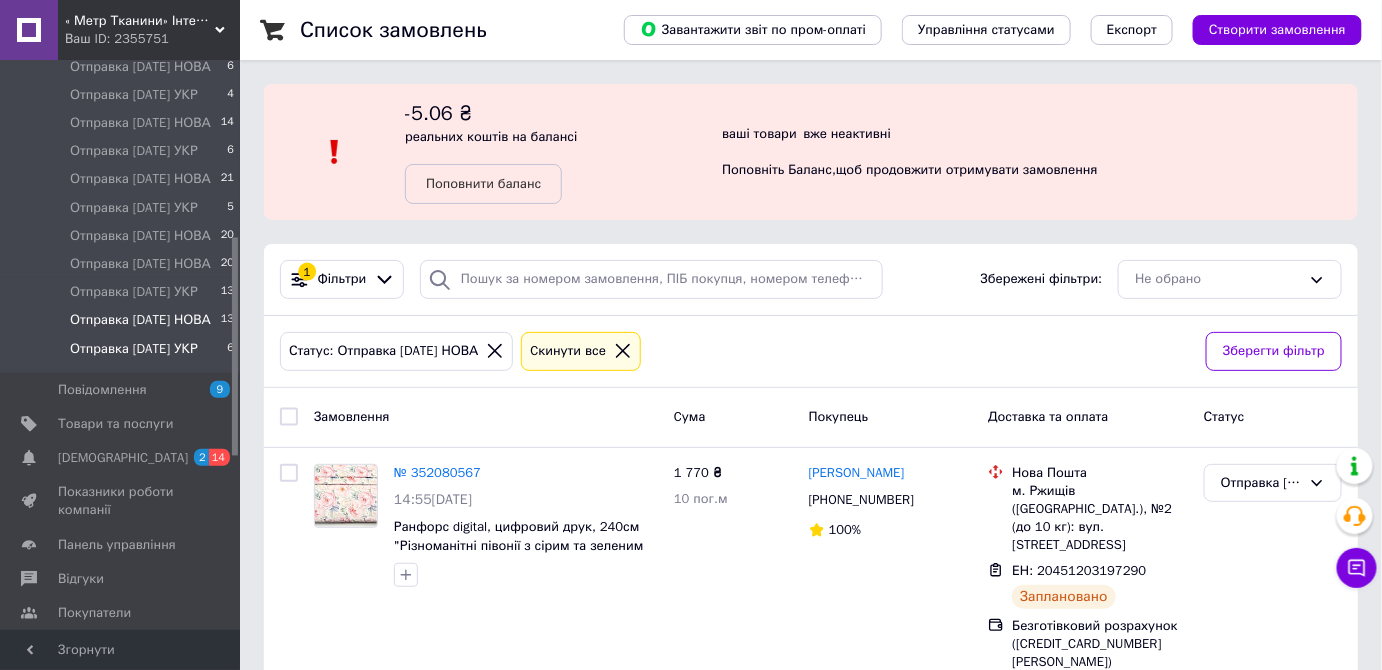 click on "Отправка [DATE] УКР" at bounding box center [134, 349] 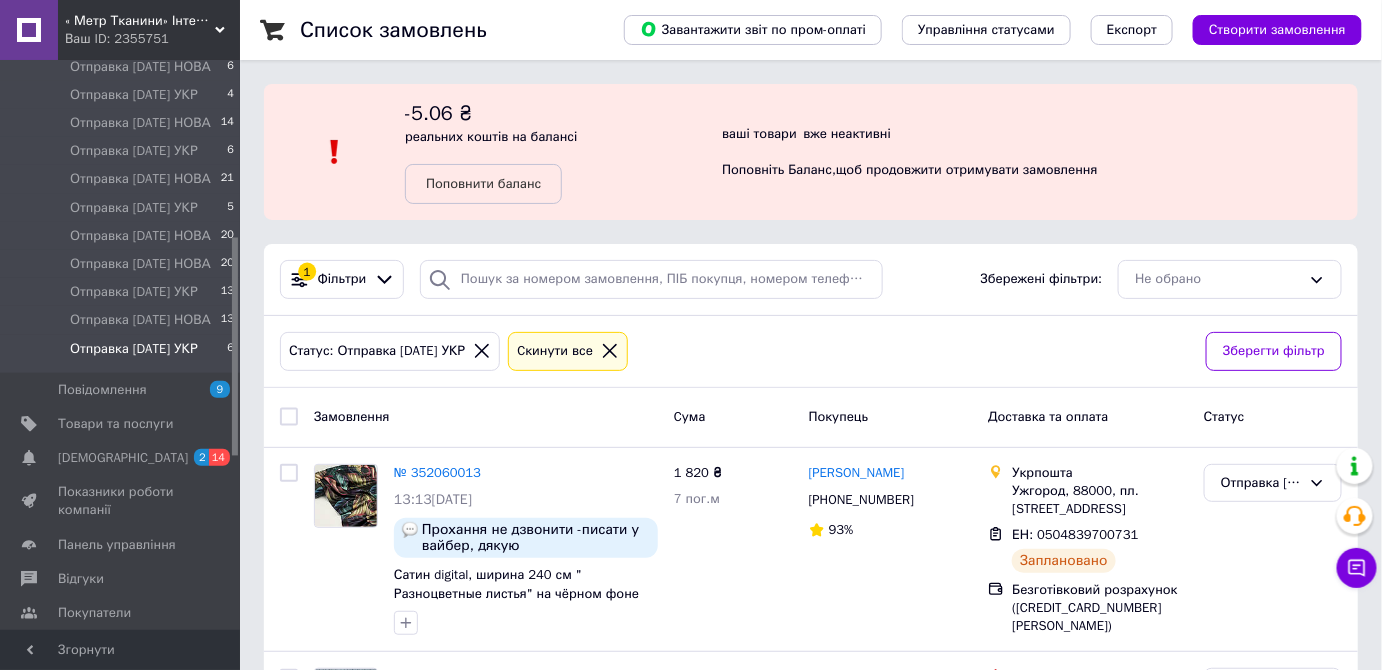 click at bounding box center (289, 417) 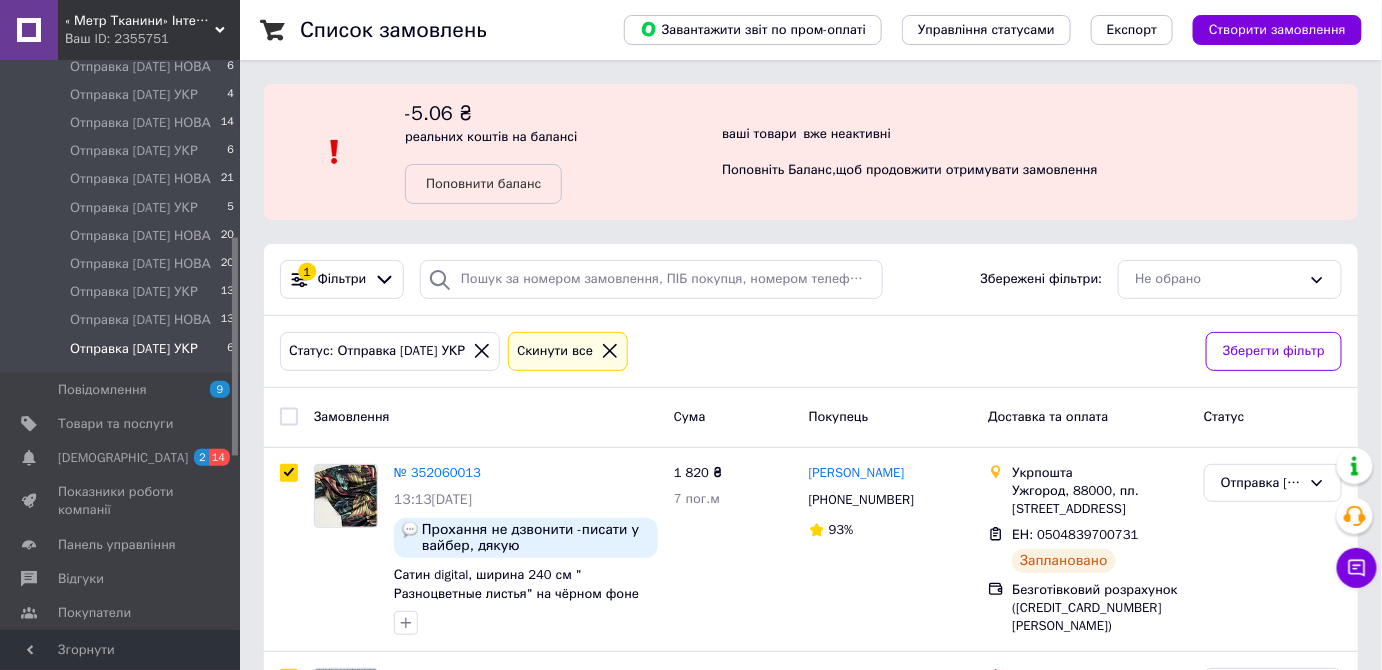 checkbox on "true" 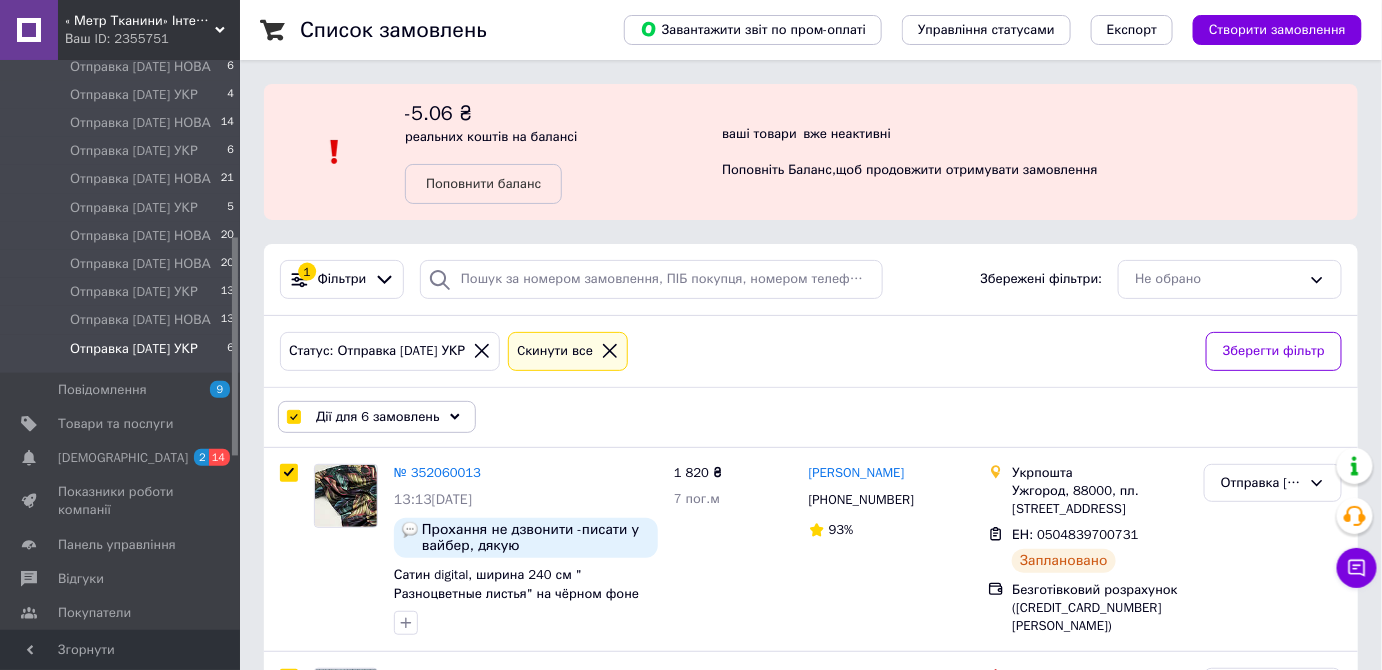 click at bounding box center [293, 417] 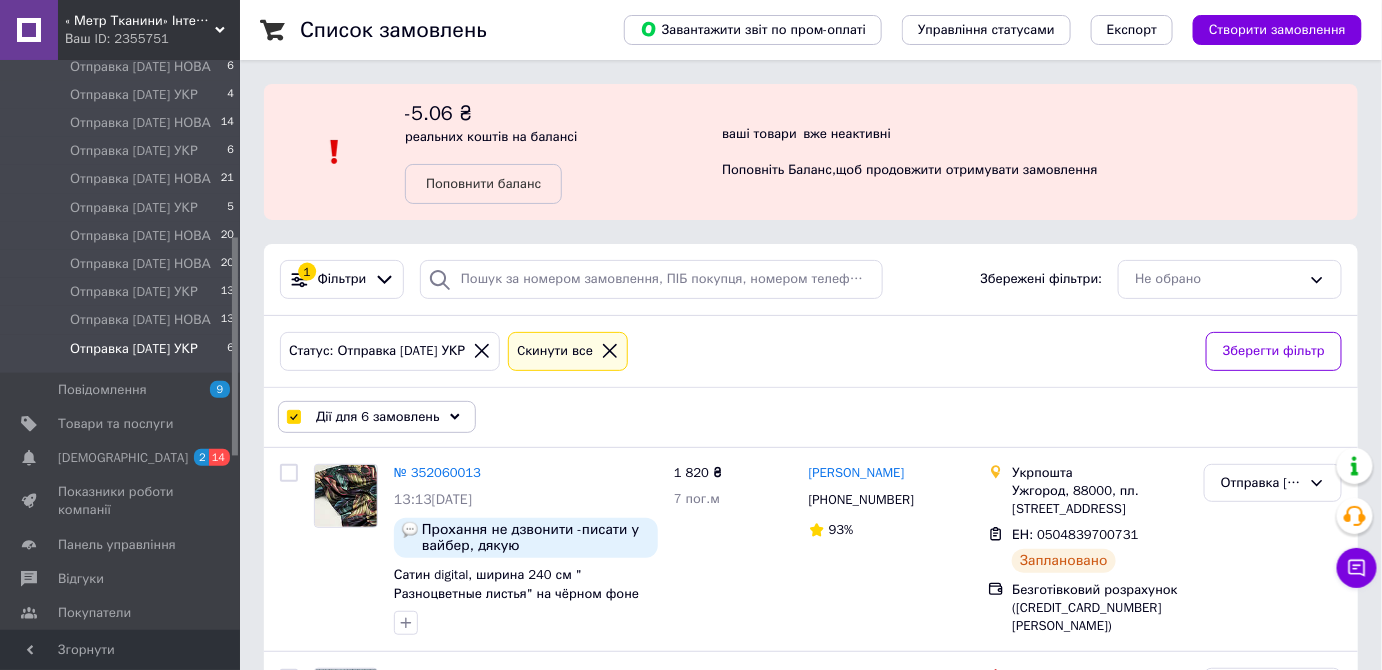 checkbox on "false" 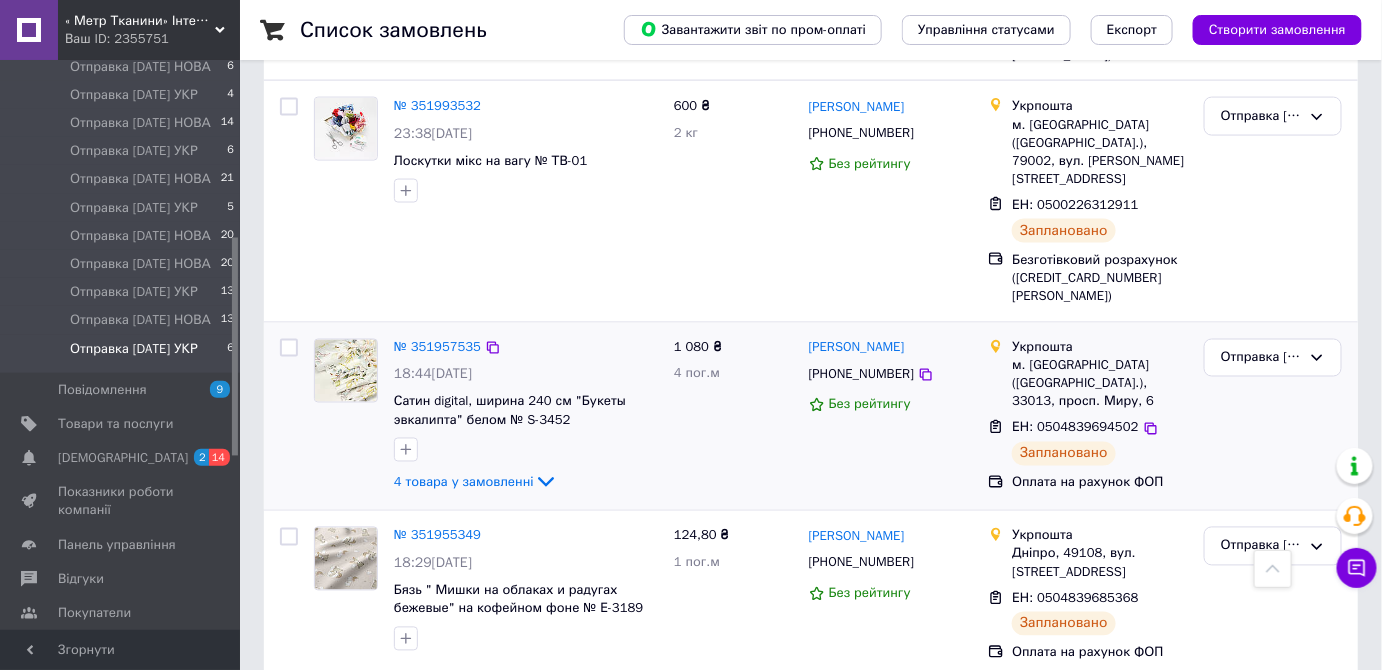 scroll, scrollTop: 991, scrollLeft: 0, axis: vertical 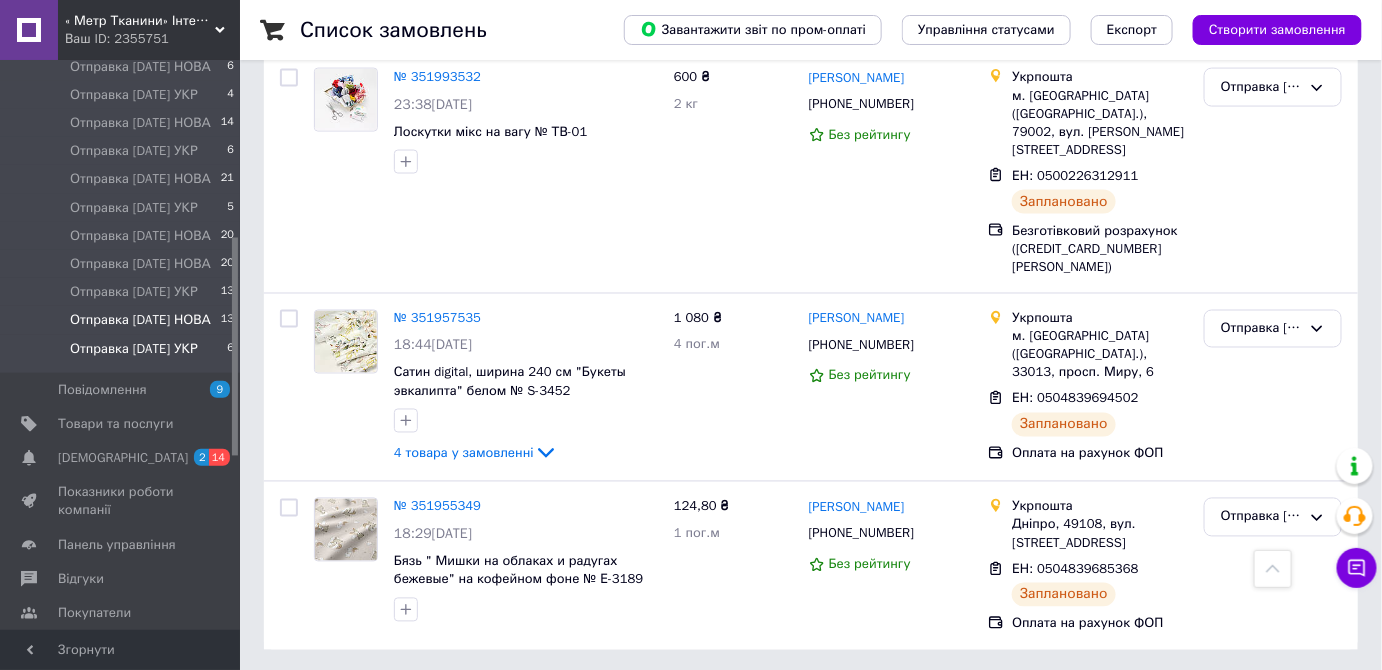 click on "Отправка [DATE] НОВА" at bounding box center (140, 320) 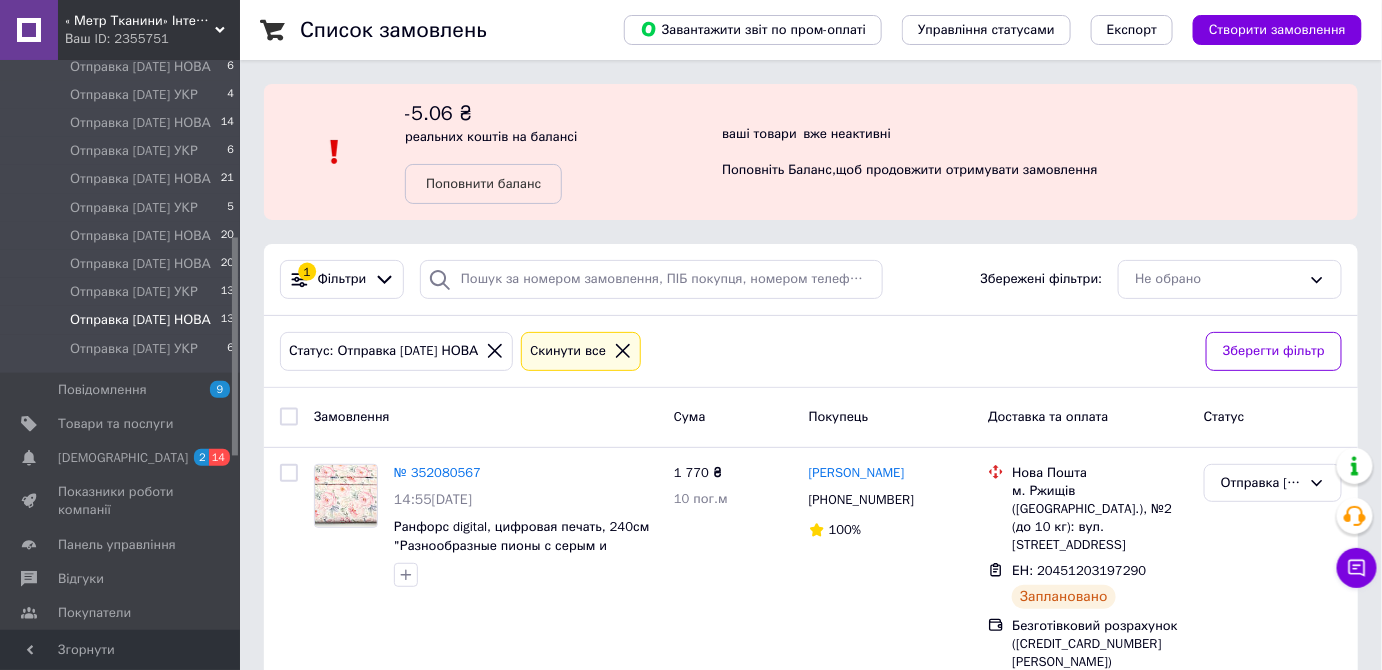 scroll, scrollTop: 0, scrollLeft: 0, axis: both 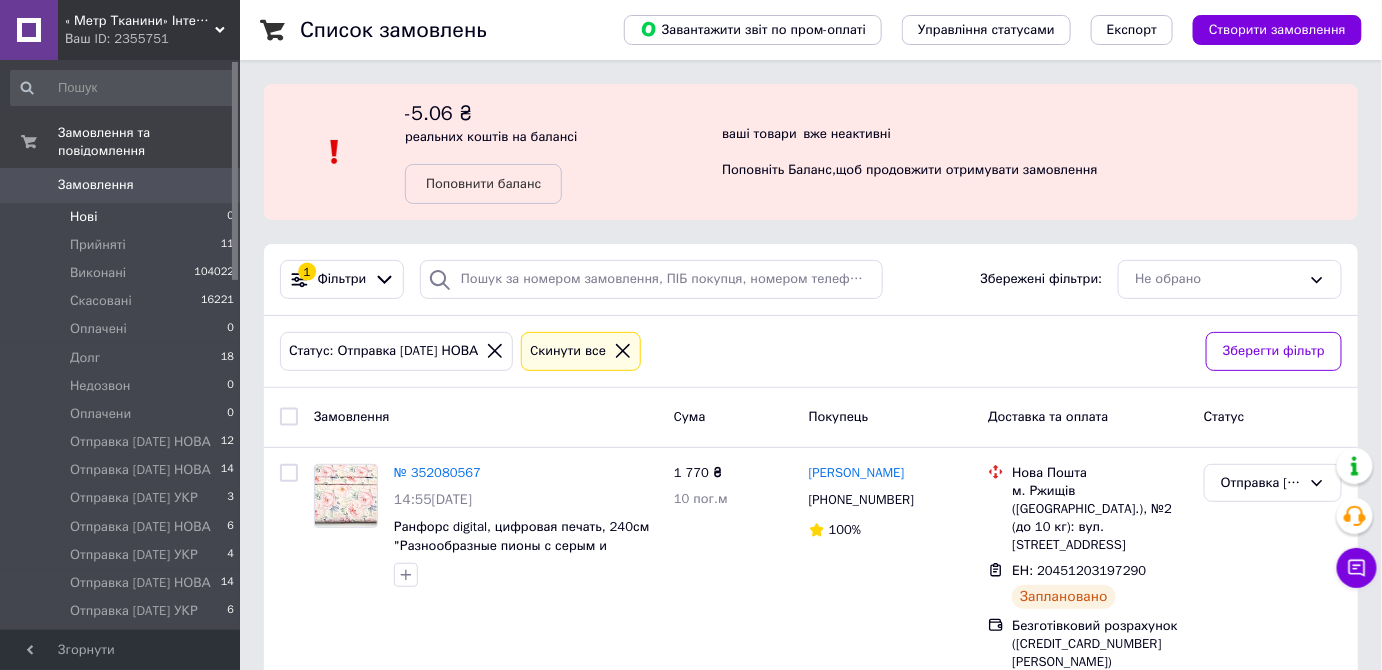click on "Нові 0" at bounding box center [123, 217] 